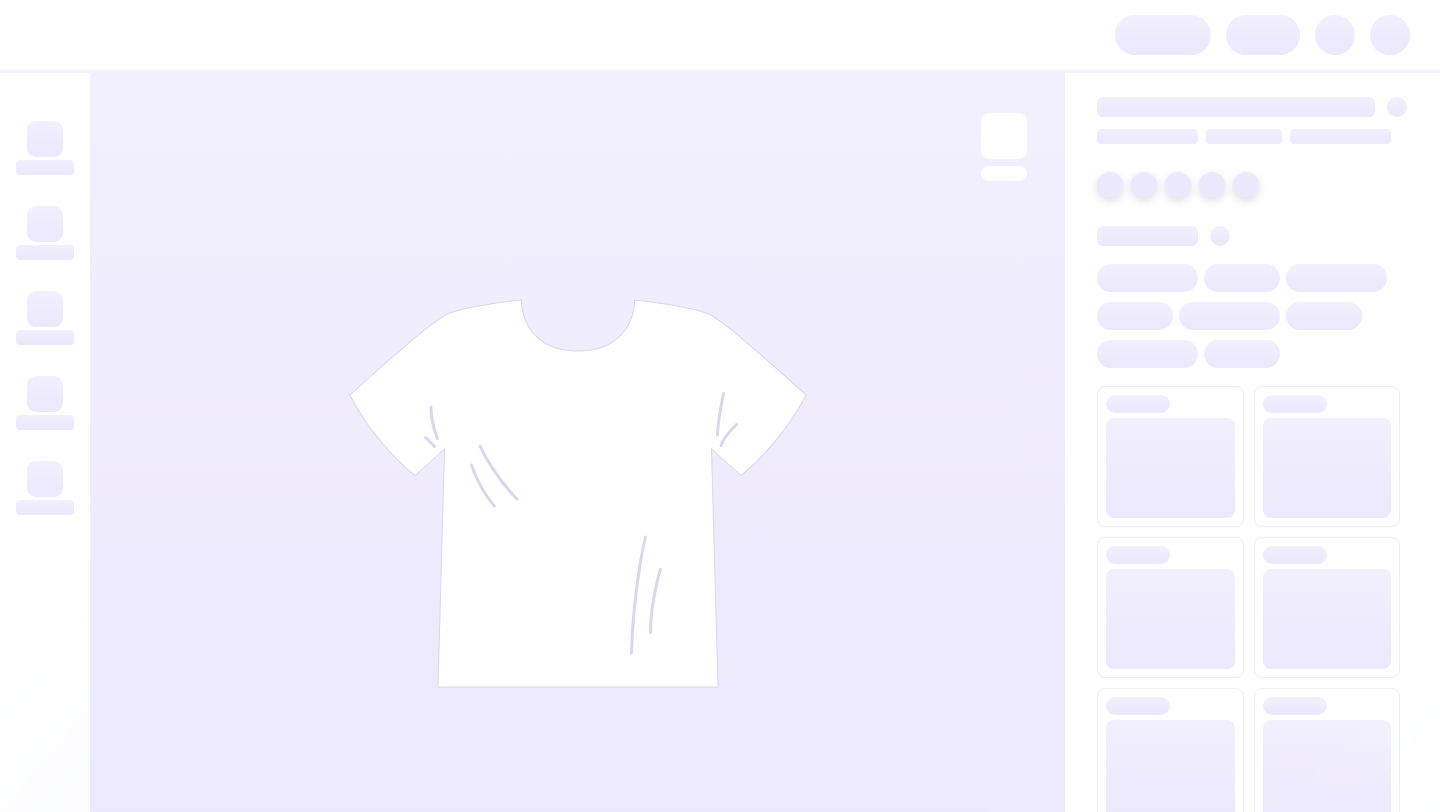 scroll, scrollTop: 0, scrollLeft: 0, axis: both 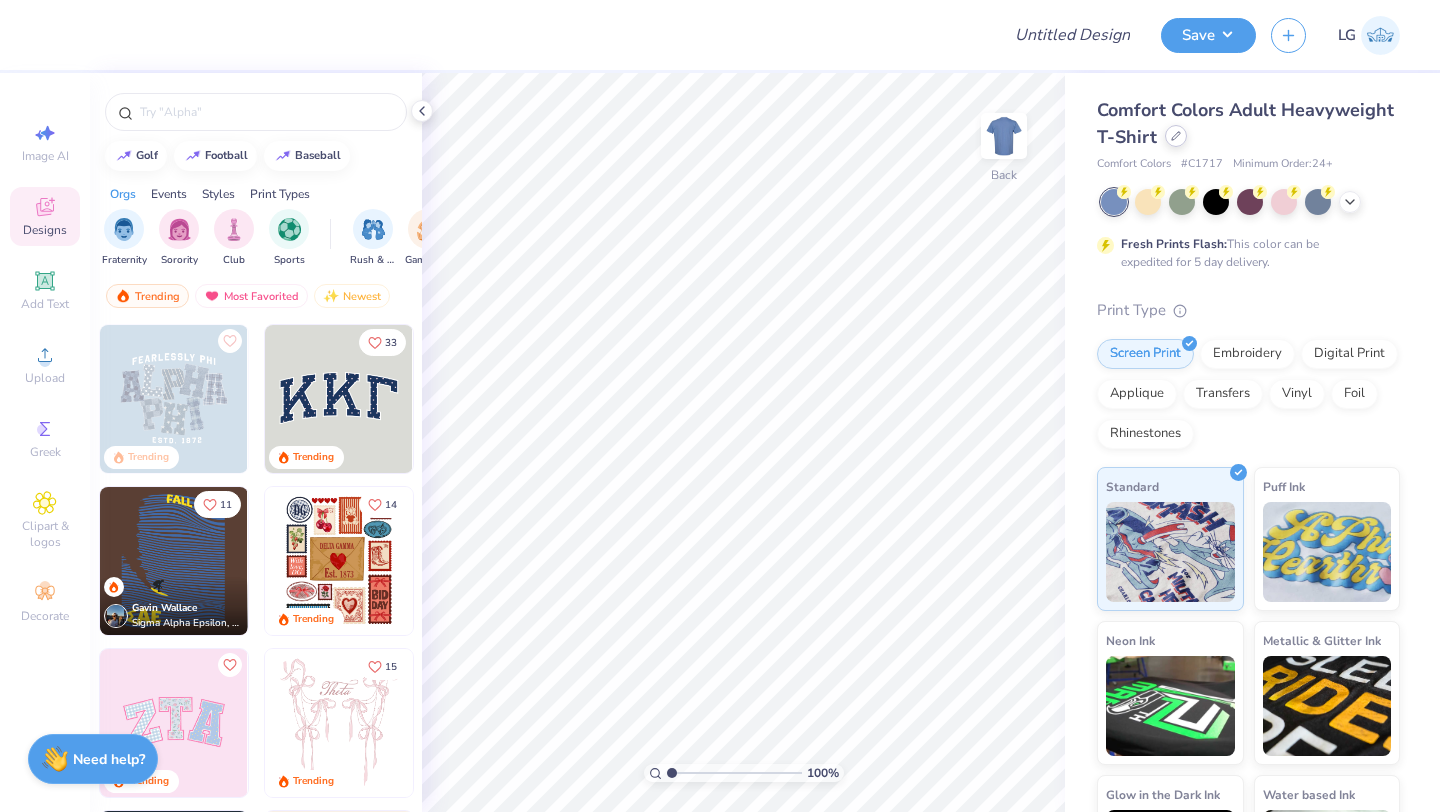 click 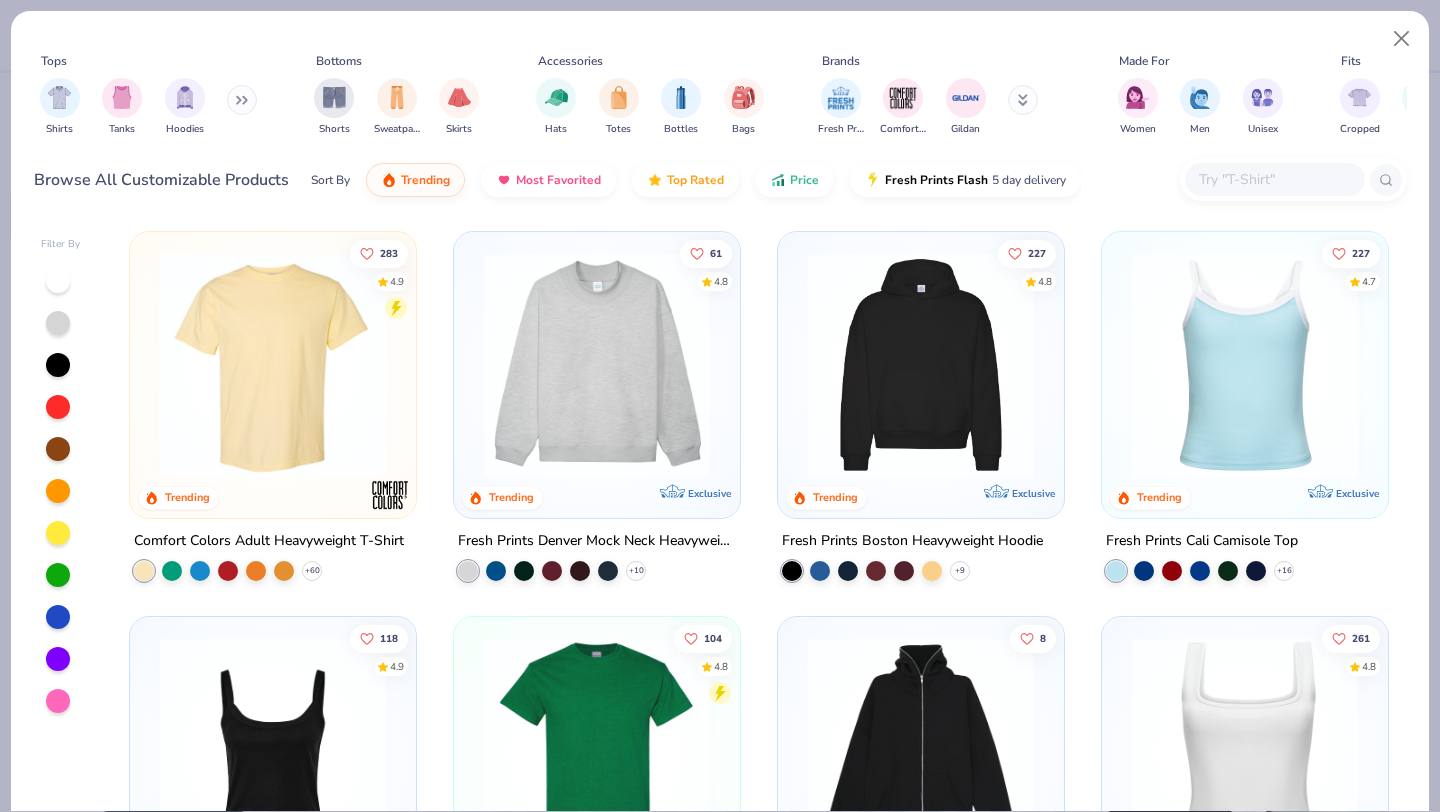 click at bounding box center (1275, 179) 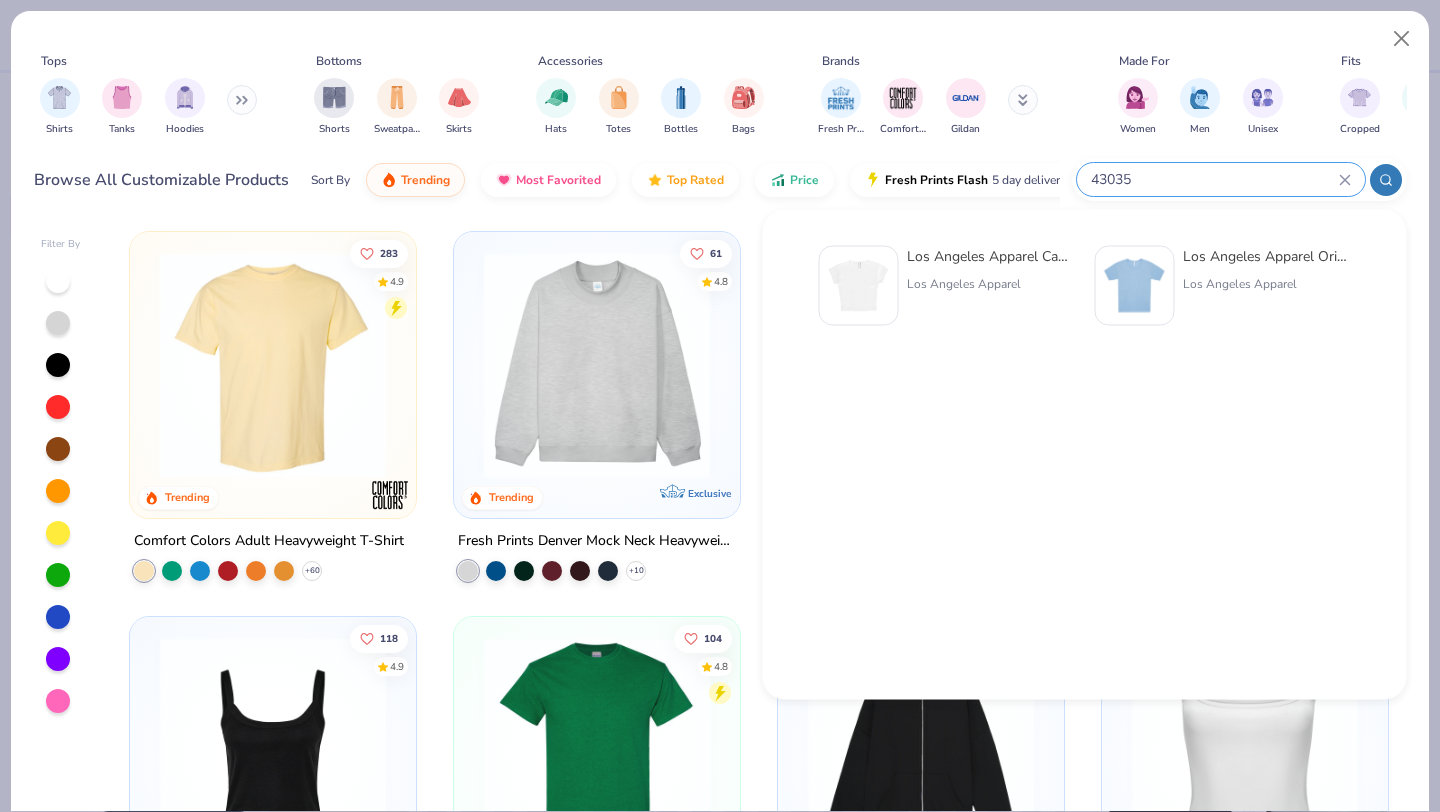 type on "43035" 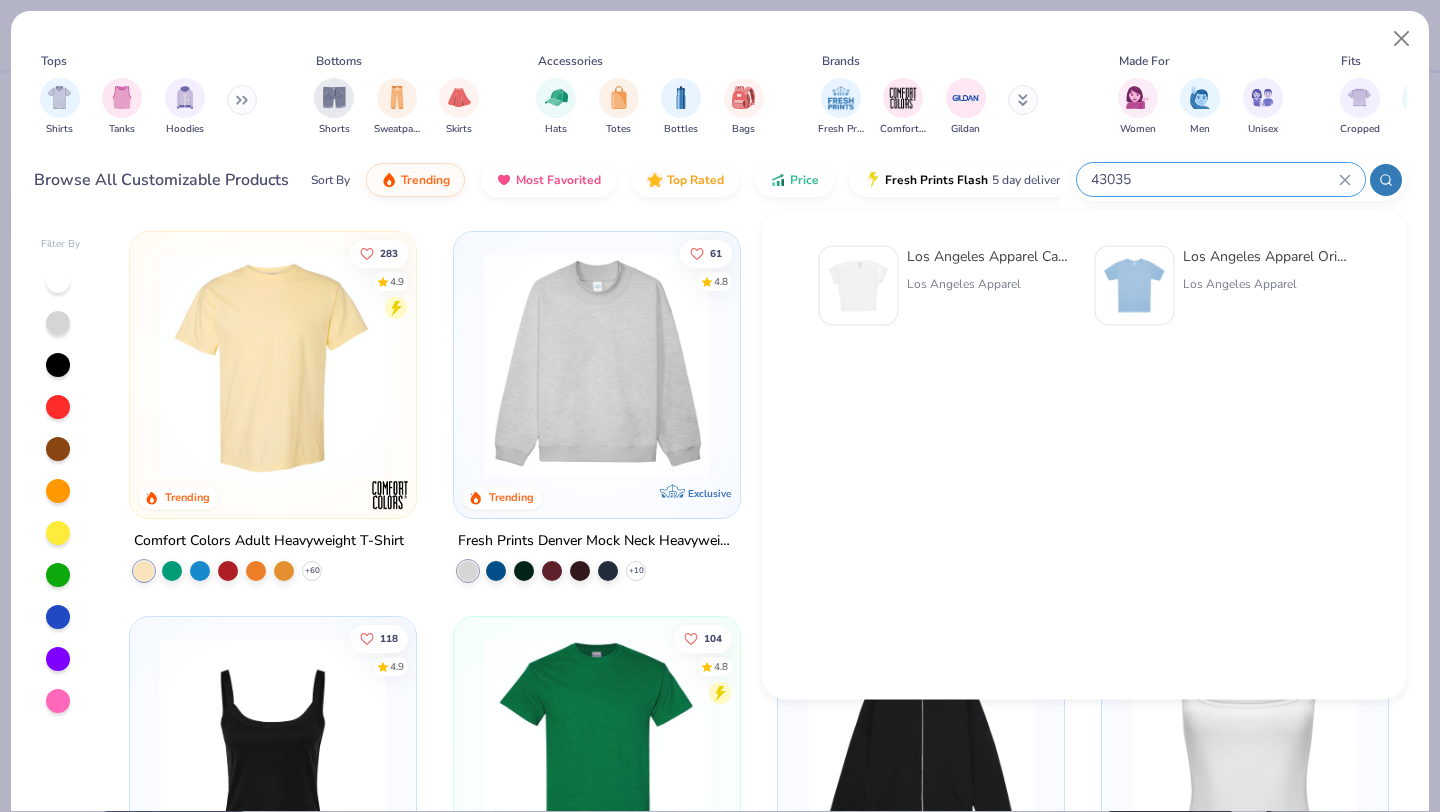 click on "Los Angeles Apparel Cap Sleeve Baby Rib Crop Top Los Angeles Apparel" at bounding box center [991, 286] 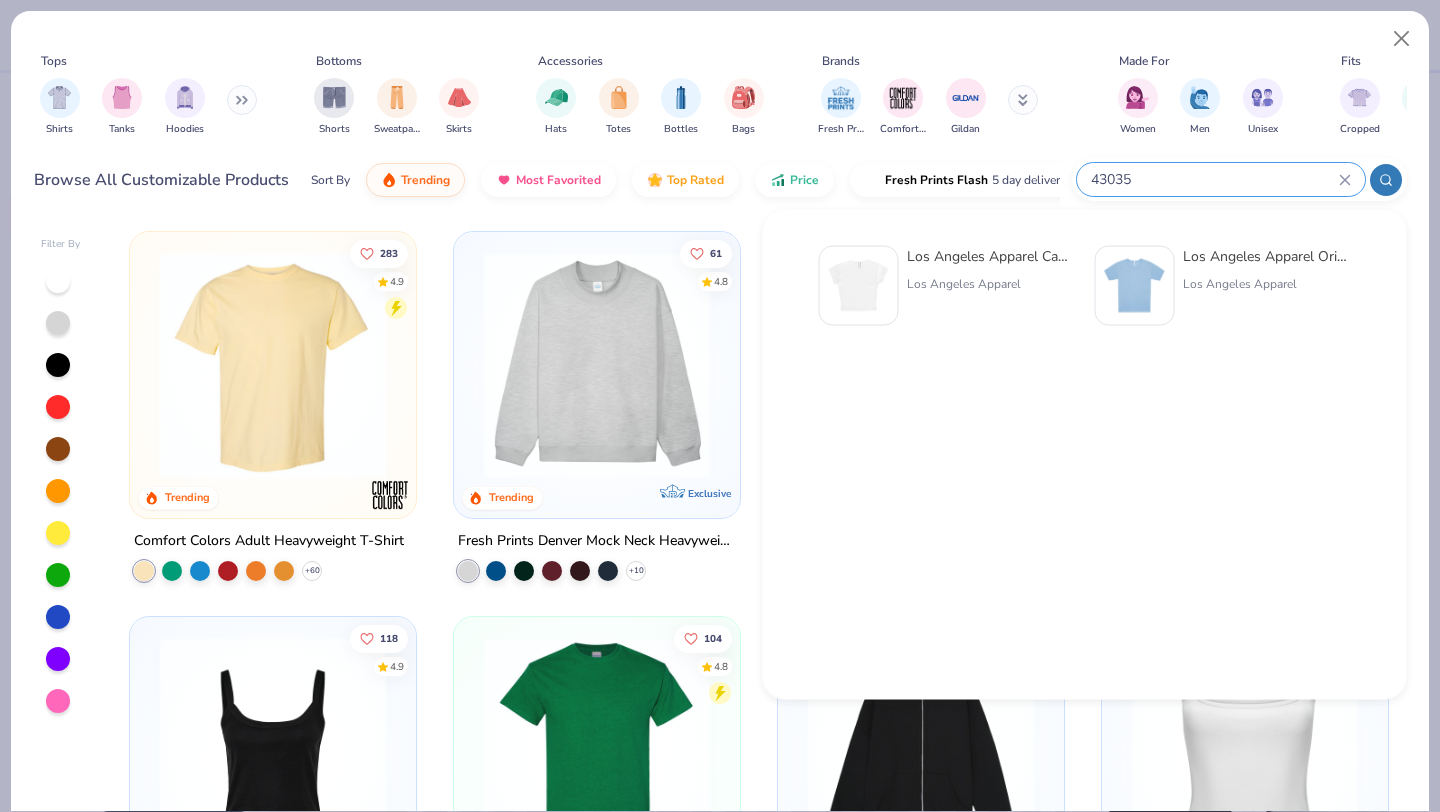 type 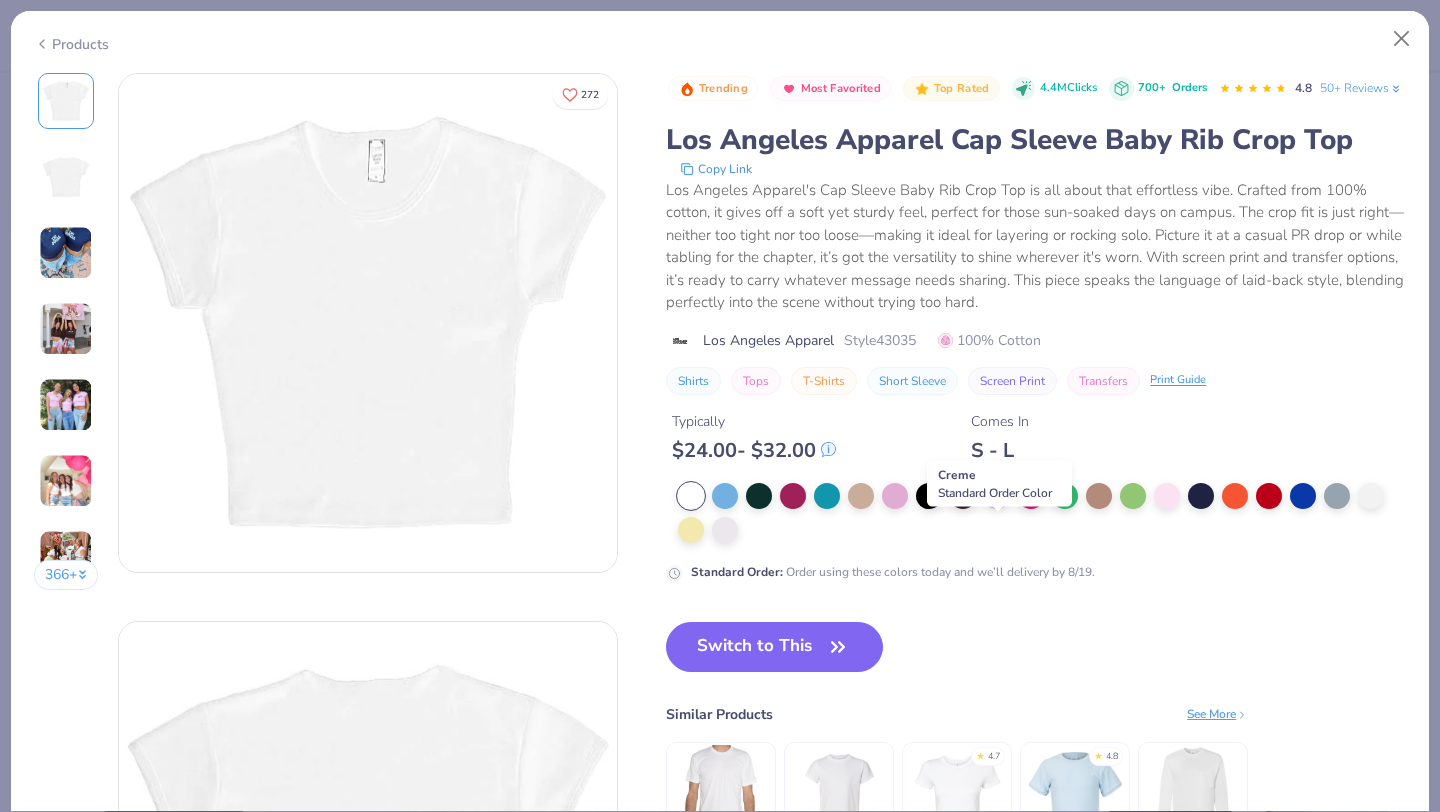 click at bounding box center (997, 494) 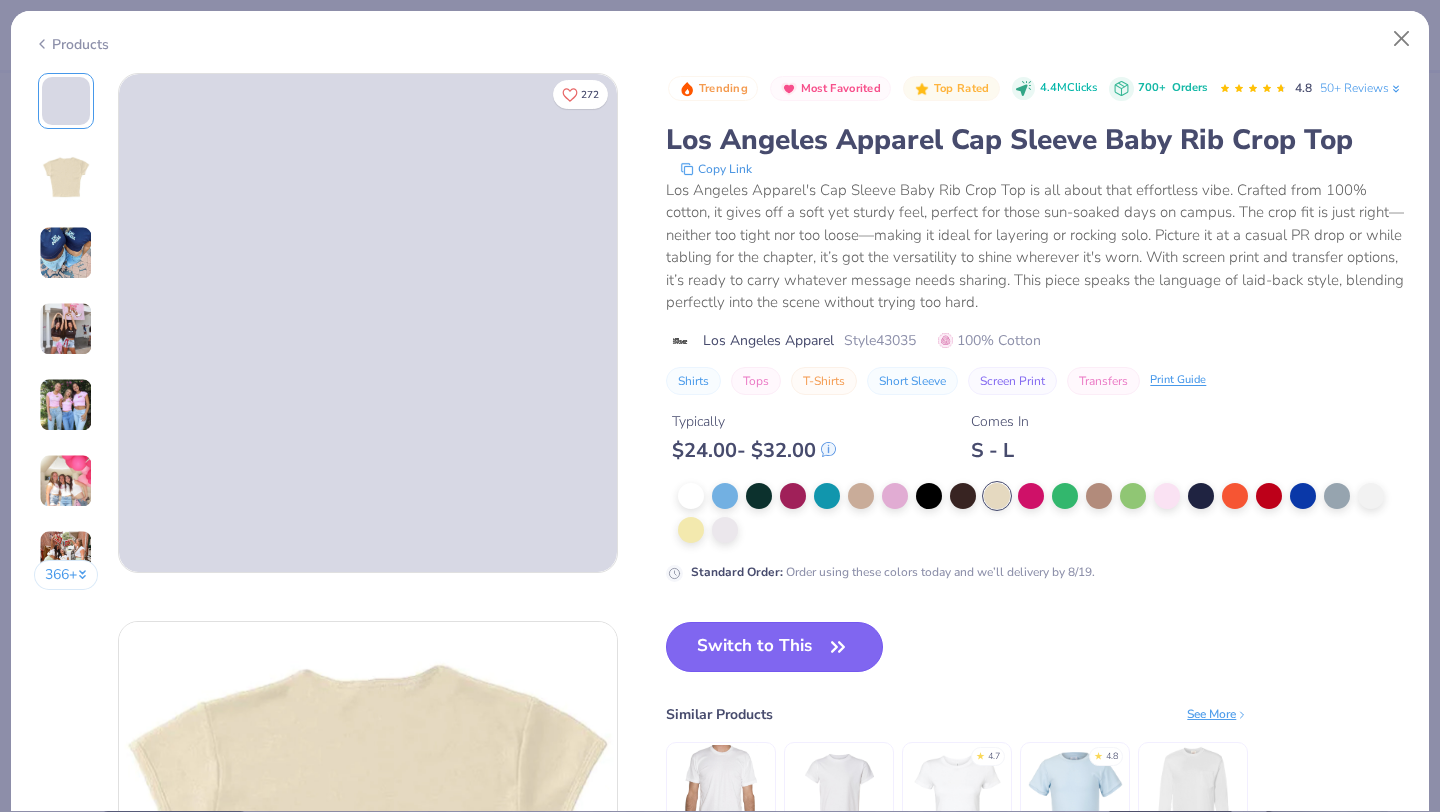 click on "Switch to This" at bounding box center (774, 647) 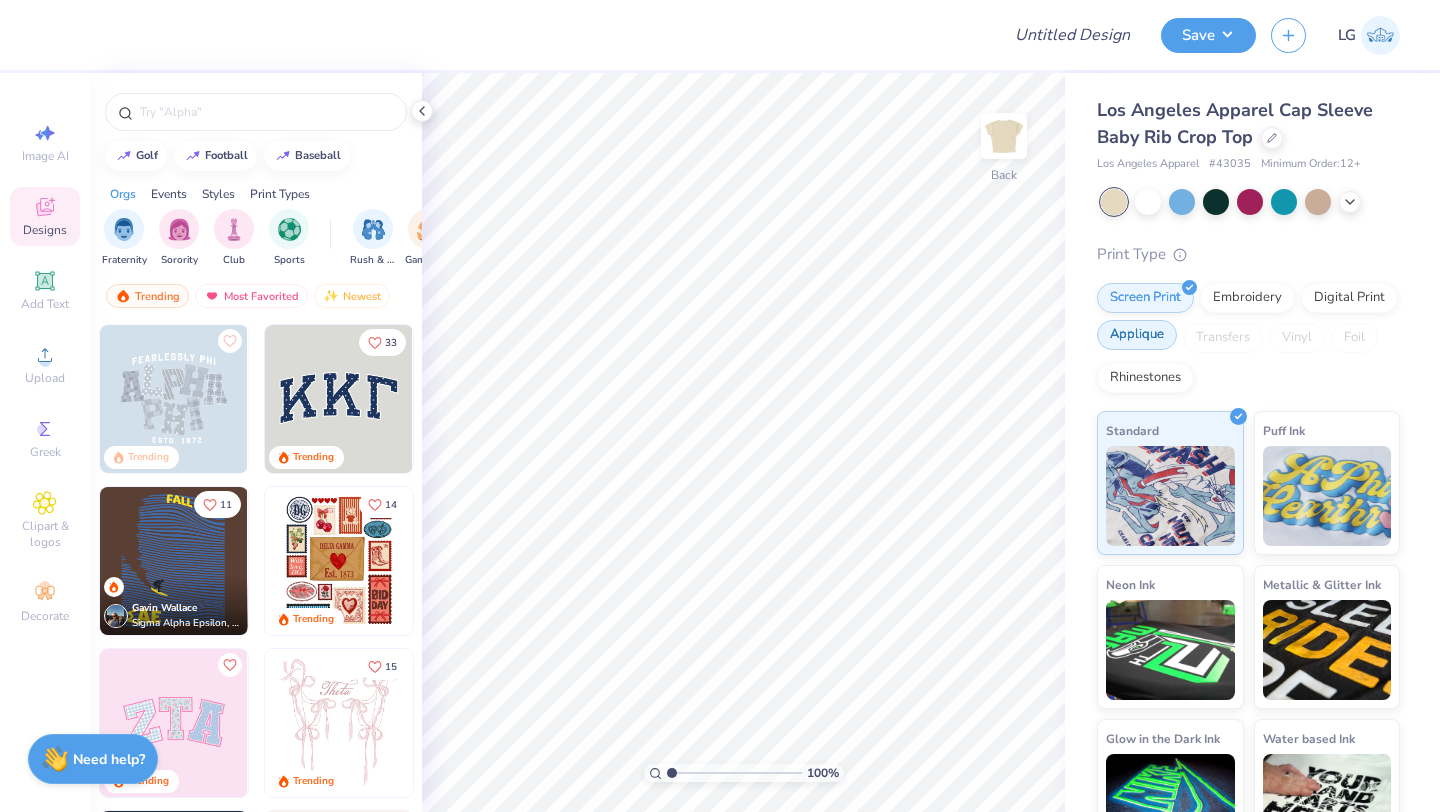 click on "Applique" at bounding box center (1137, 335) 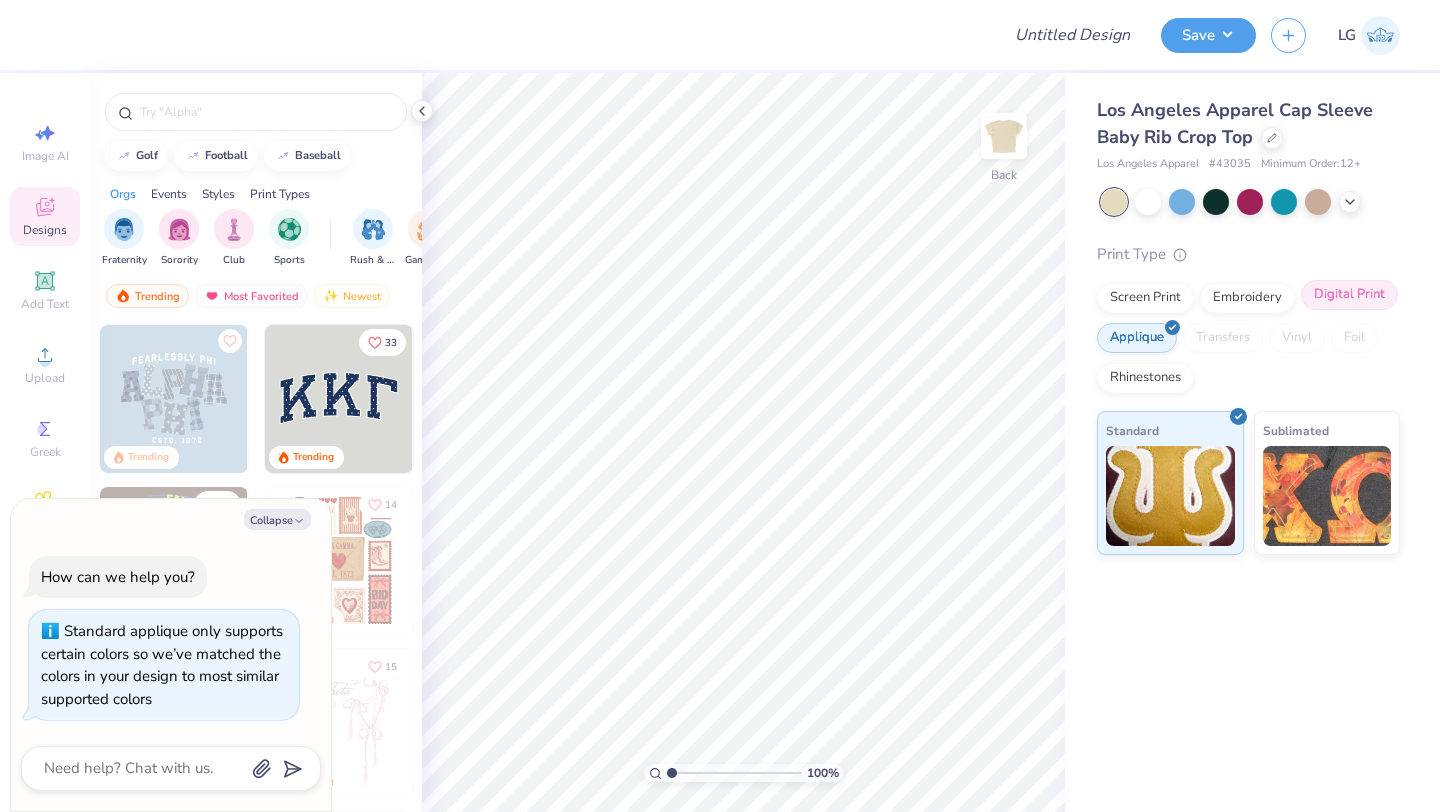 click on "Digital Print" at bounding box center [1349, 295] 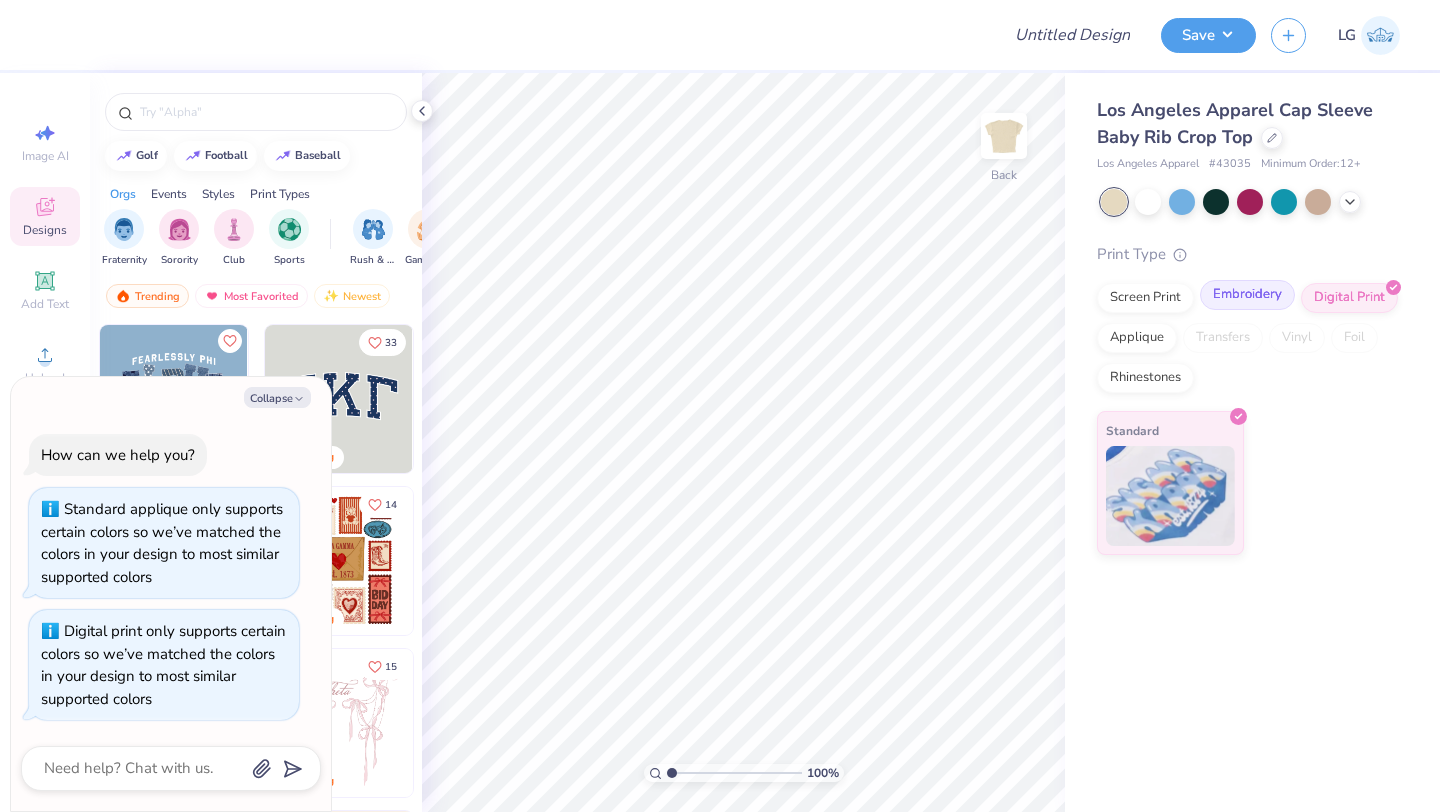 click on "Embroidery" at bounding box center (1247, 295) 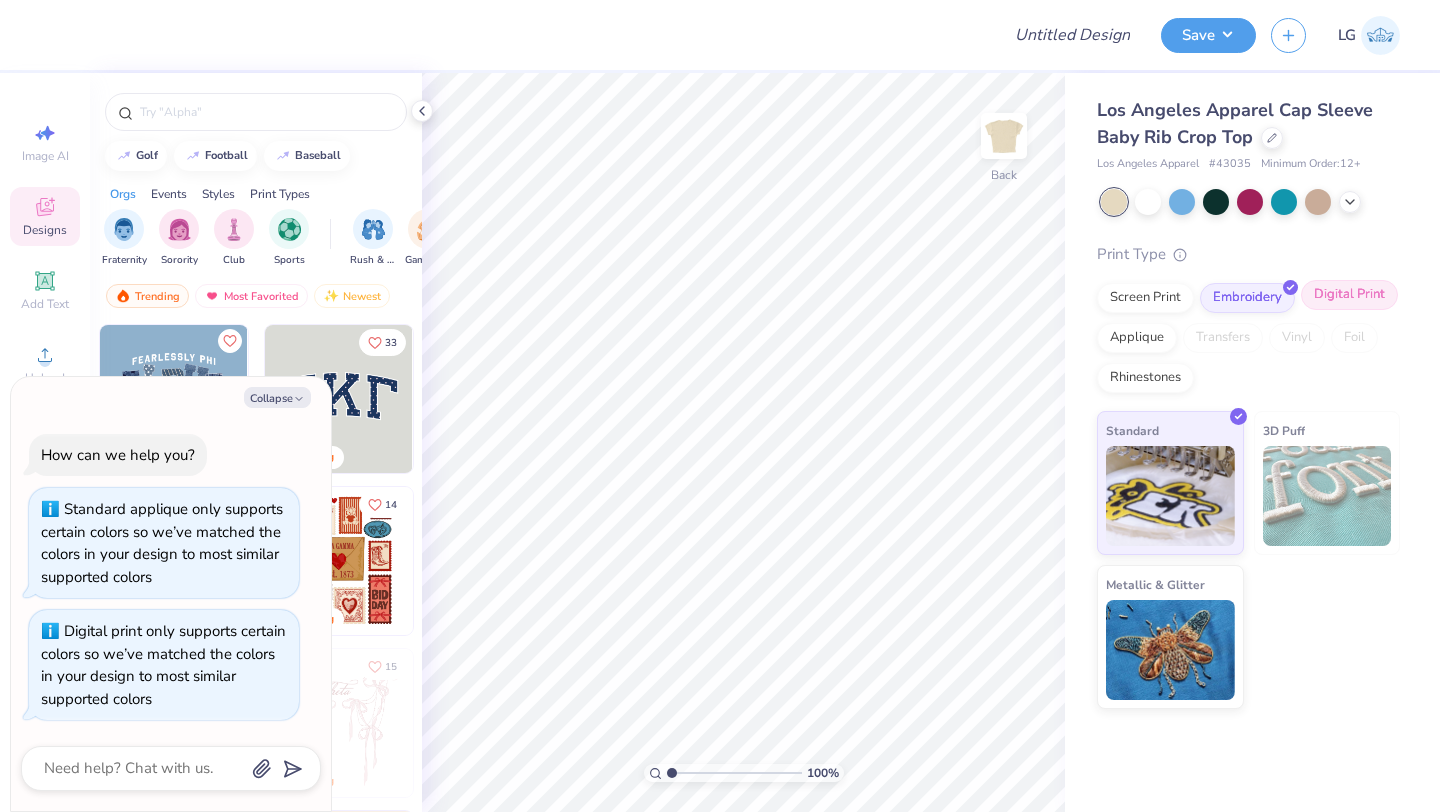 click on "Digital Print" at bounding box center (1349, 295) 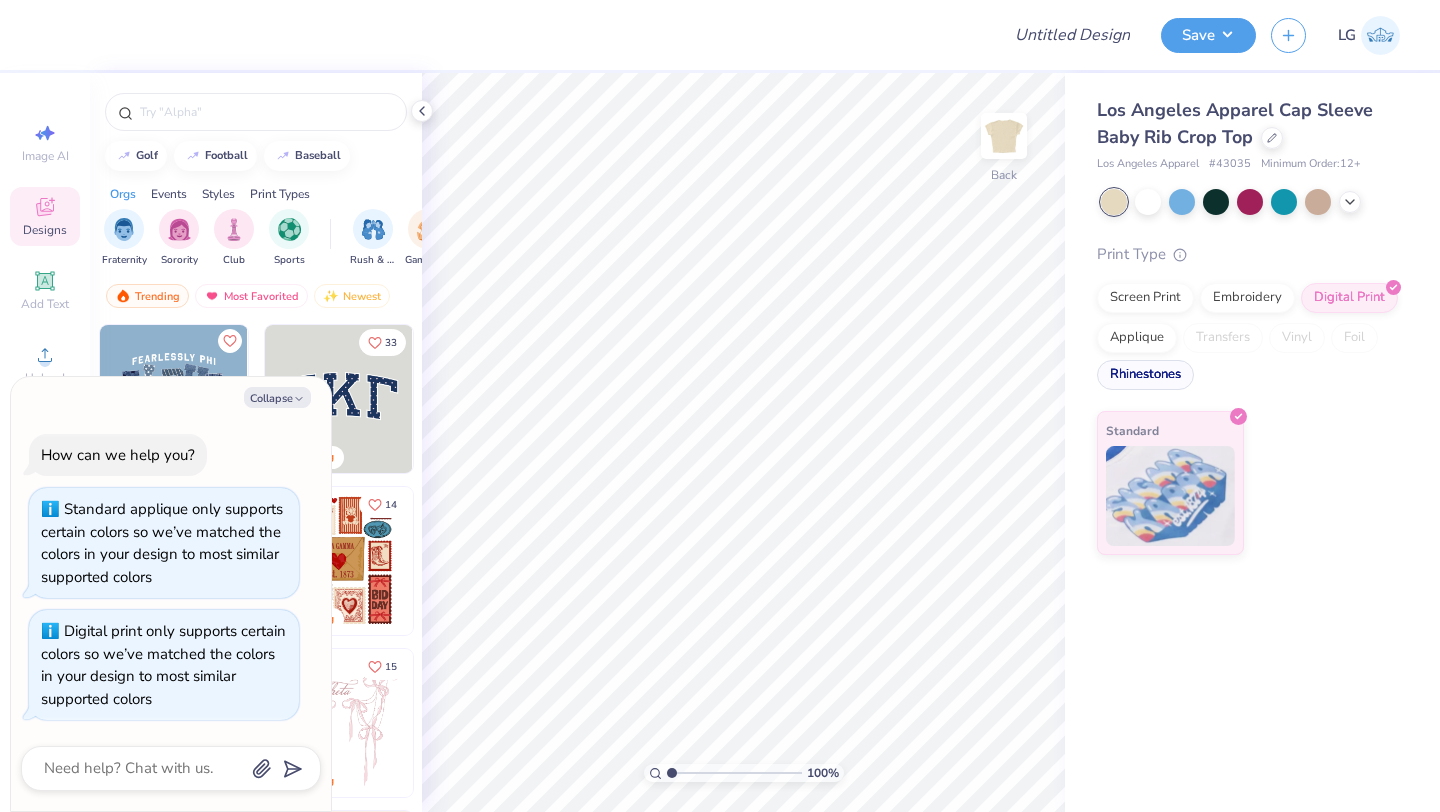 click on "Rhinestones" at bounding box center [1145, 375] 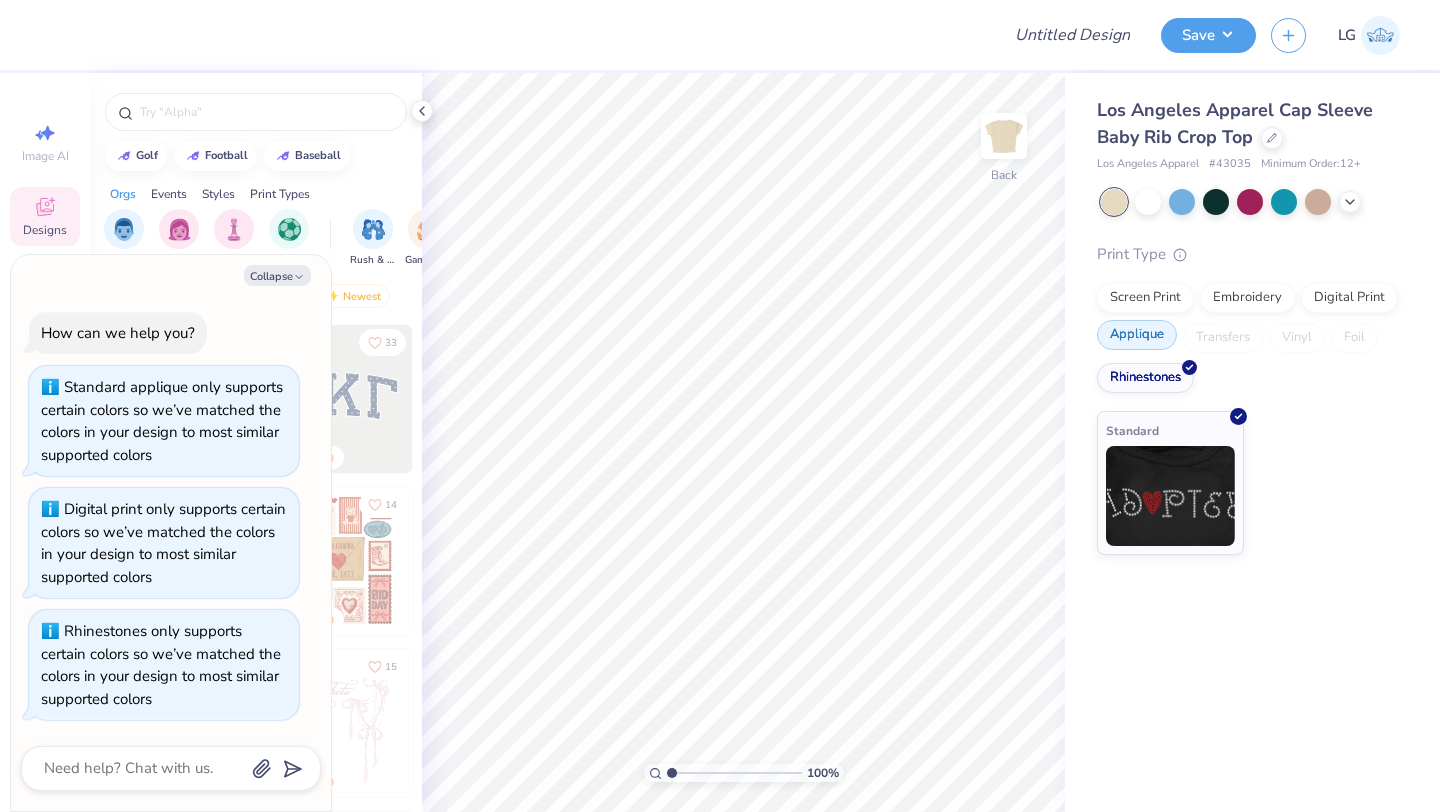 click on "Applique" at bounding box center (1137, 335) 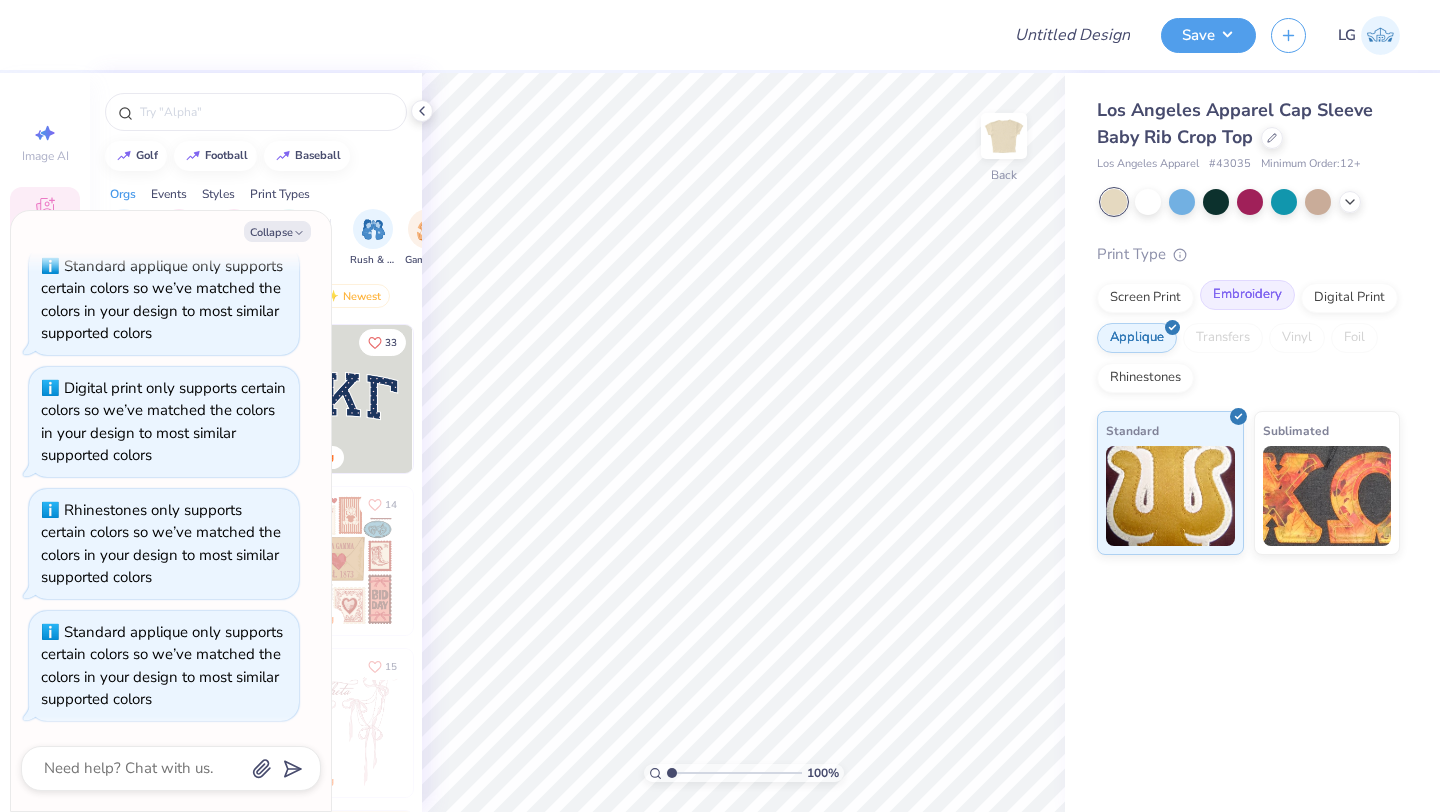 click on "Embroidery" at bounding box center [1247, 295] 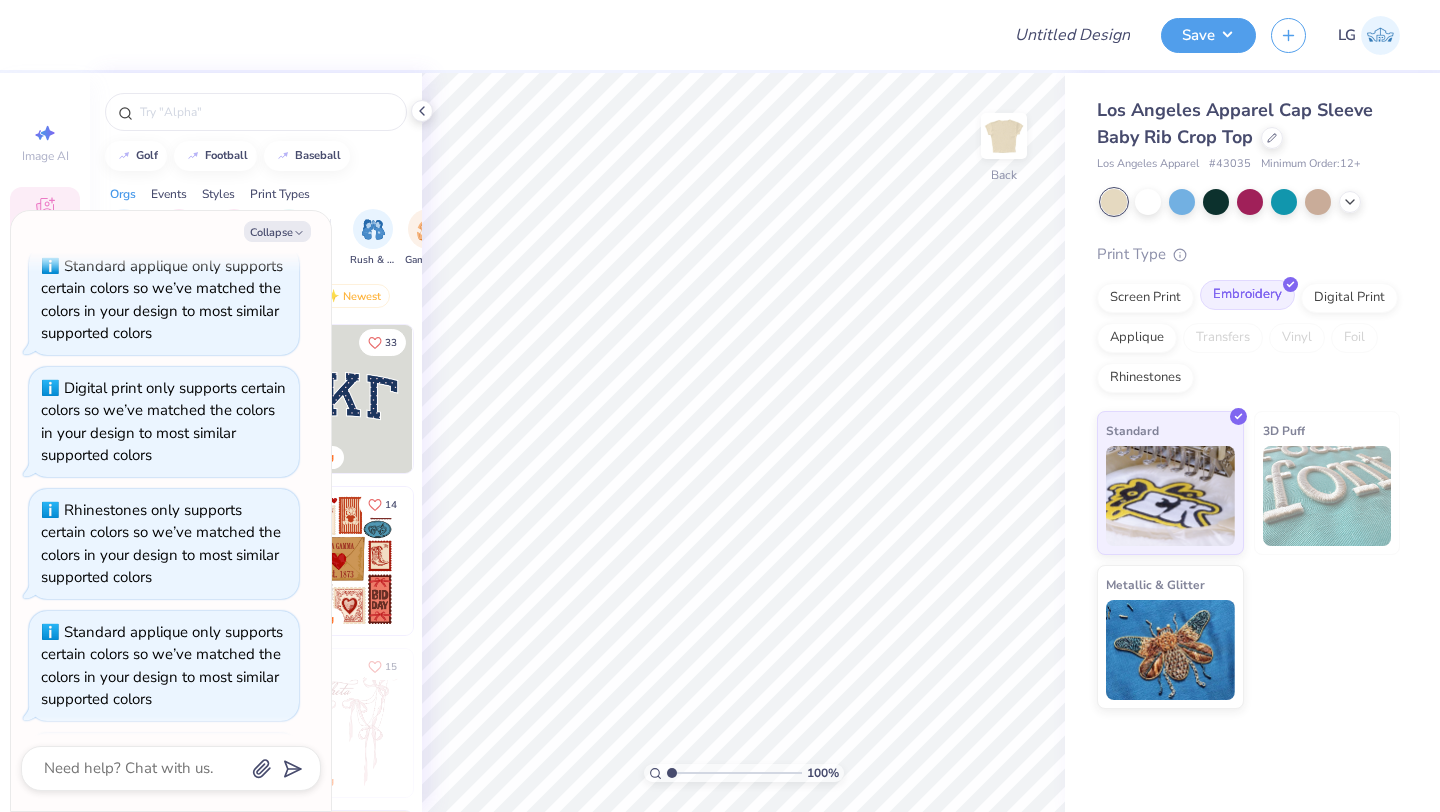 scroll, scrollTop: 200, scrollLeft: 0, axis: vertical 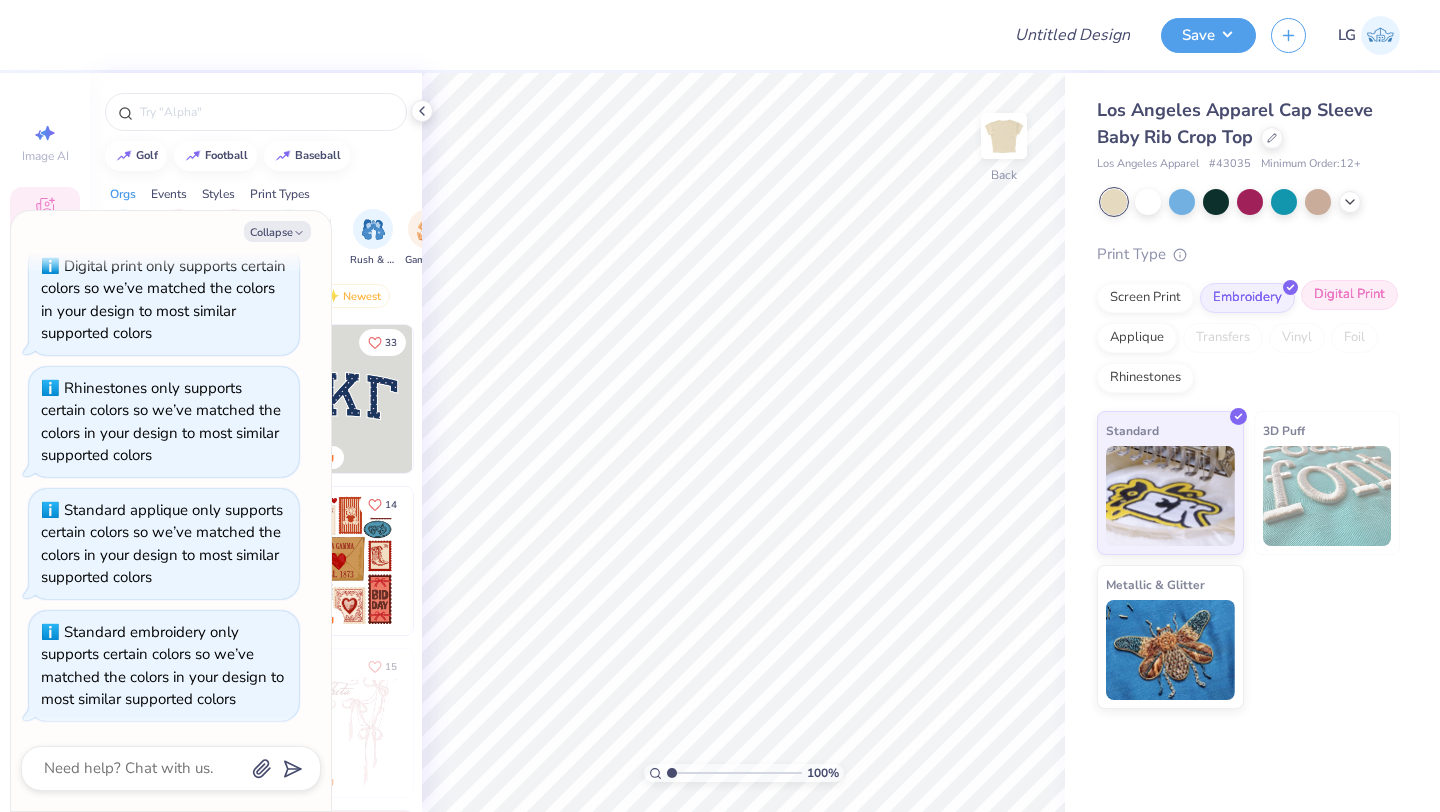 click on "Digital Print" at bounding box center (1349, 295) 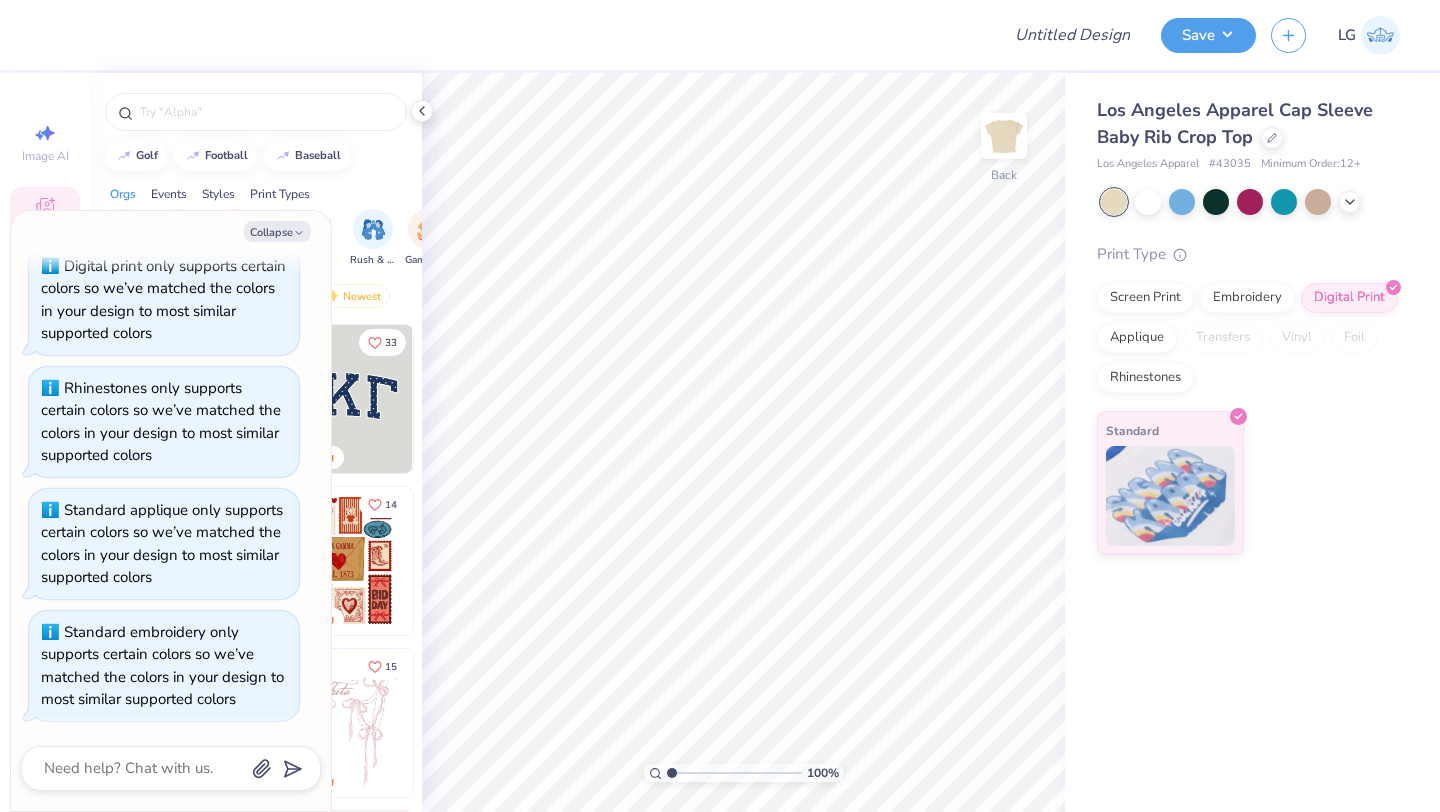 click on "Transfers" at bounding box center [1223, 338] 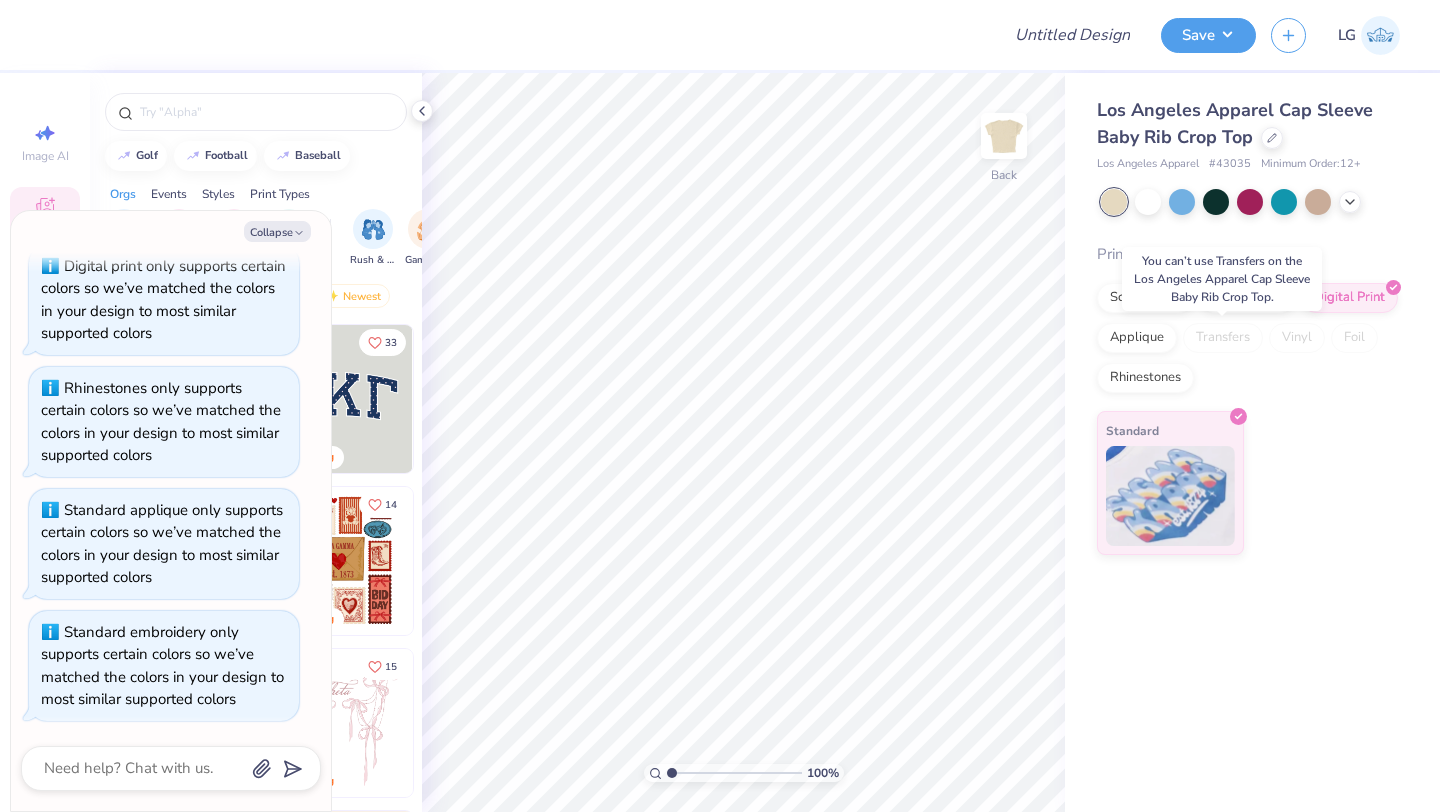 click on "Transfers" at bounding box center [1223, 338] 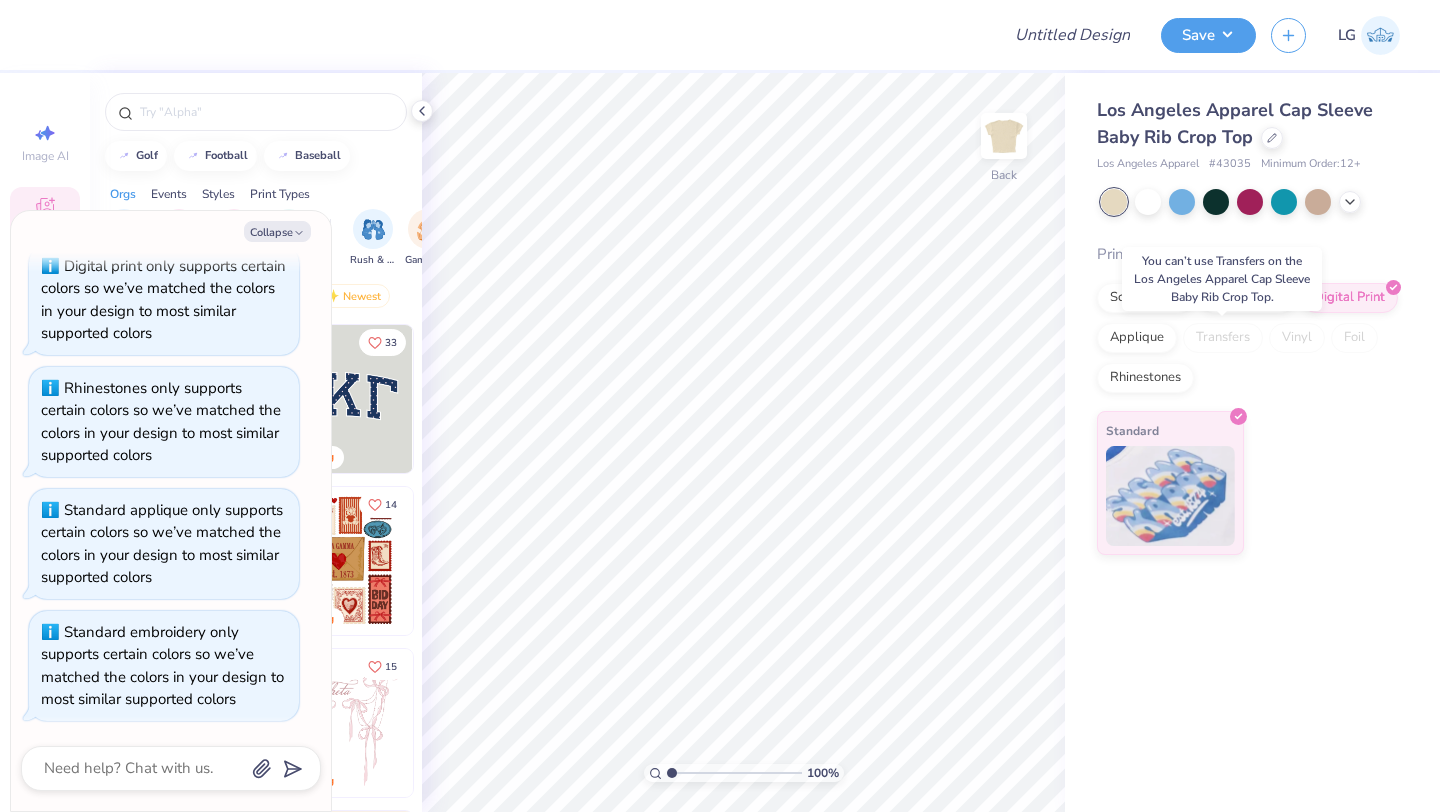 click on "Transfers" at bounding box center [1223, 338] 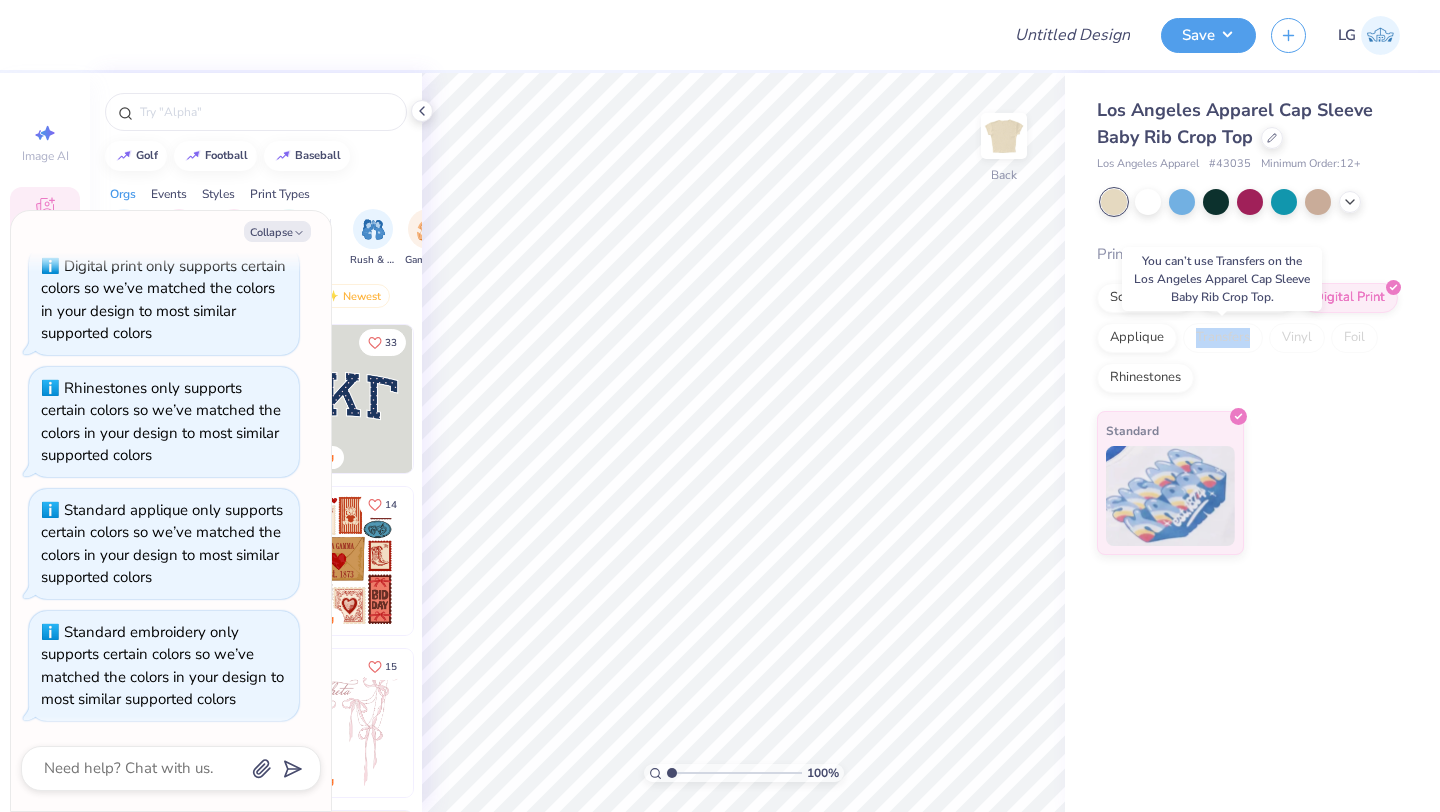 click on "Transfers" at bounding box center (1223, 338) 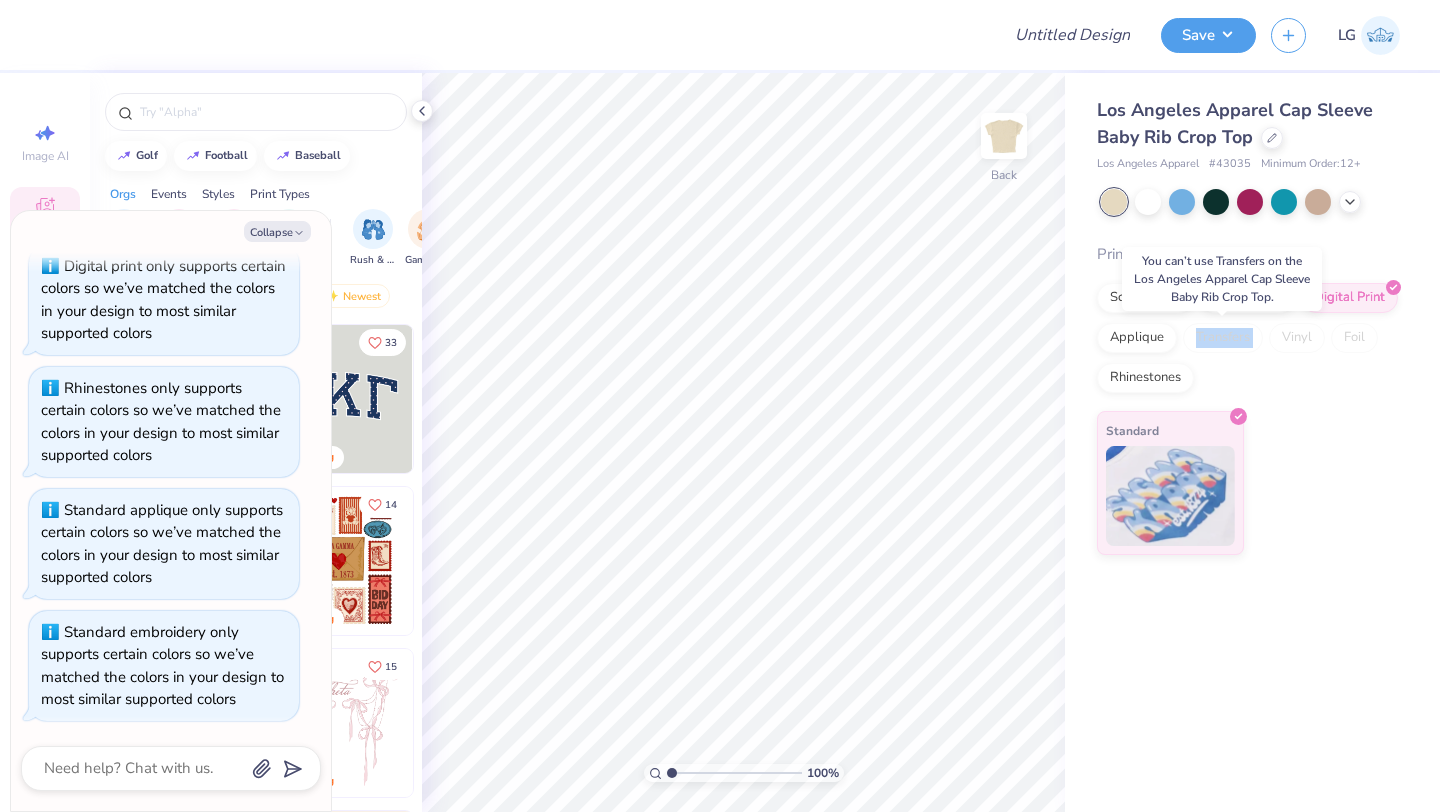 click on "Transfers" at bounding box center (1223, 338) 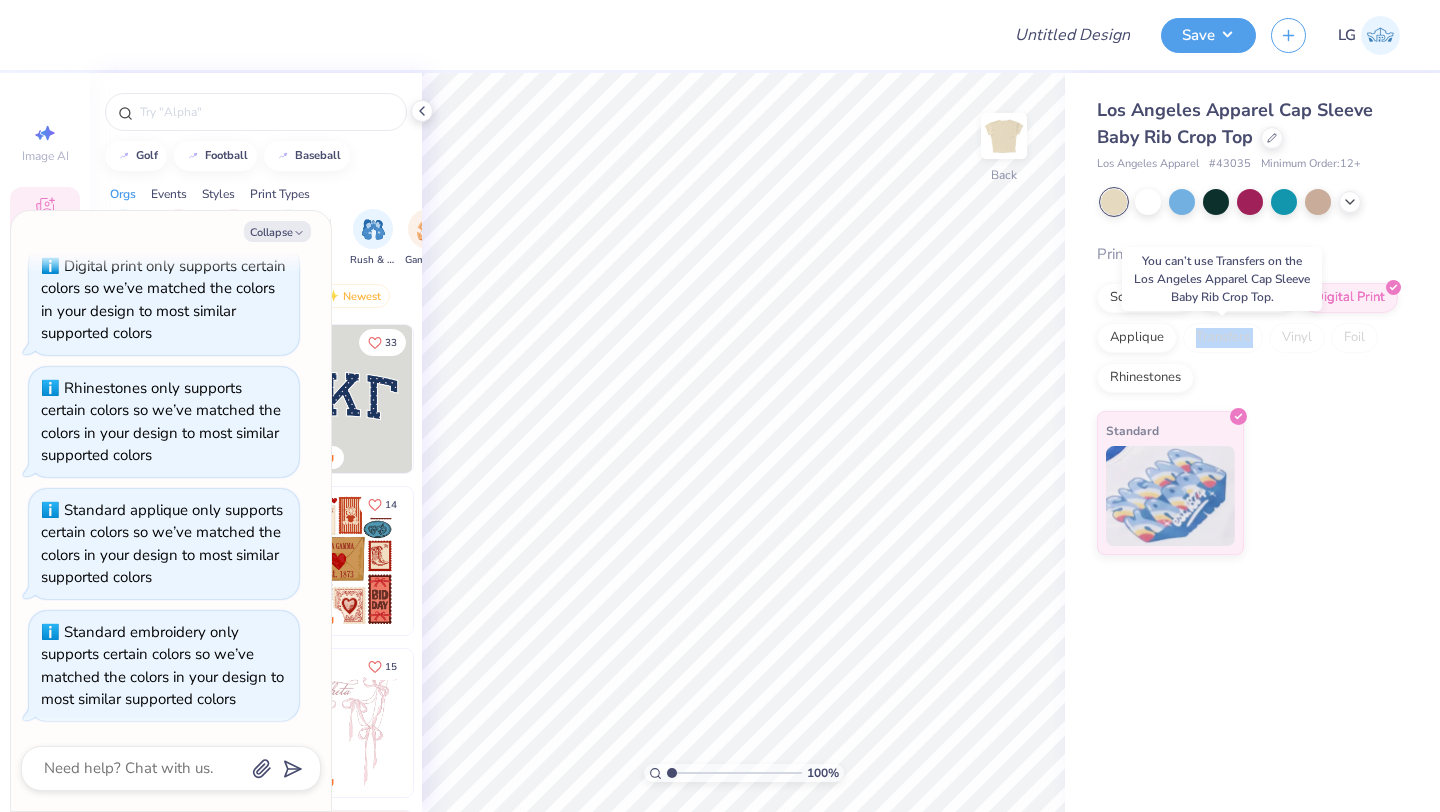 click on "Transfers" at bounding box center [1223, 338] 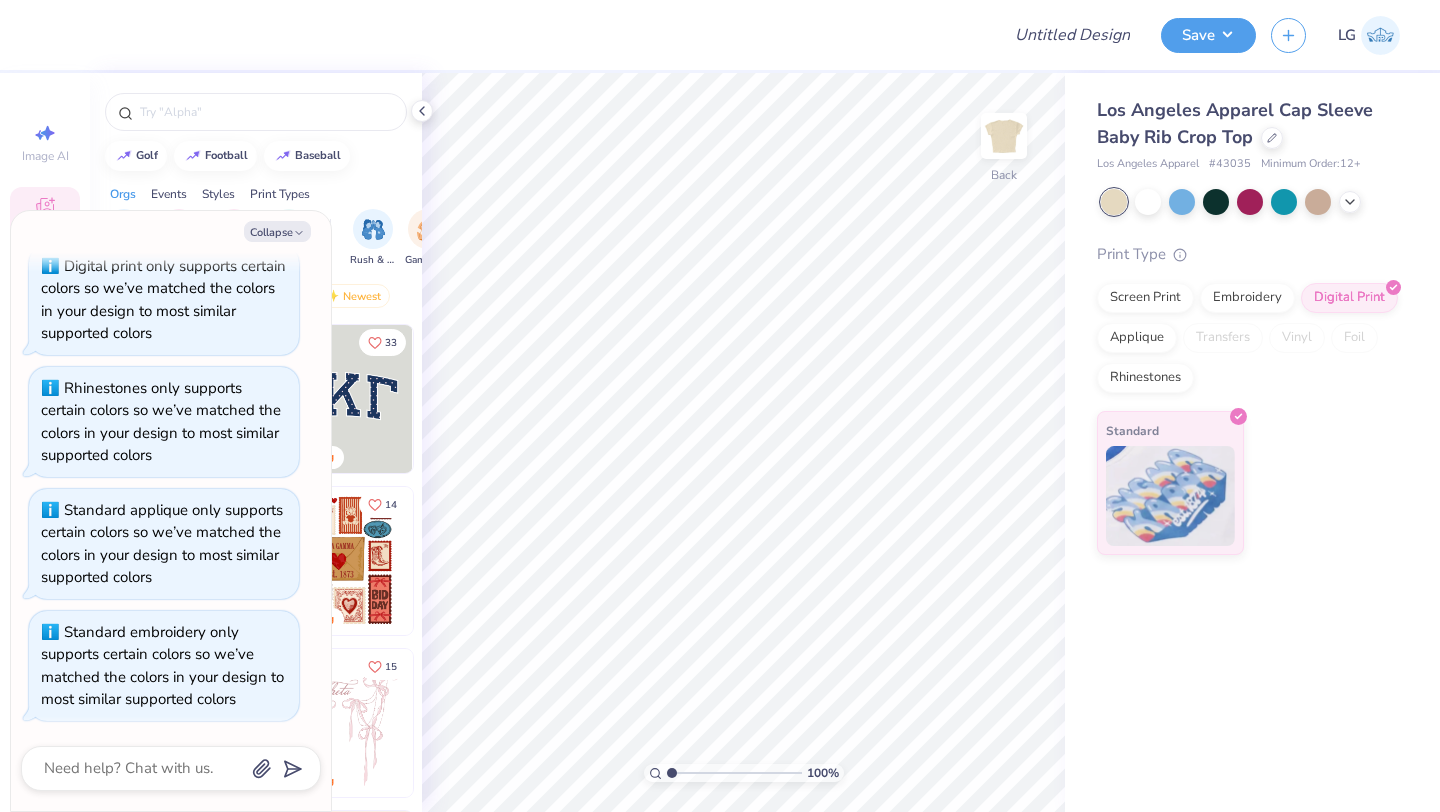 click on "Screen Print Embroidery Digital Print Applique Transfers Vinyl Foil Rhinestones" at bounding box center [1248, 338] 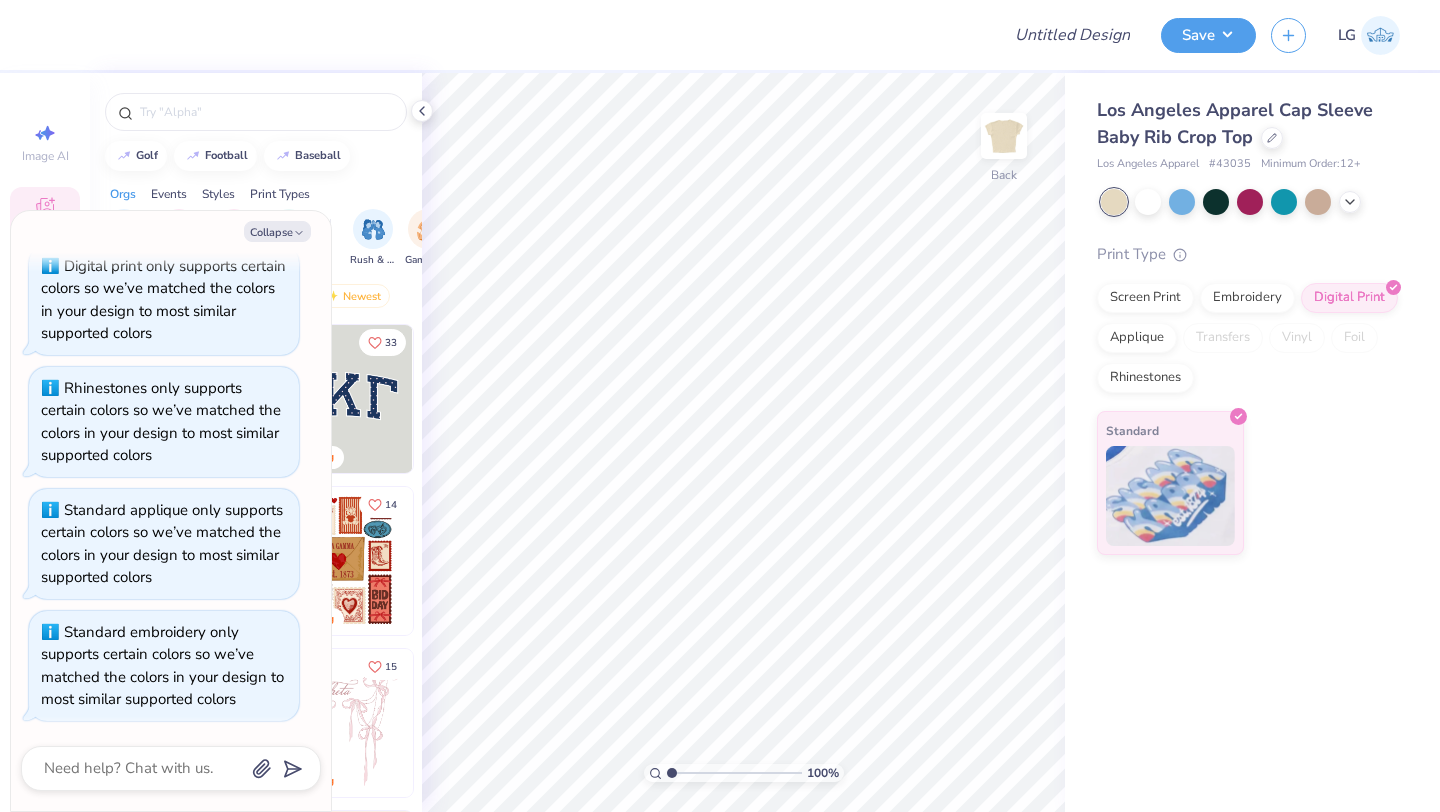 type on "x" 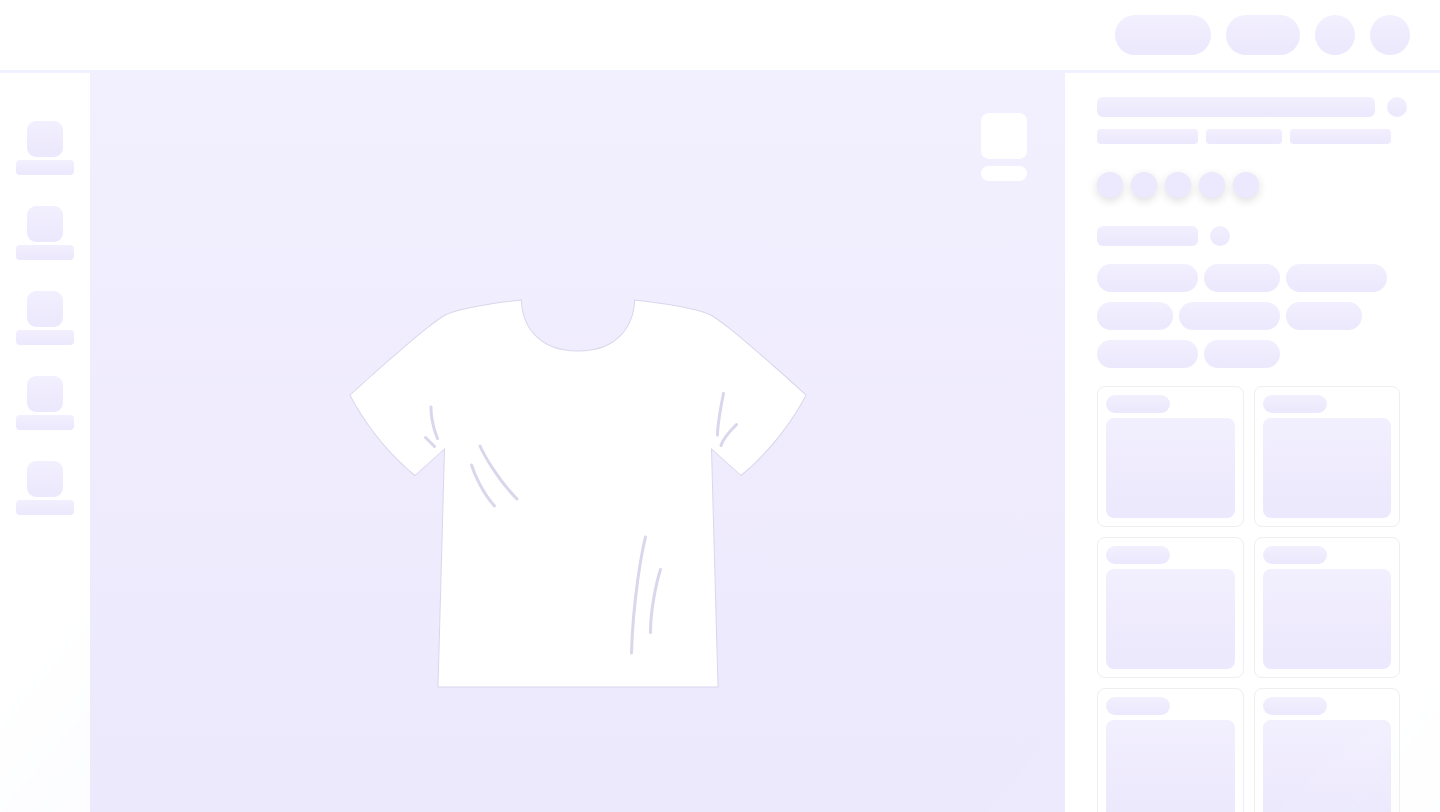 scroll, scrollTop: 0, scrollLeft: 0, axis: both 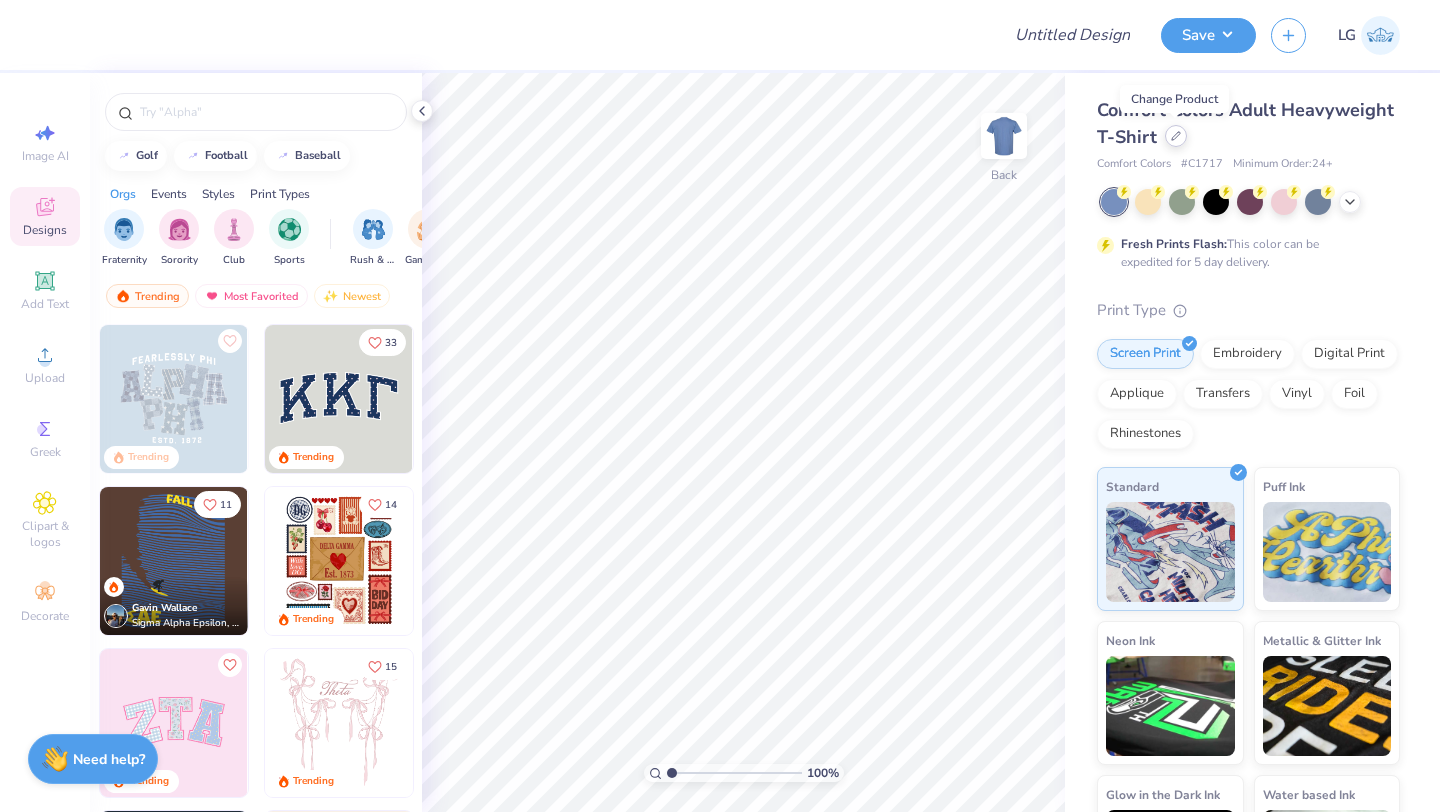 click at bounding box center [1176, 136] 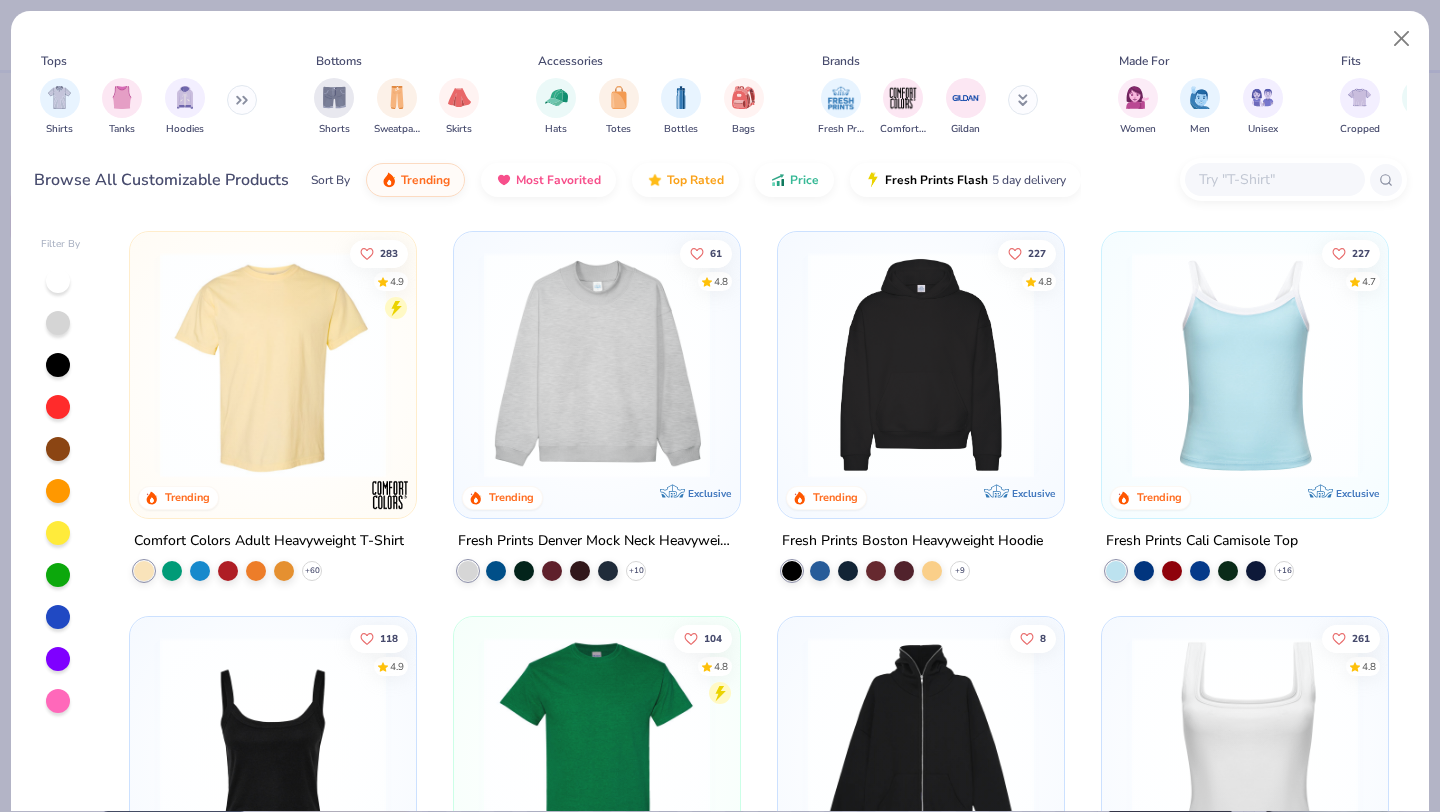 click at bounding box center (1274, 179) 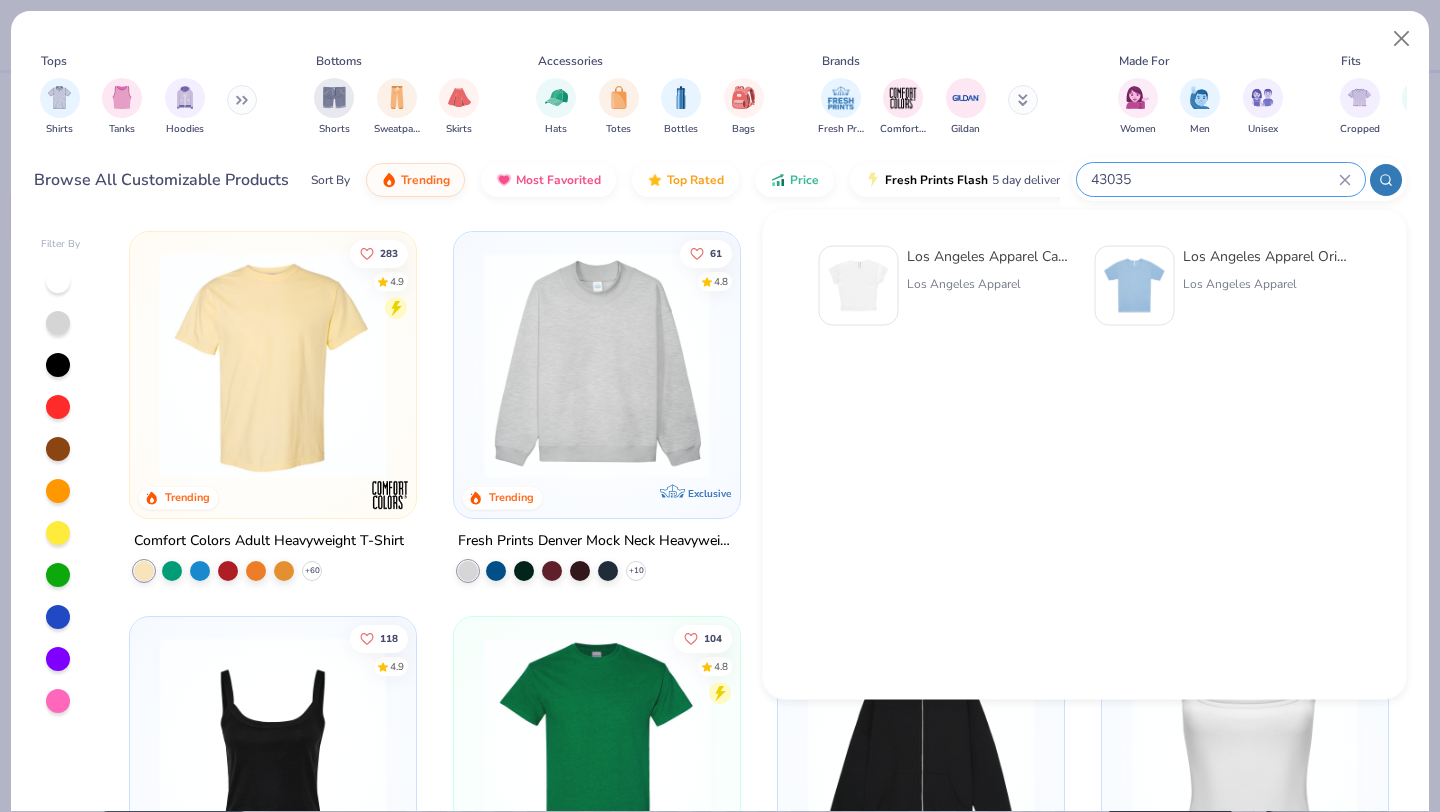 type on "43035" 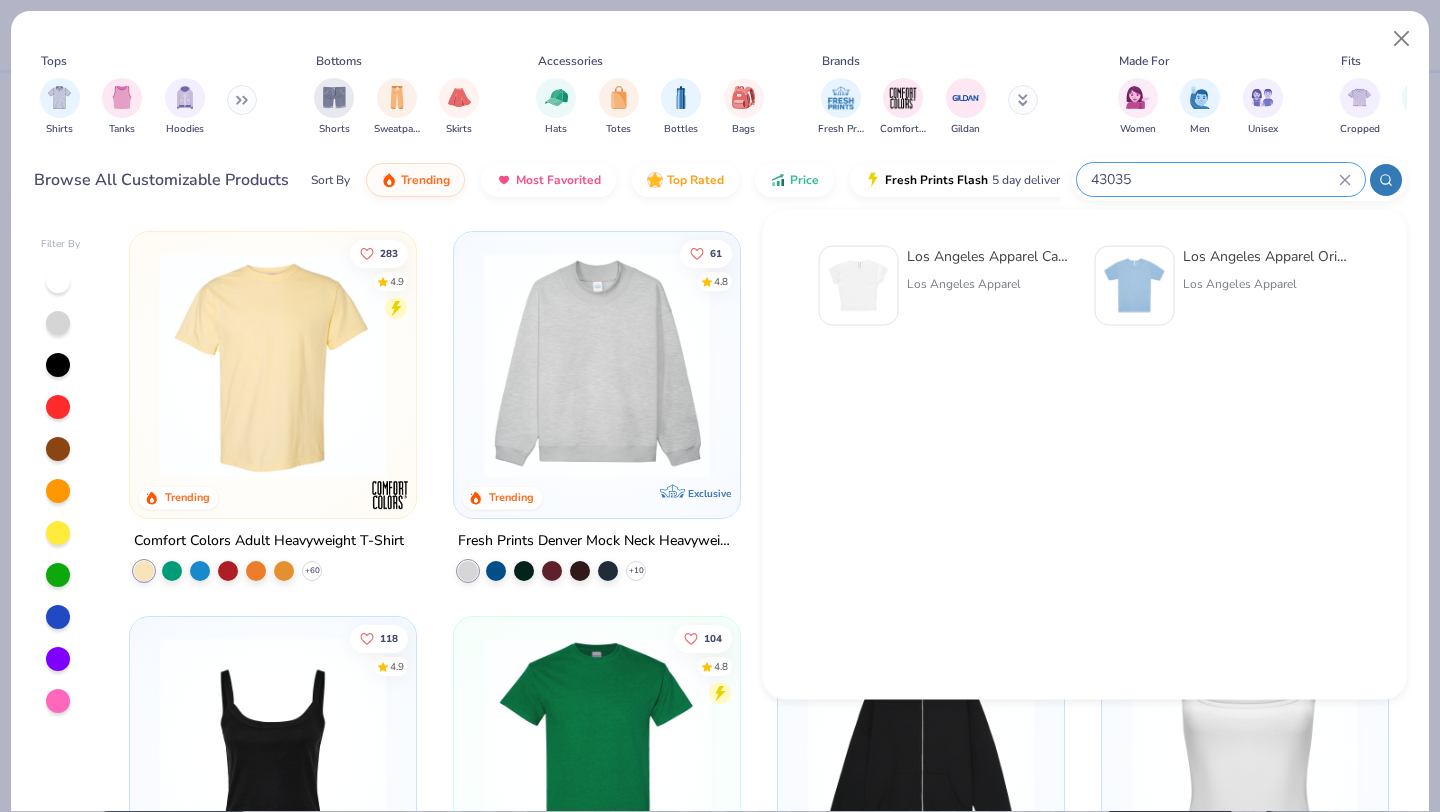 click on "Los Angeles Apparel" at bounding box center [991, 284] 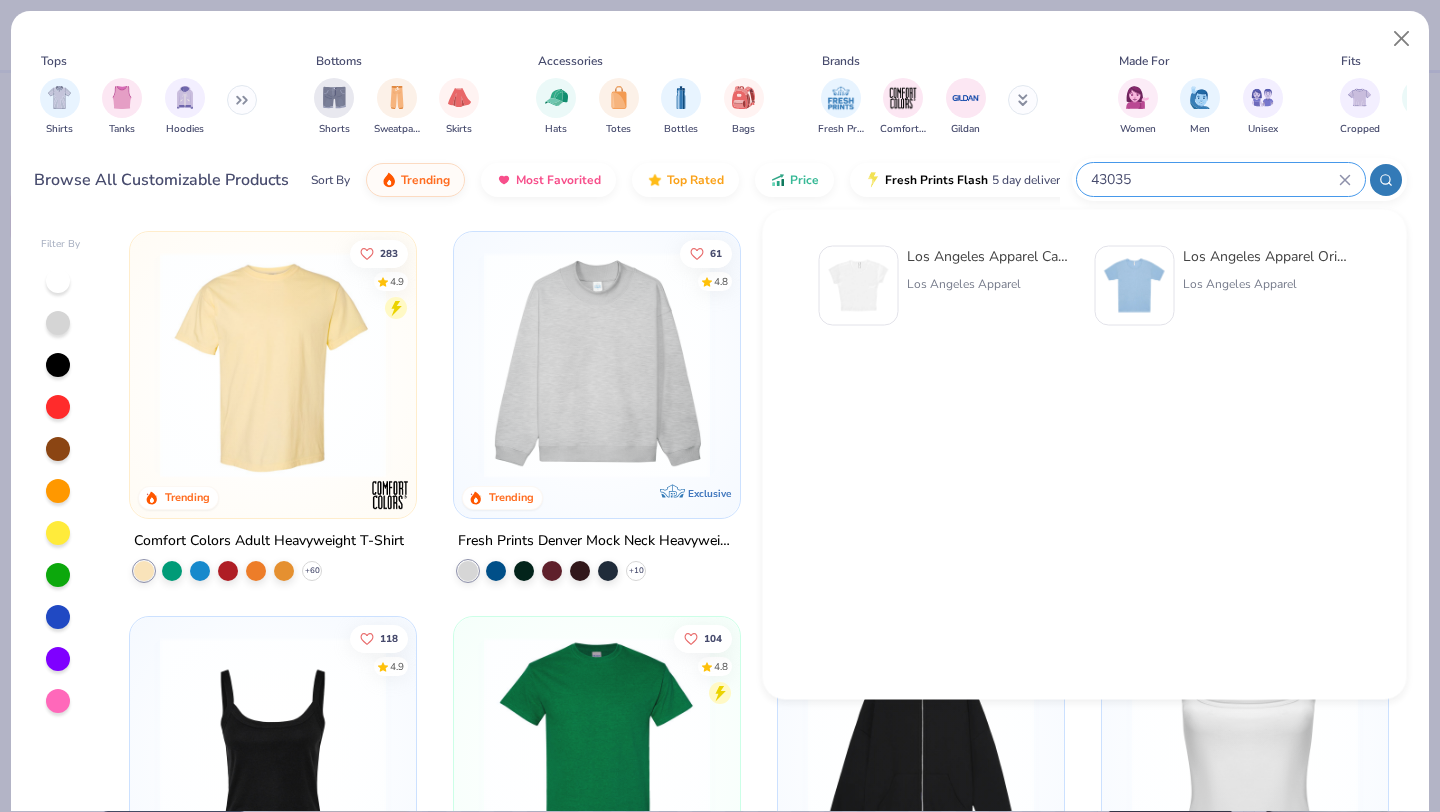 type 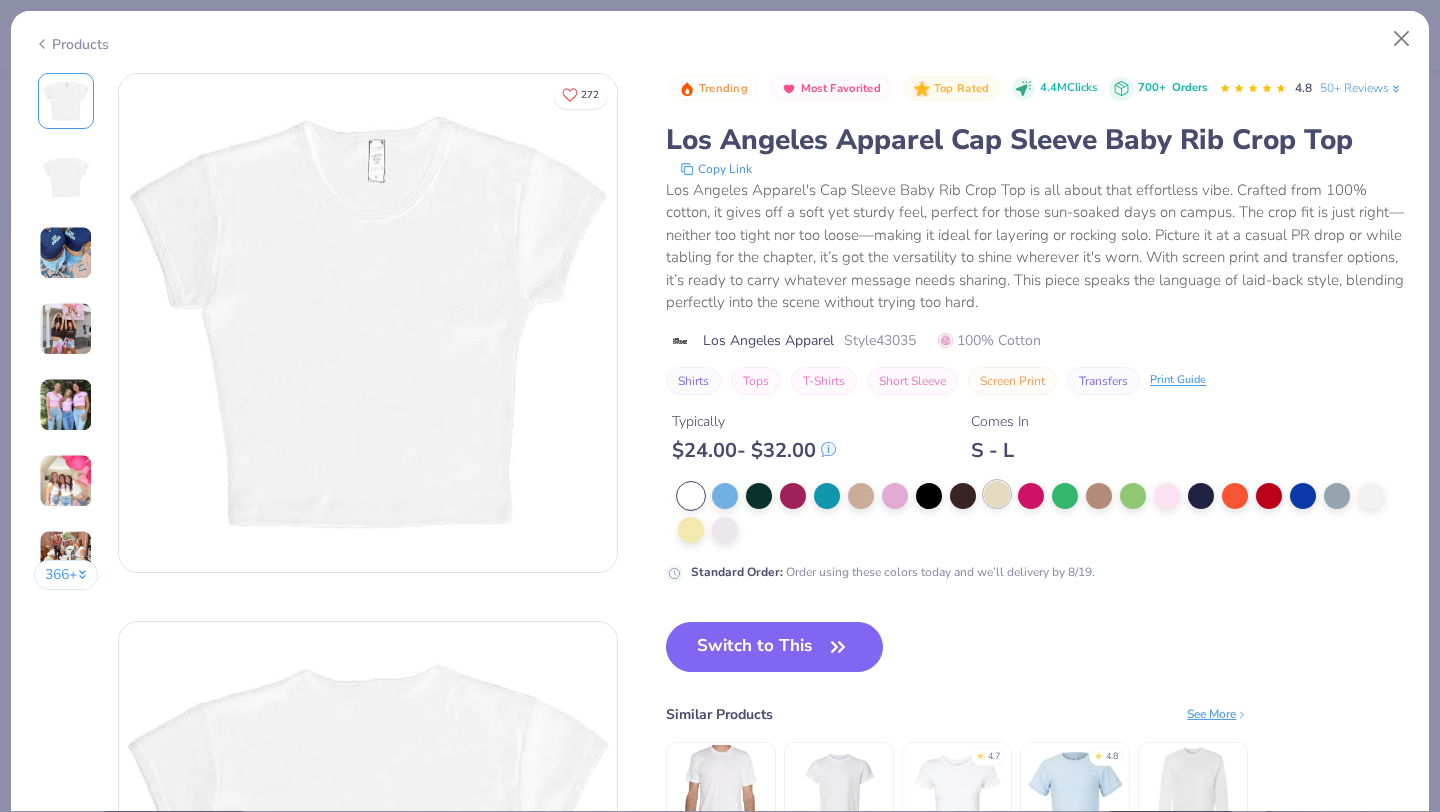 click at bounding box center [997, 494] 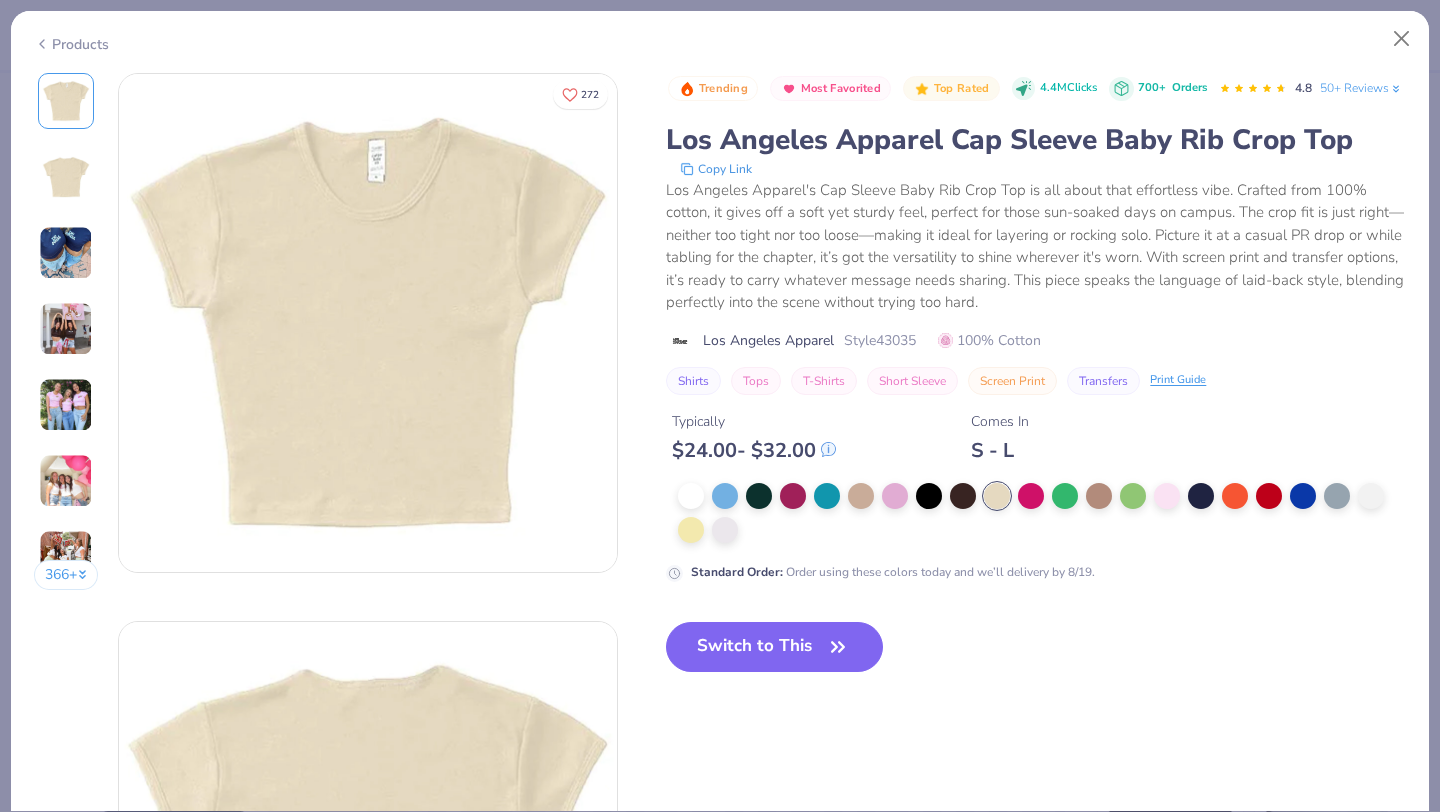 click on "Switch to This" at bounding box center [774, 647] 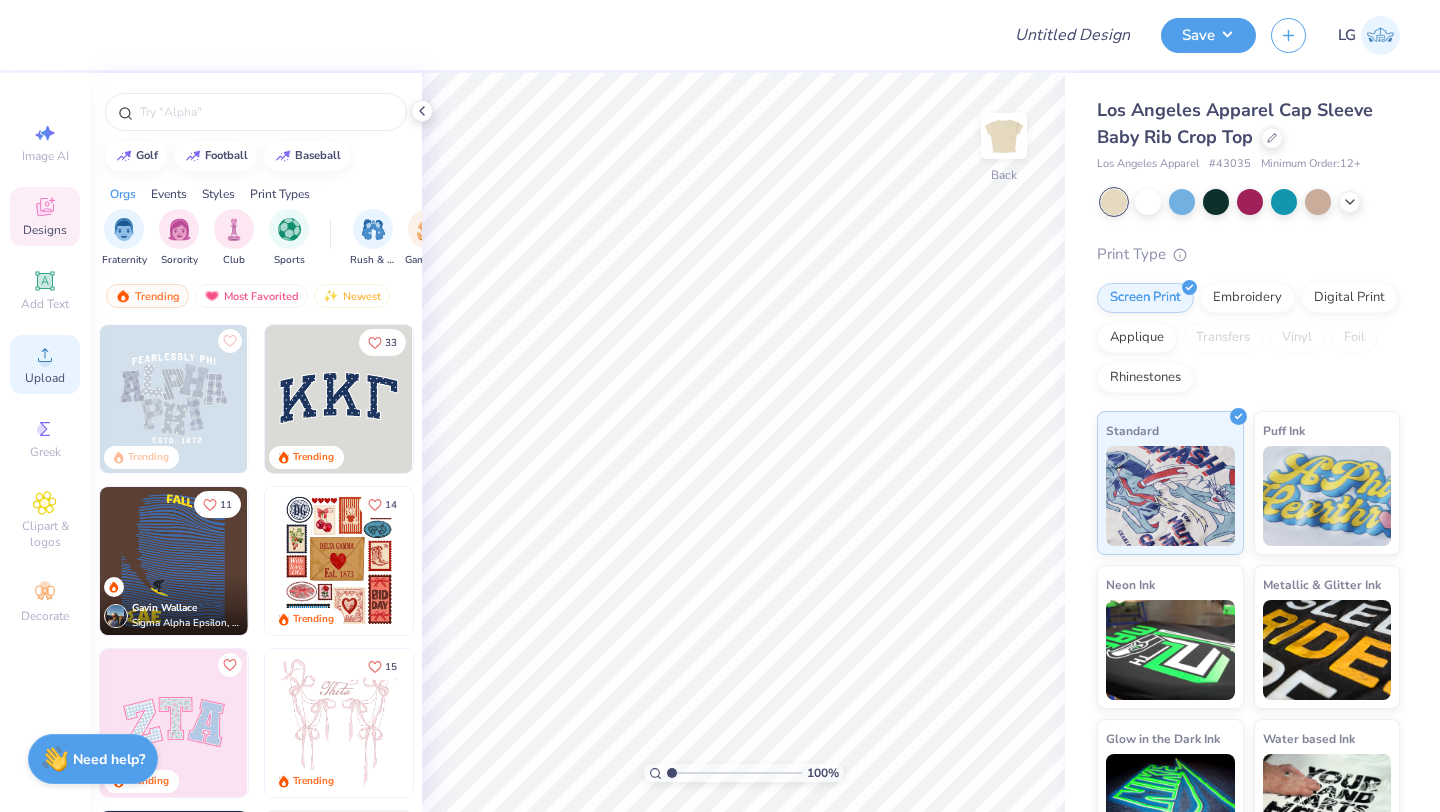 click 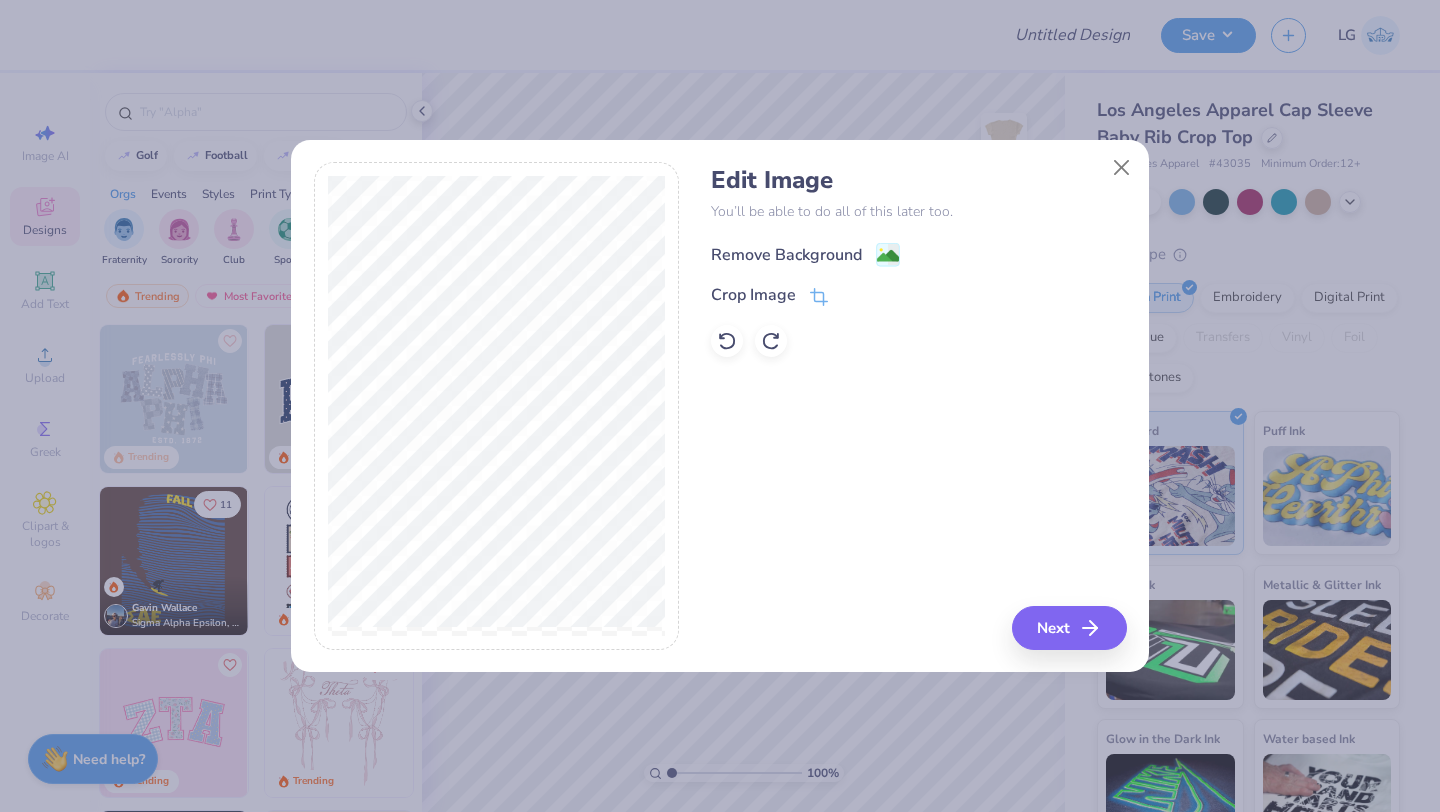 click on "Remove Background" at bounding box center [786, 255] 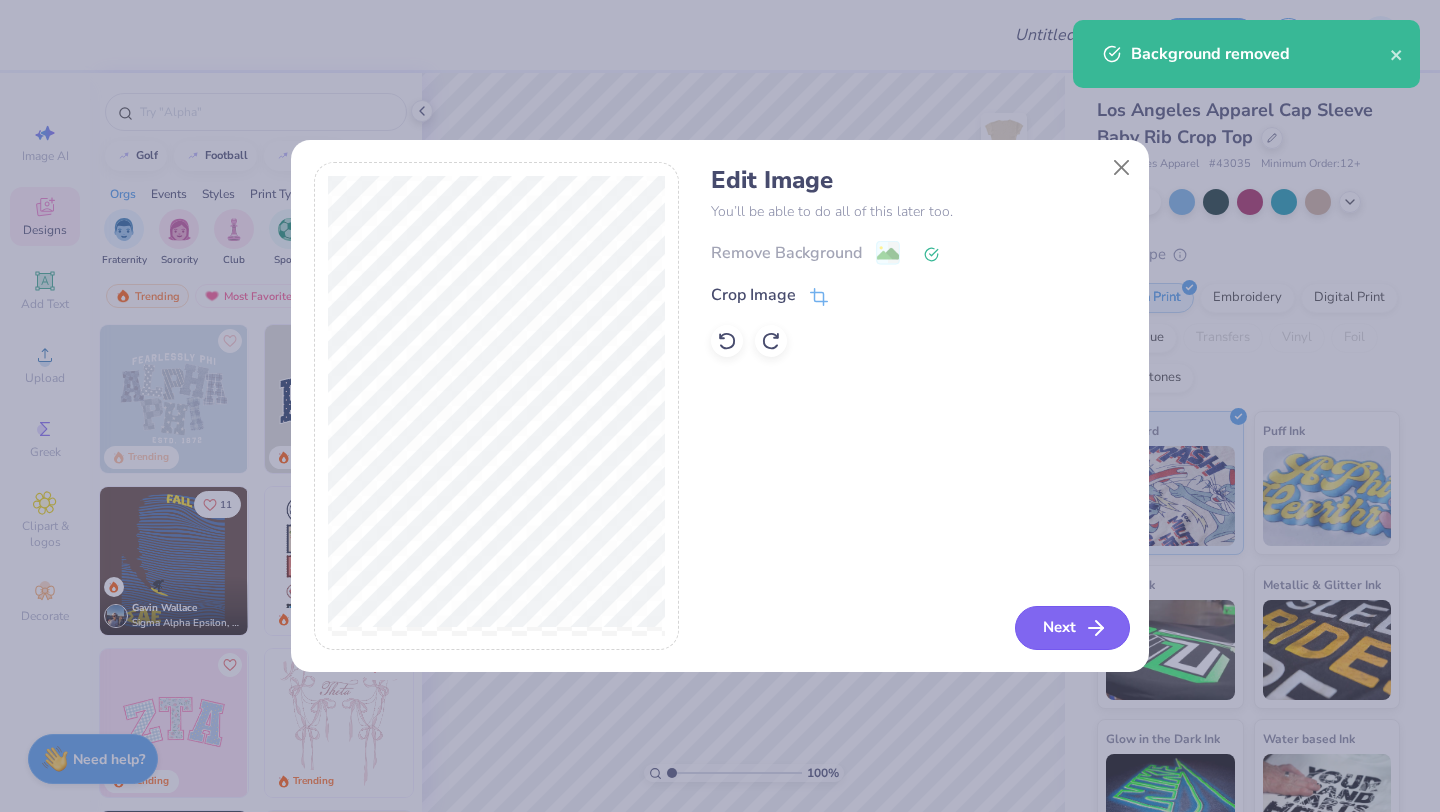 click on "Next" at bounding box center (1072, 628) 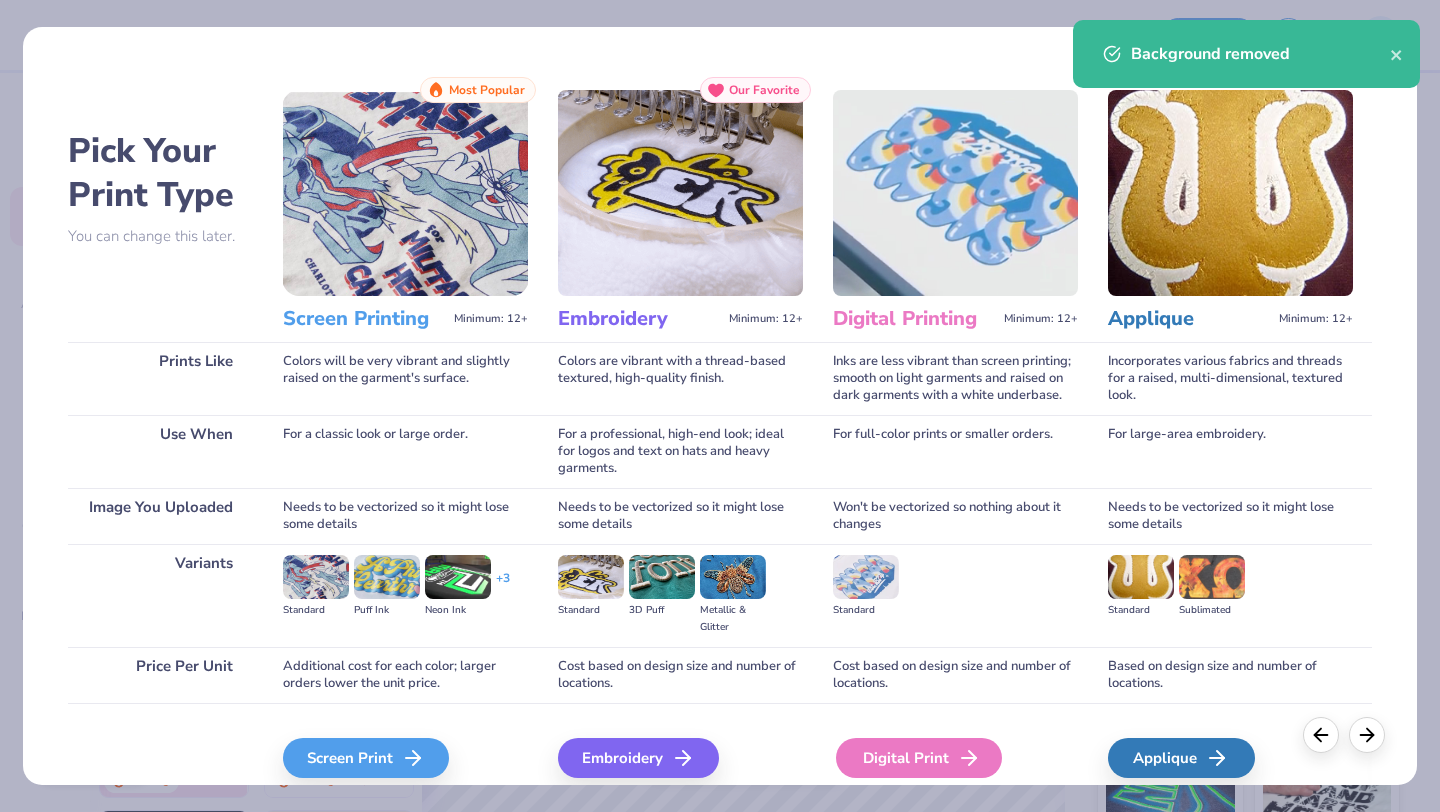 click on "Digital Print" at bounding box center [919, 758] 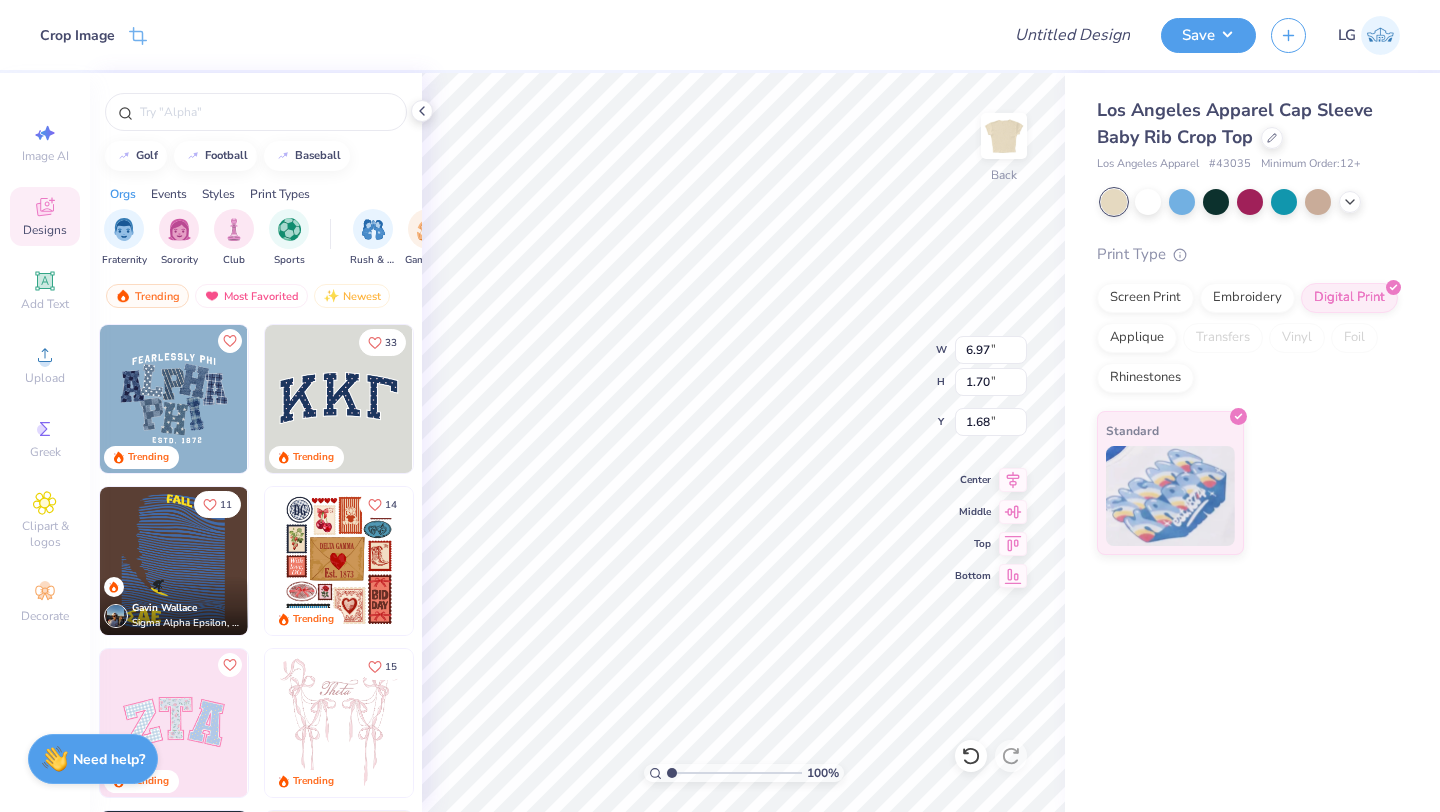 type on "1.70" 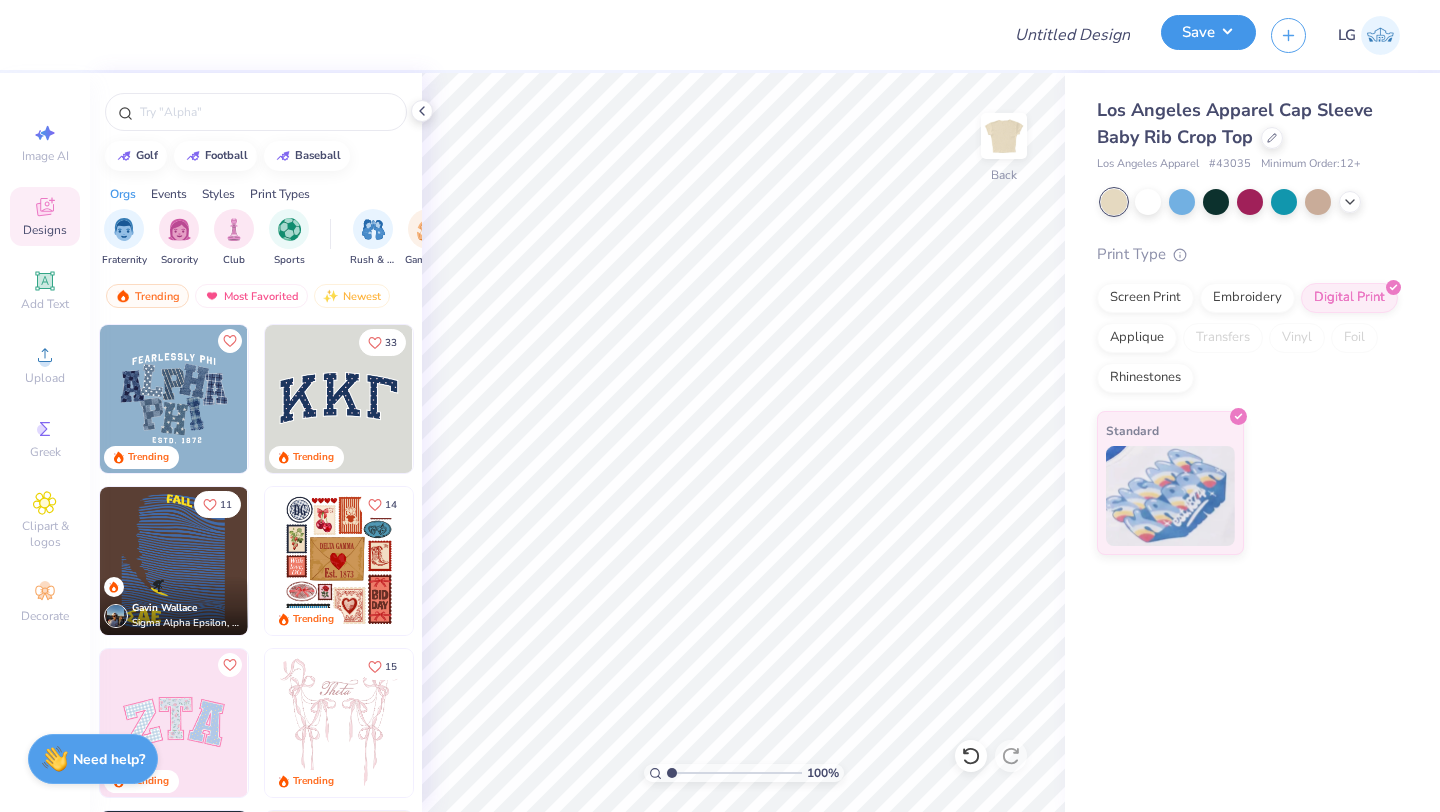 click on "Save" at bounding box center [1208, 32] 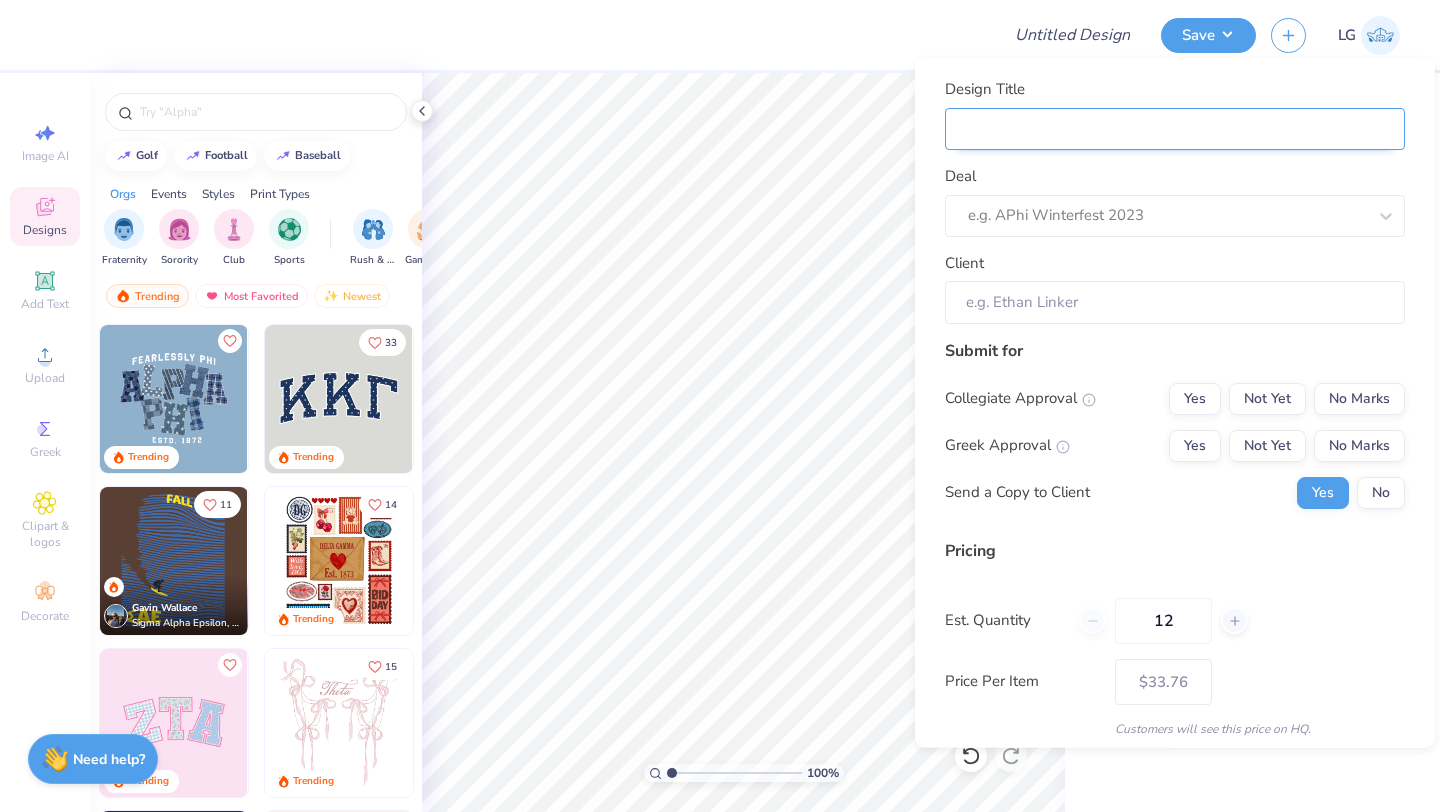 click on "Design Title" at bounding box center [1175, 128] 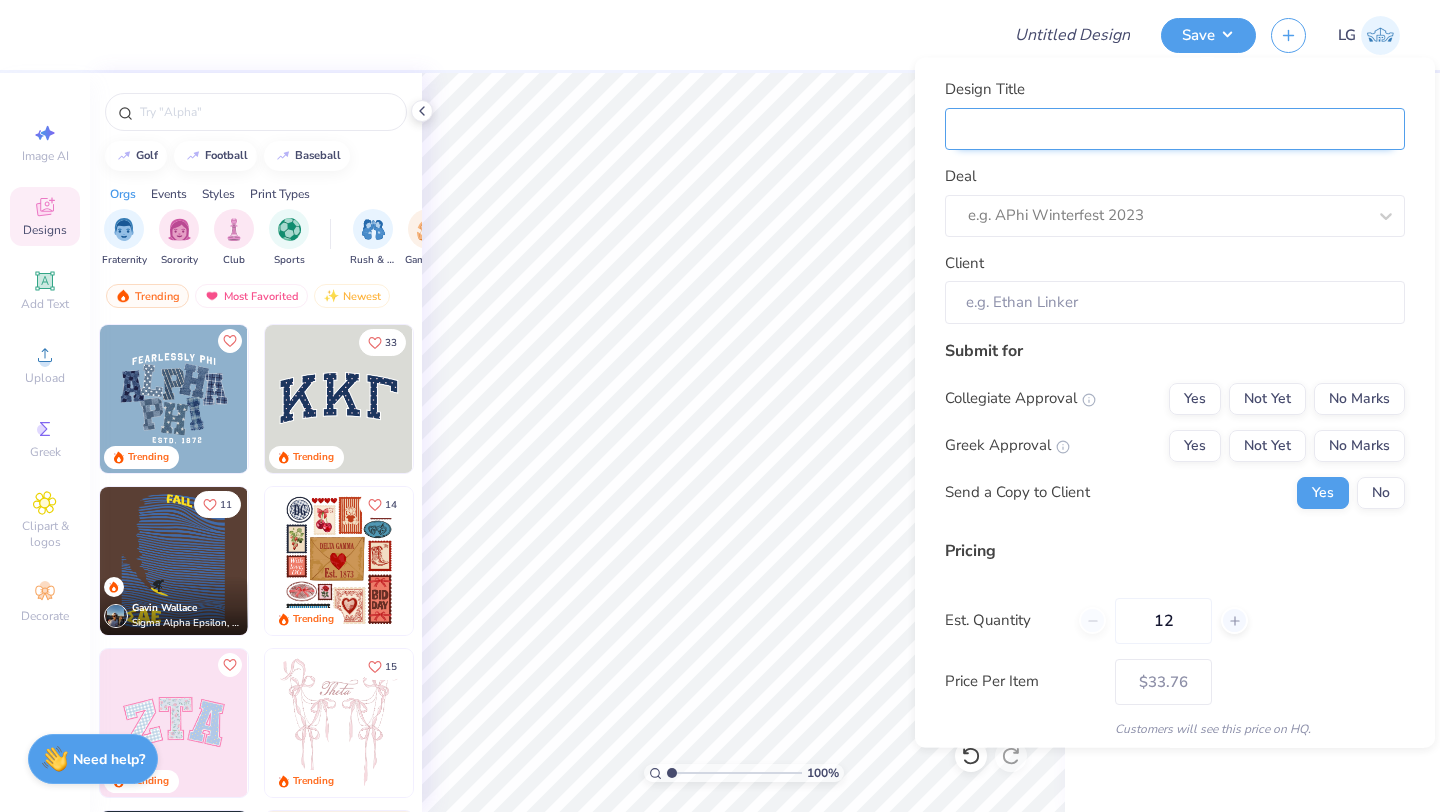 type on "E" 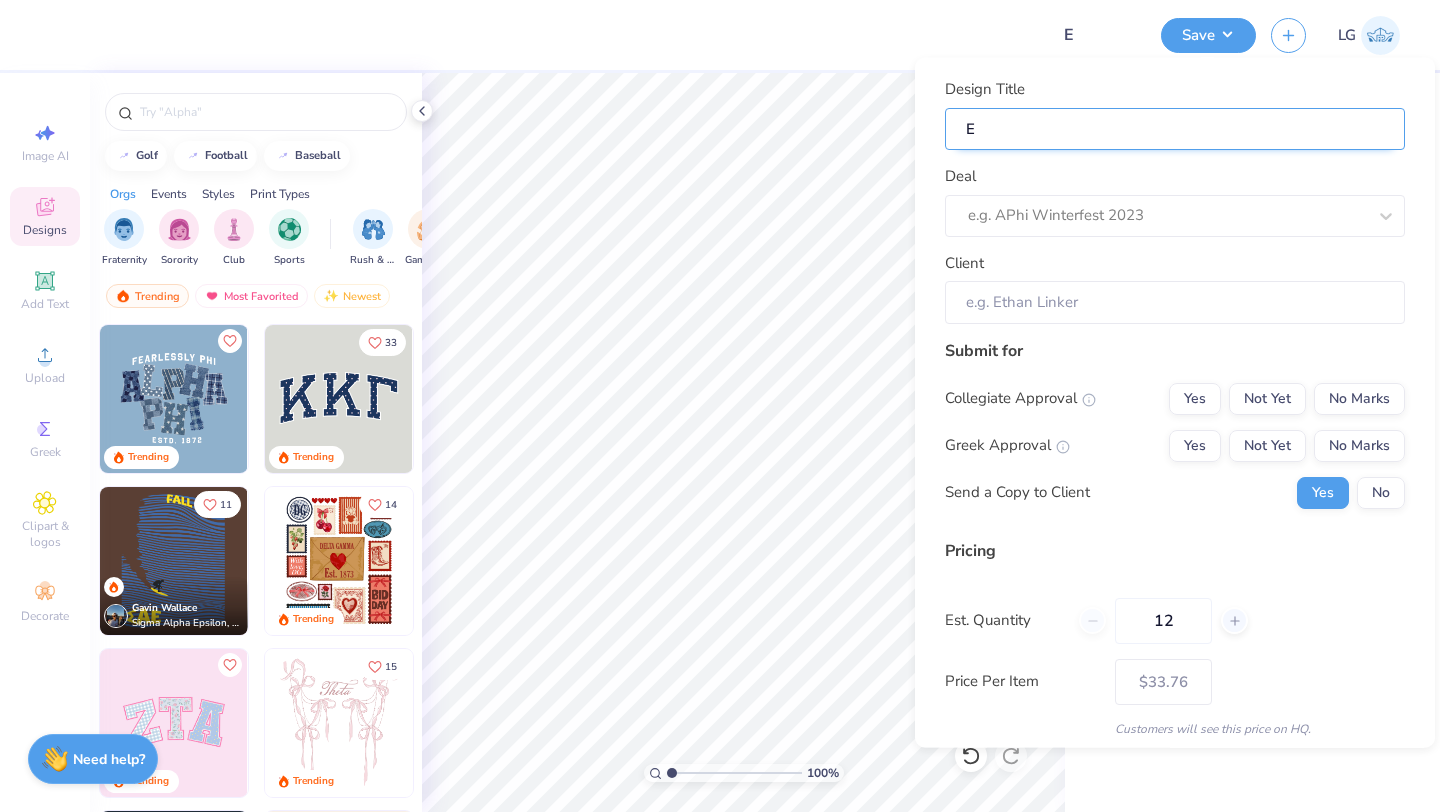 type on "Ex" 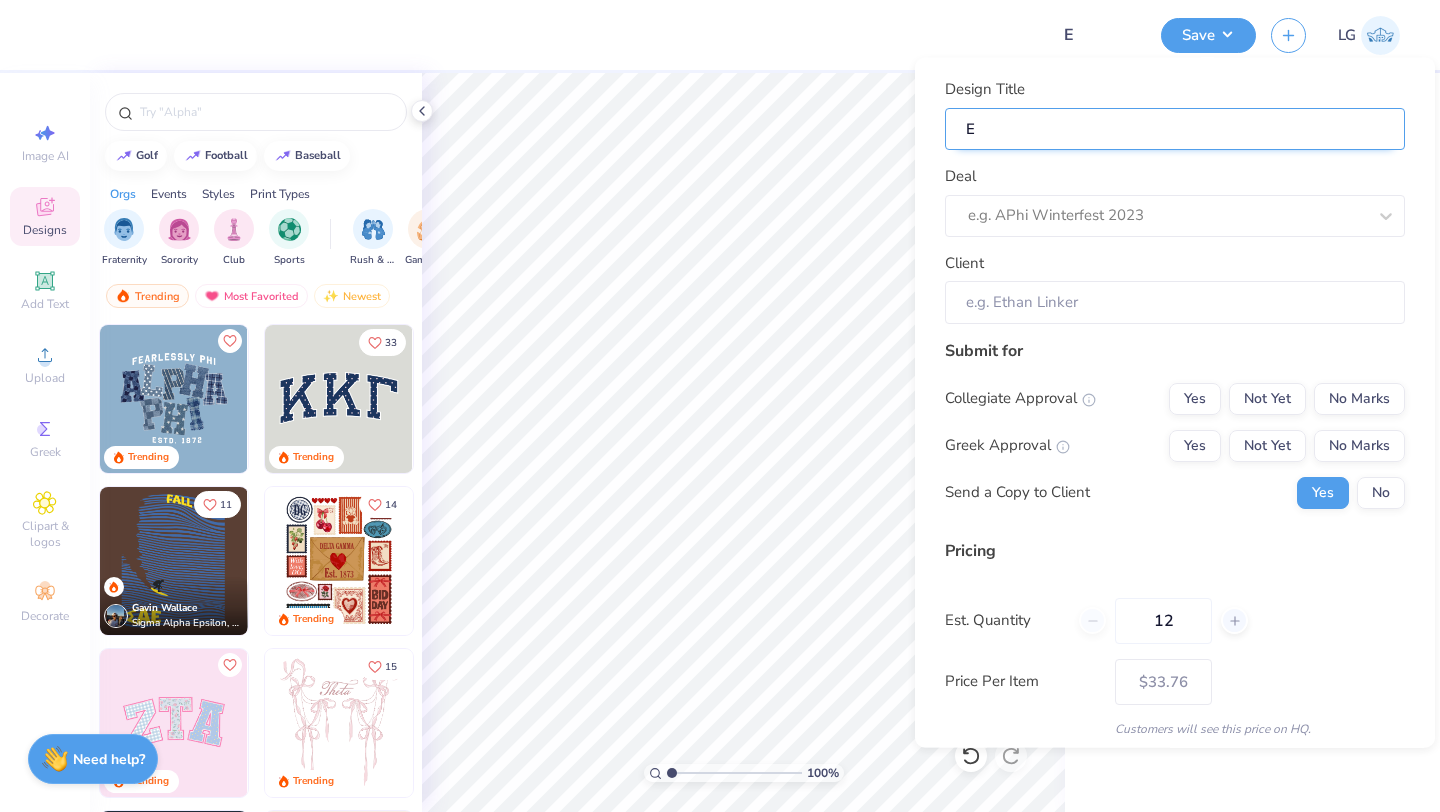 type on "Ex" 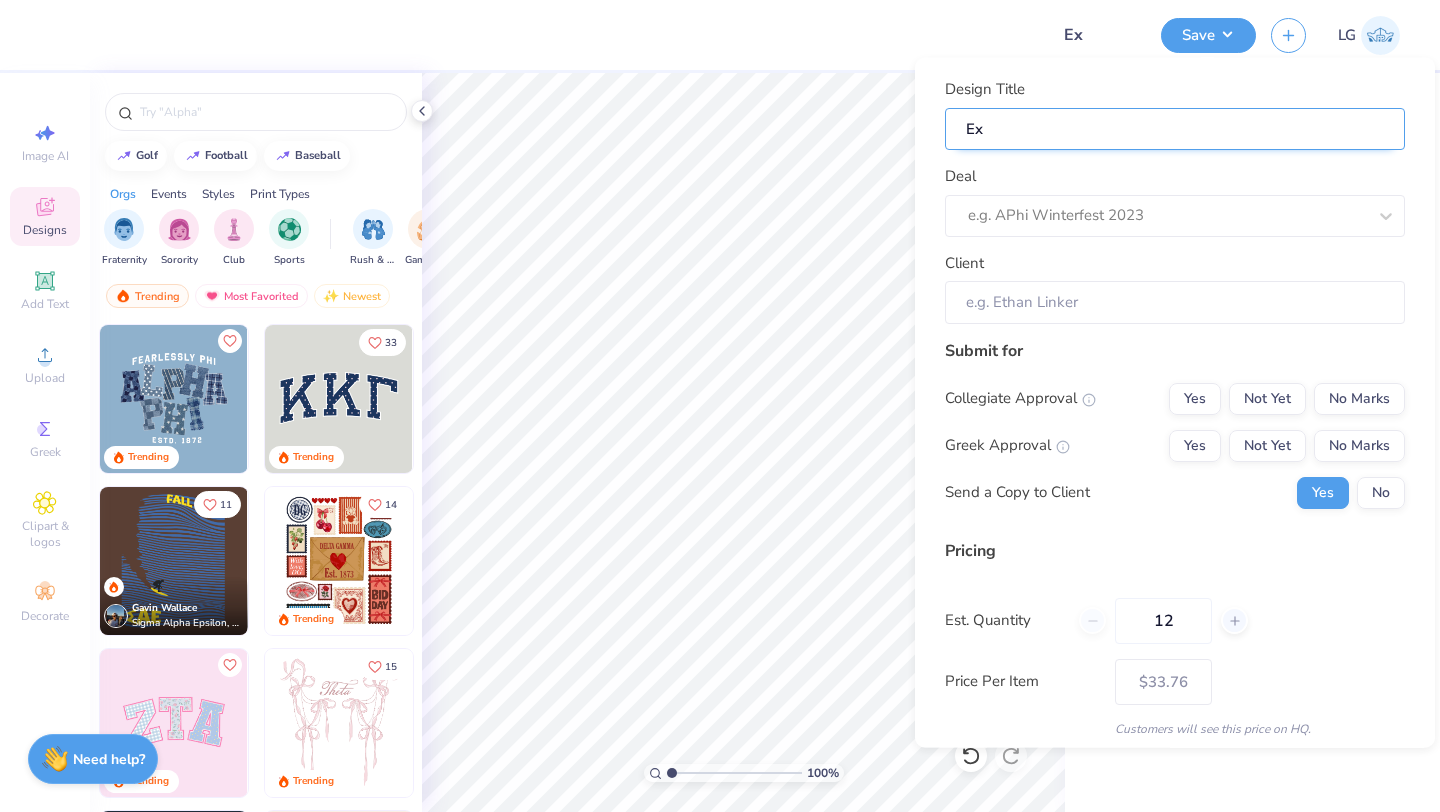 type on "Ext" 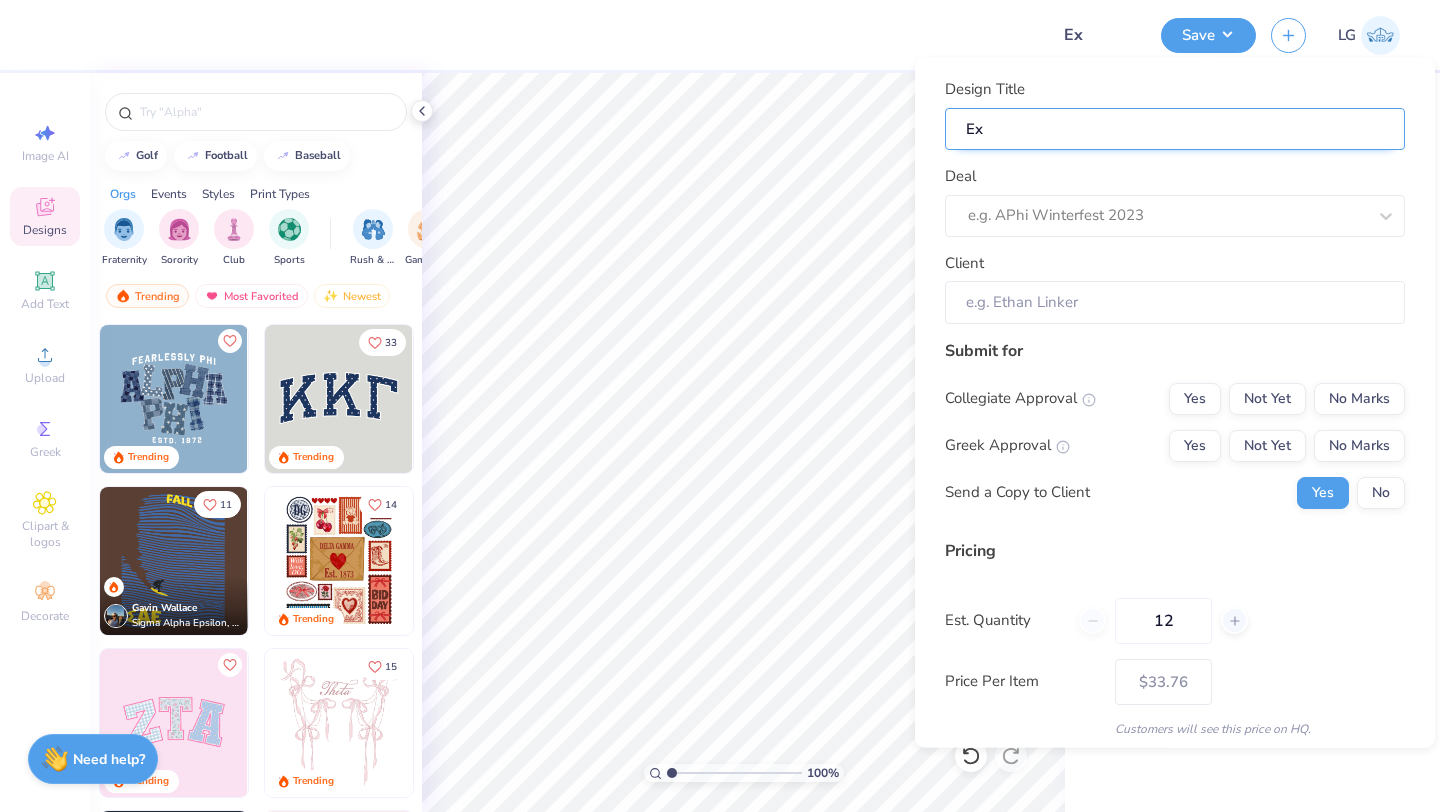 type on "Ext" 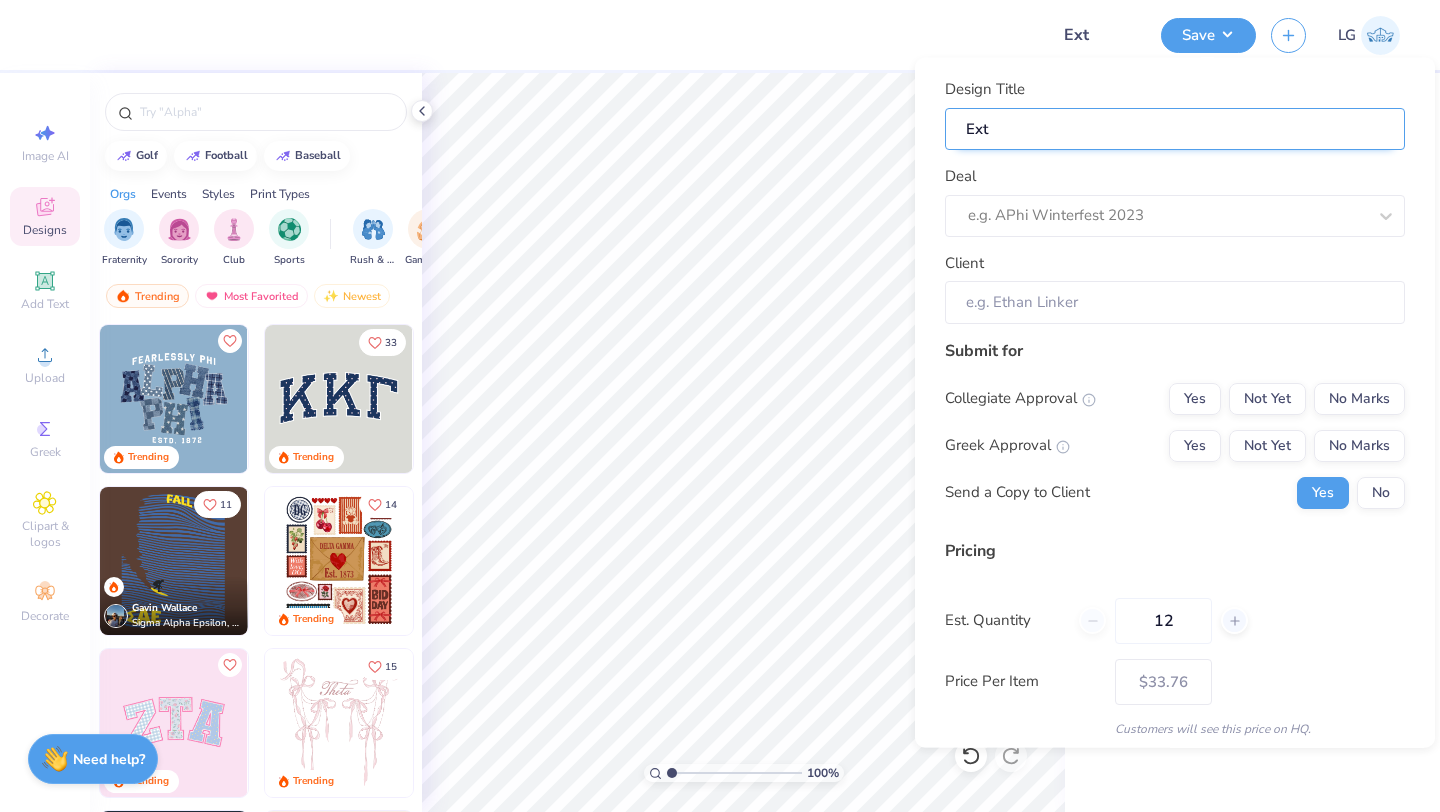 type on "Extr" 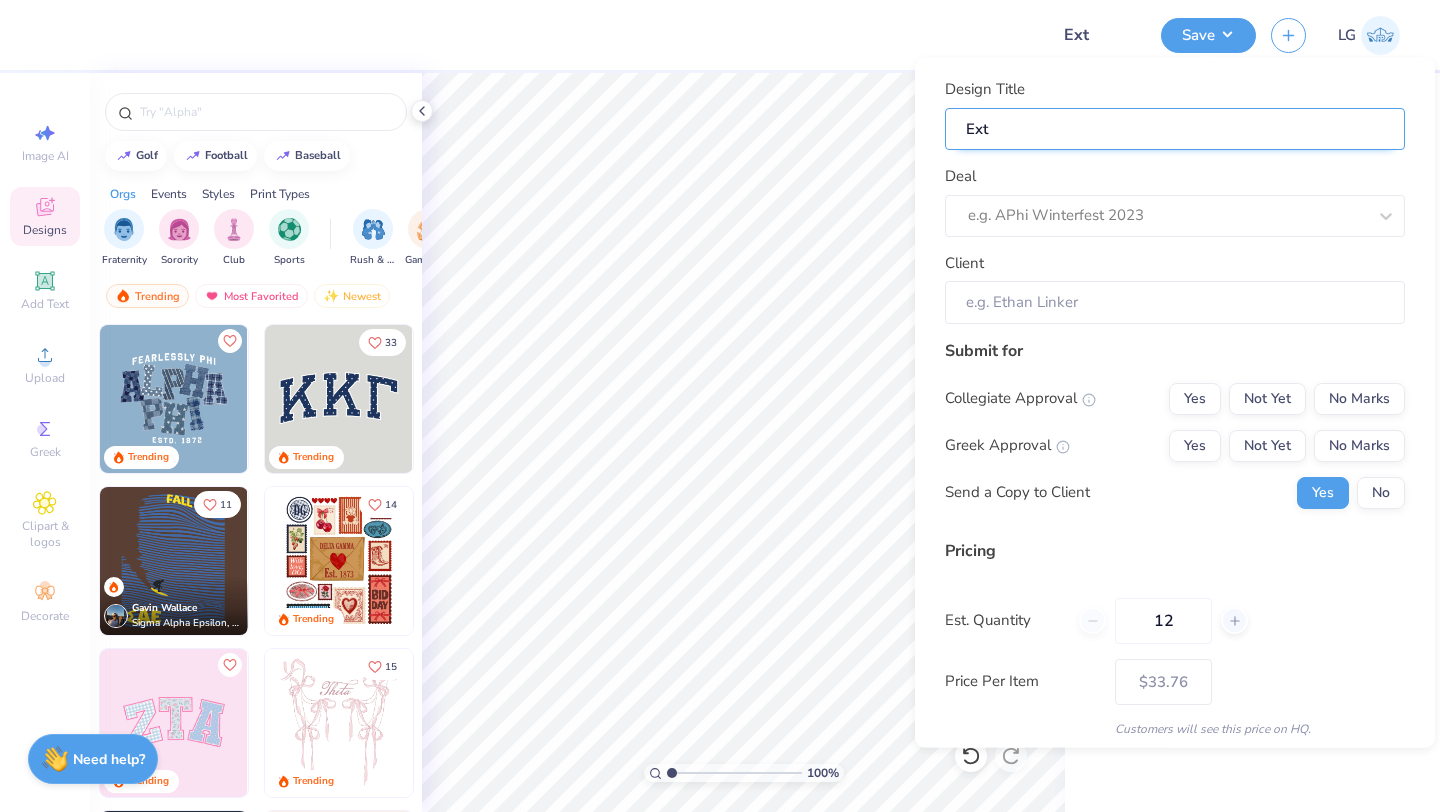 type on "Extr" 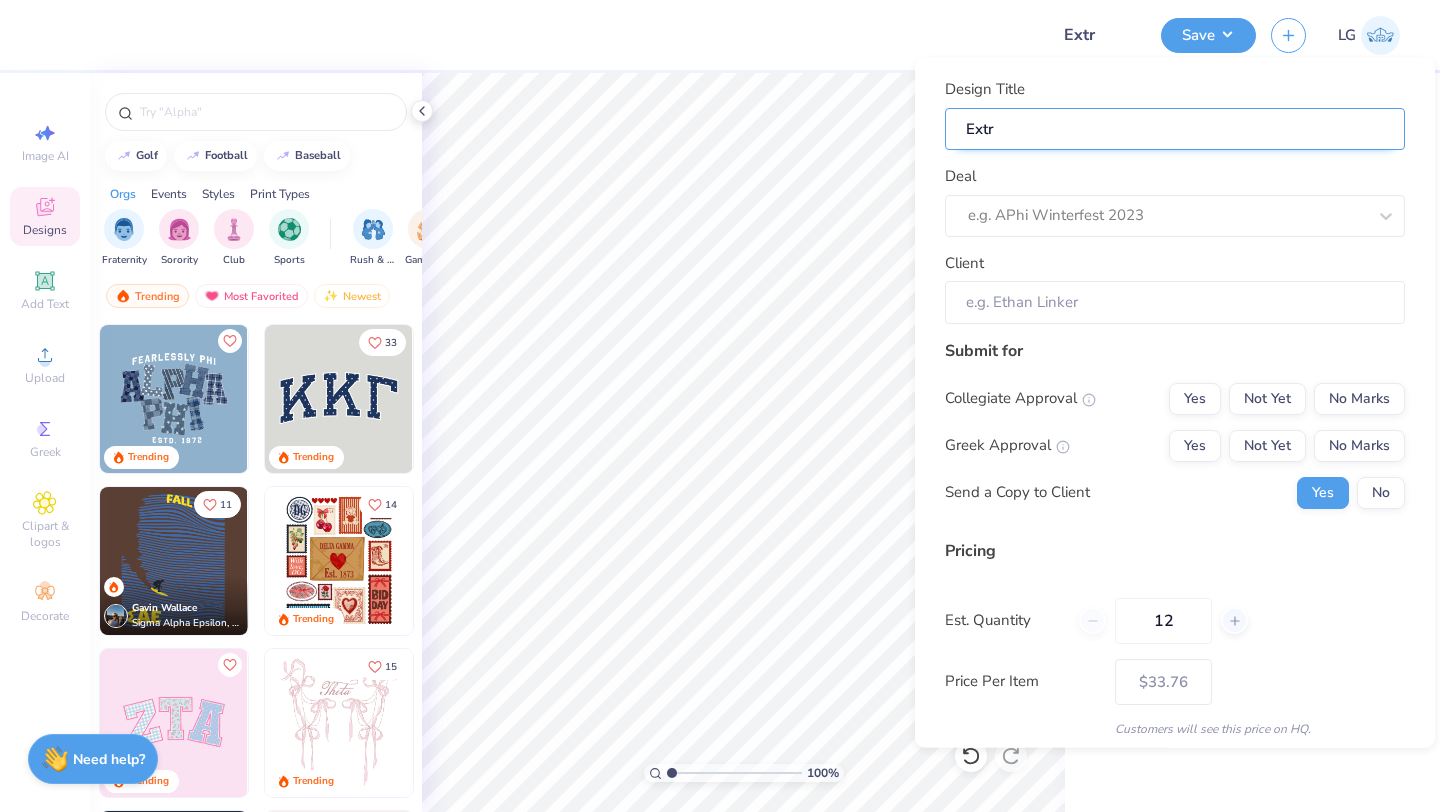 type on "Extra" 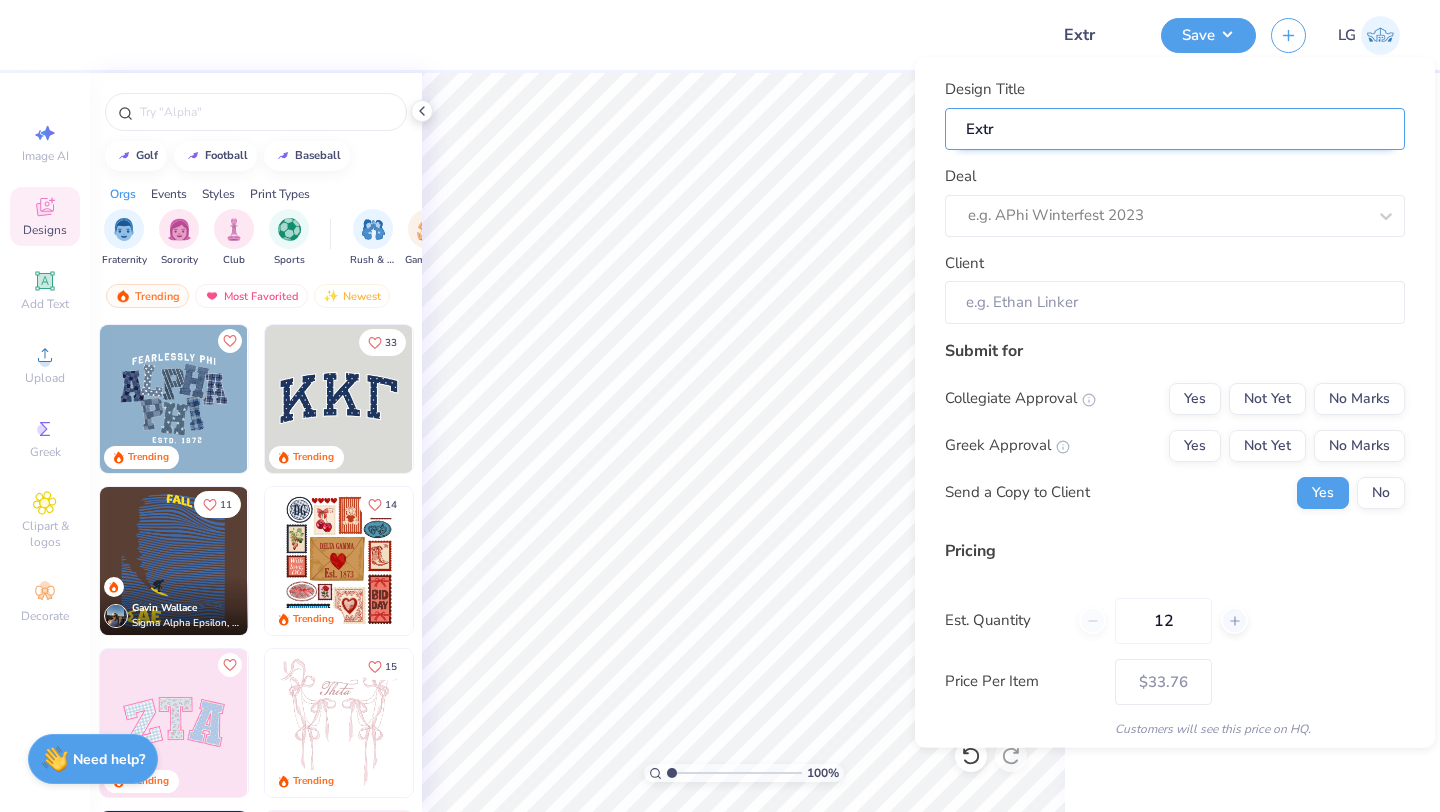 type on "Extra" 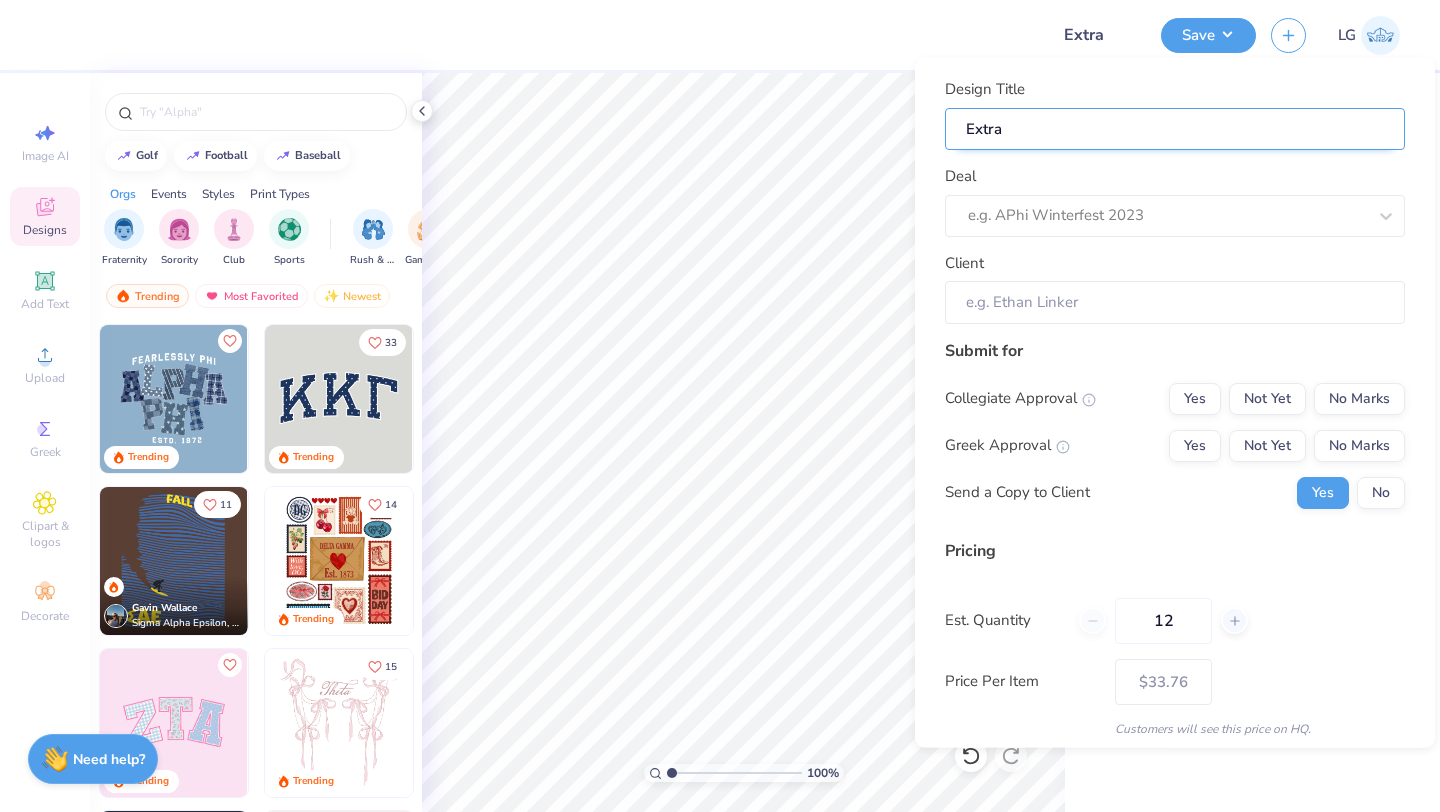 type on "Extra" 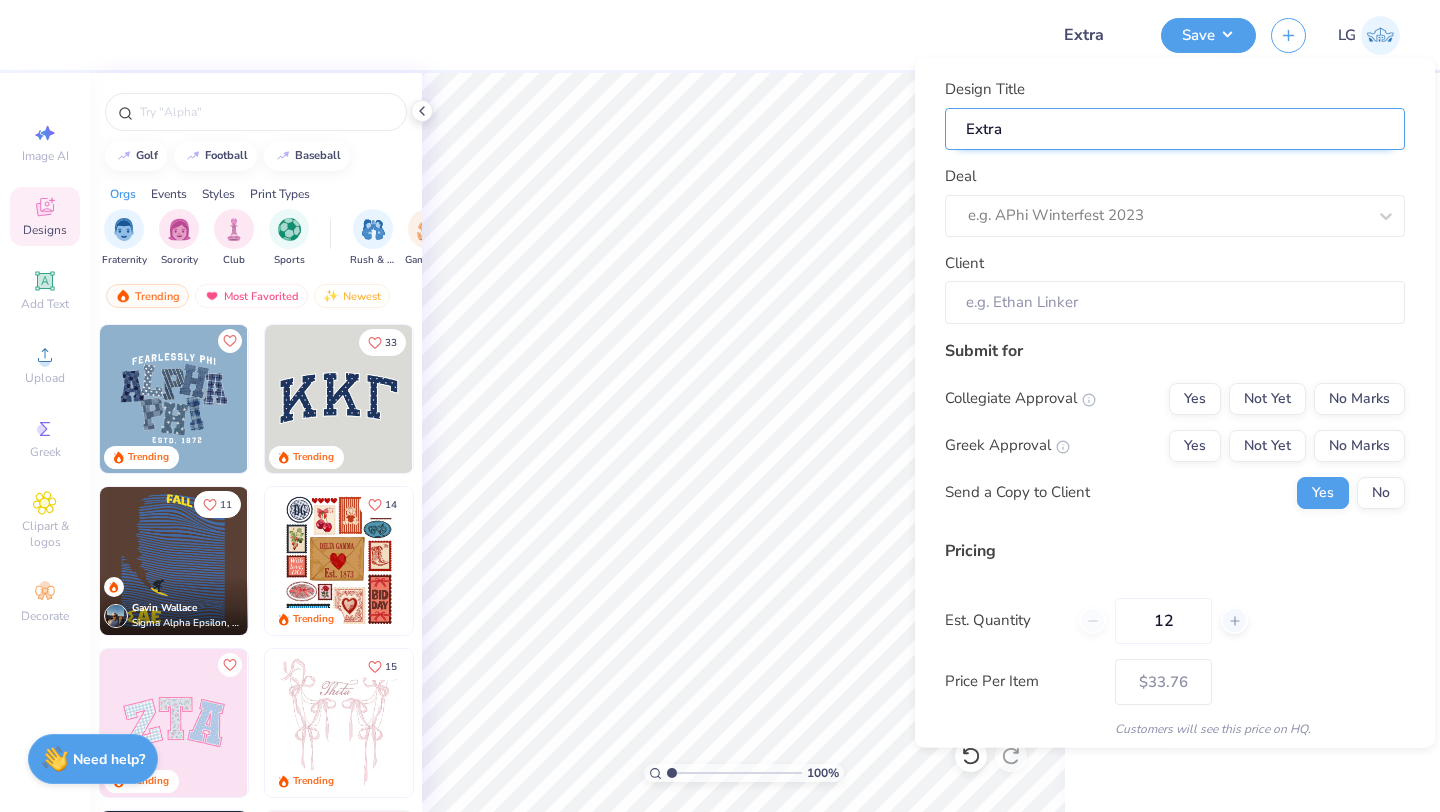 type on "Extra" 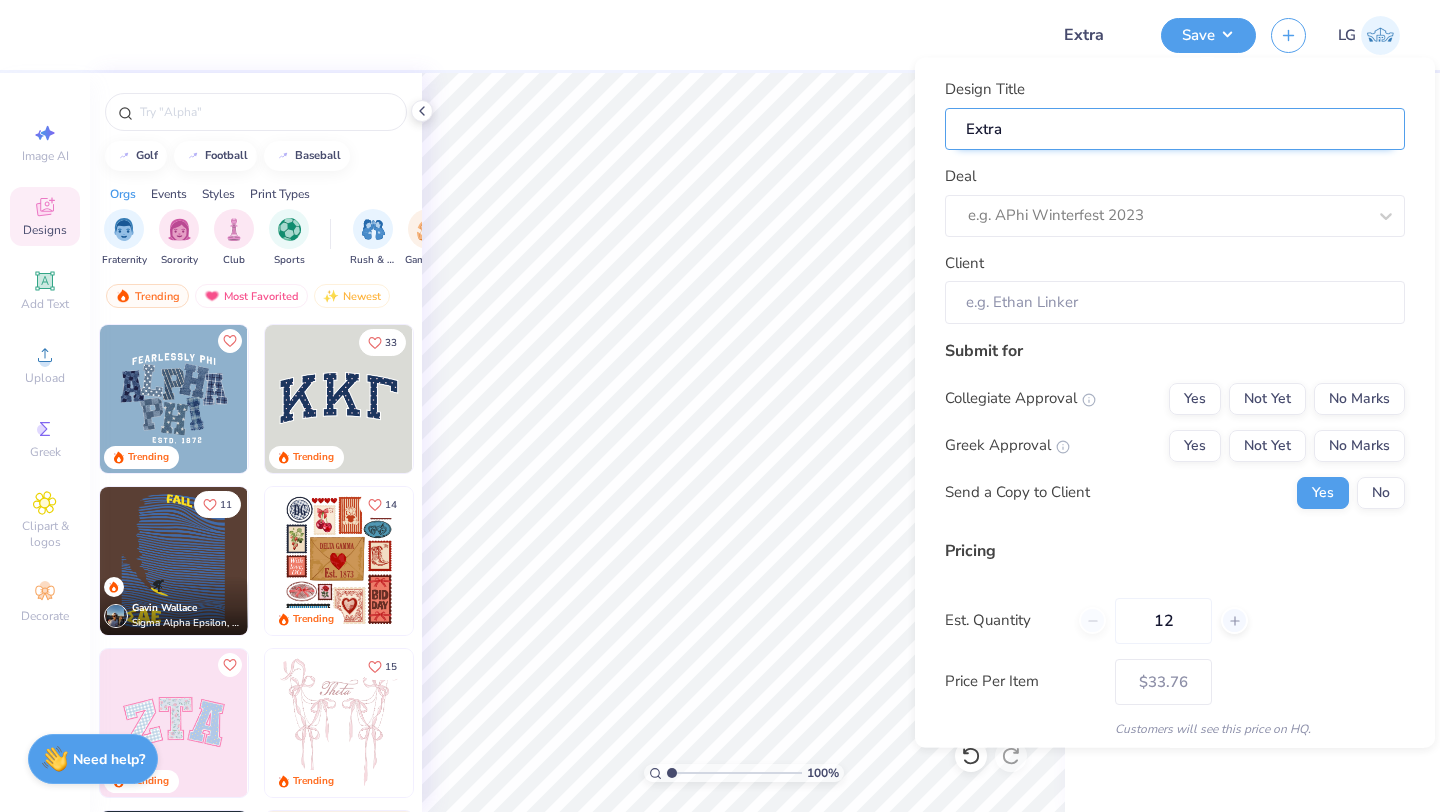 type on "Extra t" 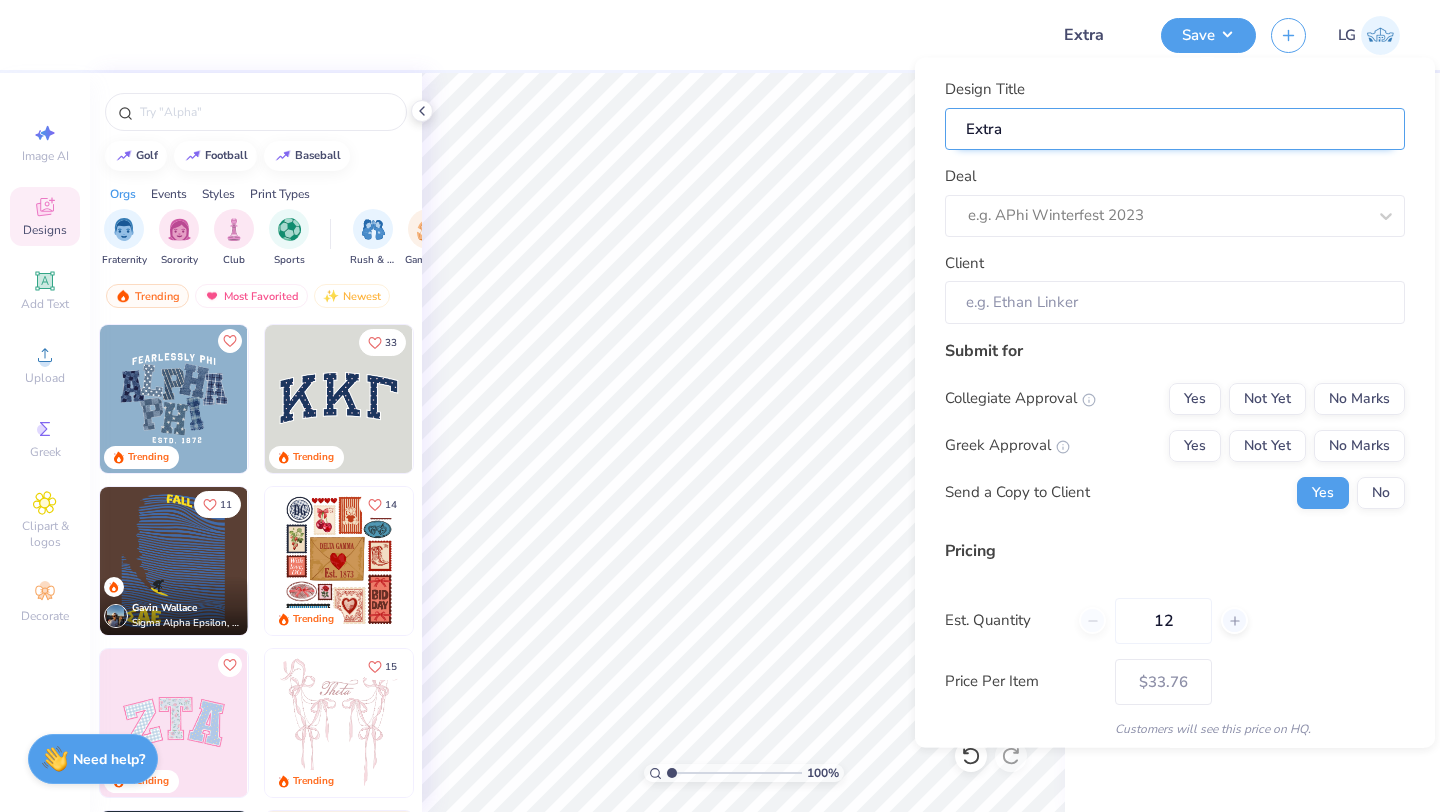 type on "Extra t" 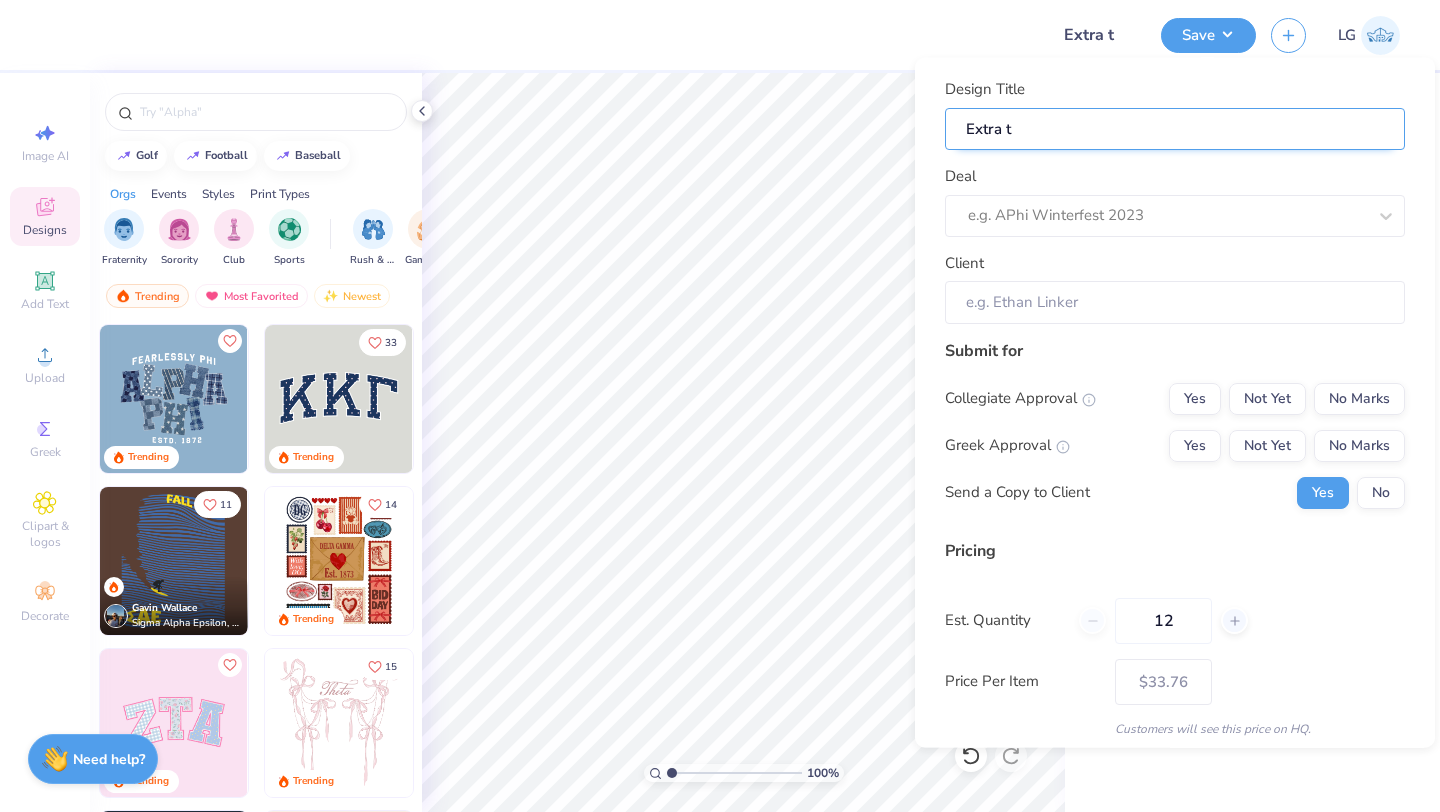 type on "Extra to" 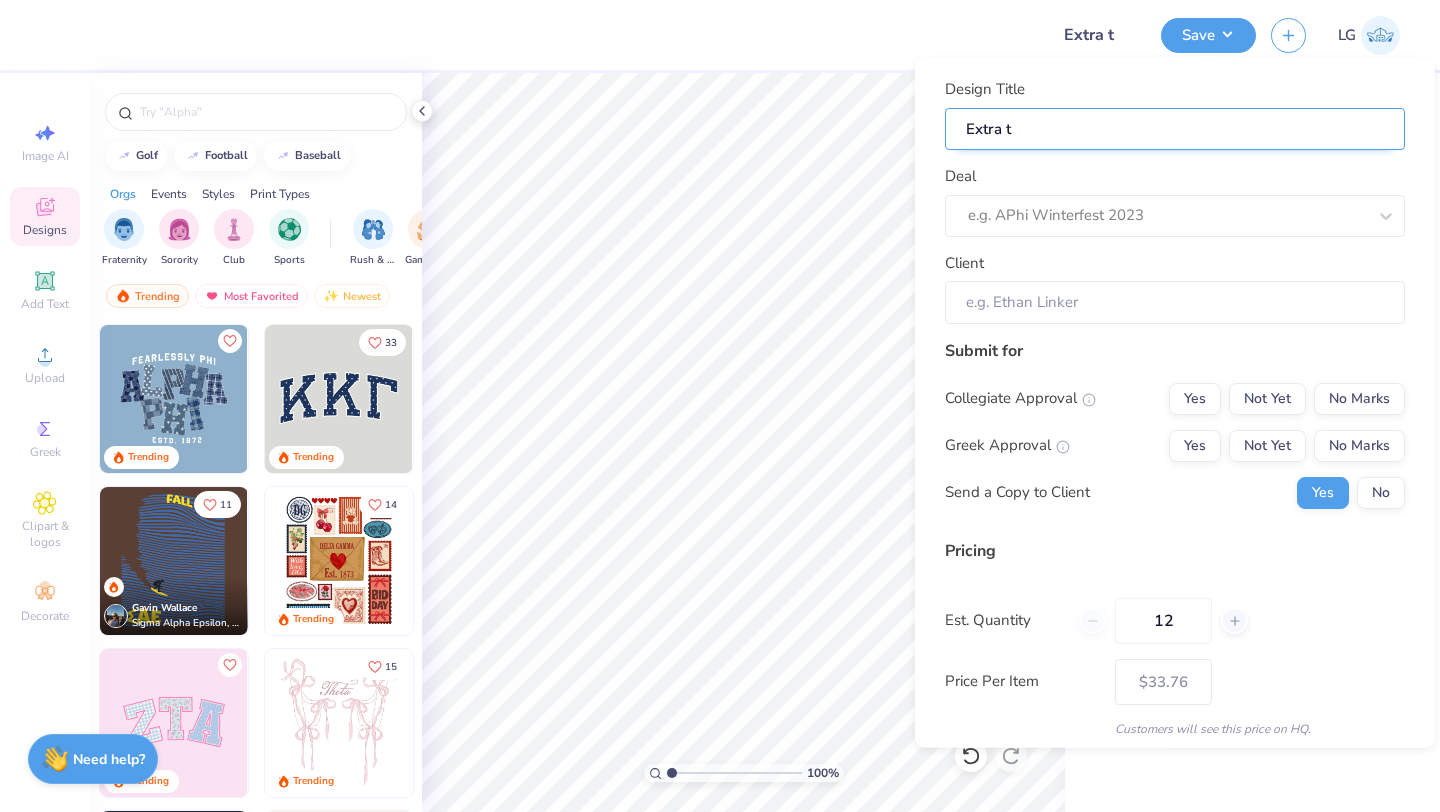 type on "Extra to" 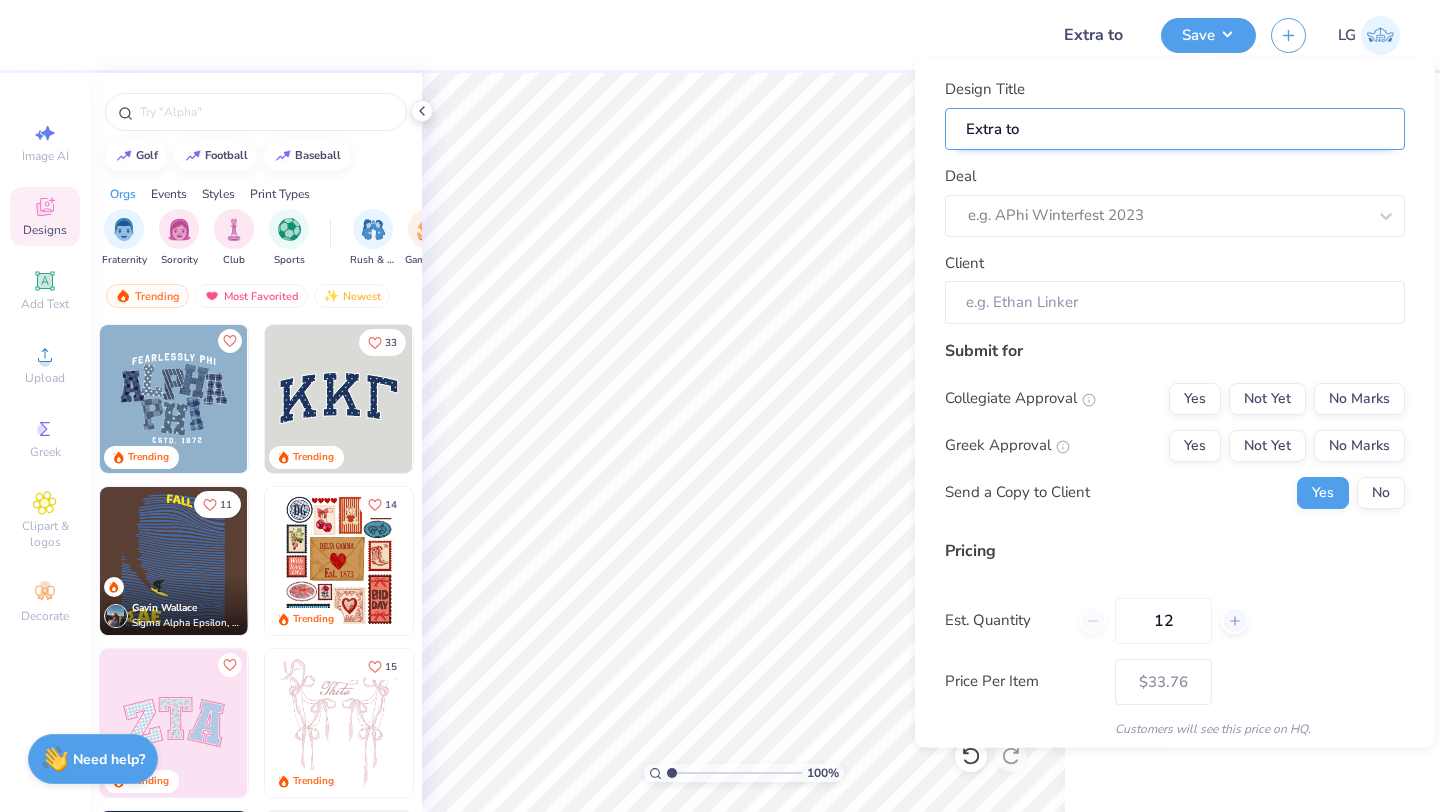 type on "Extra top" 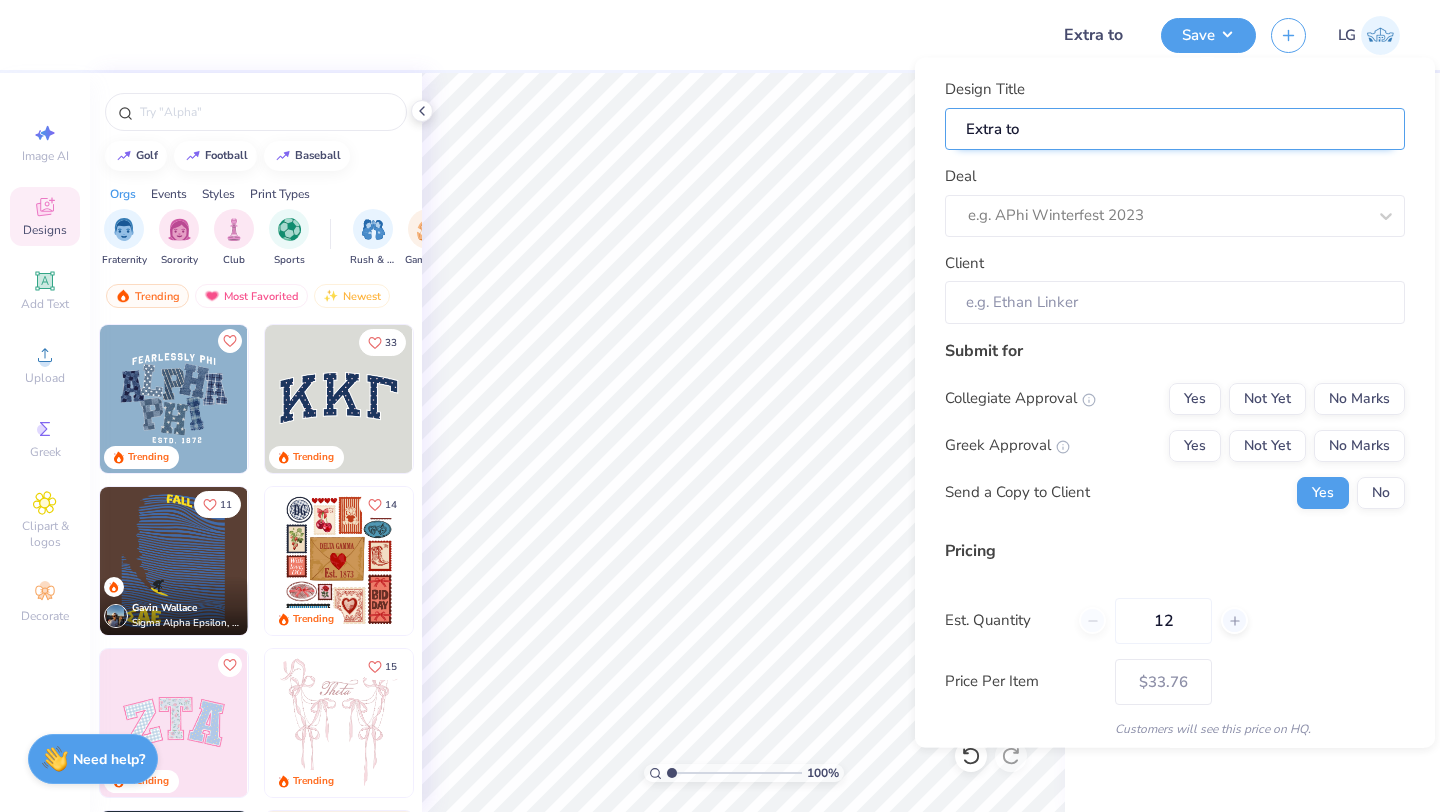 type on "Extra top" 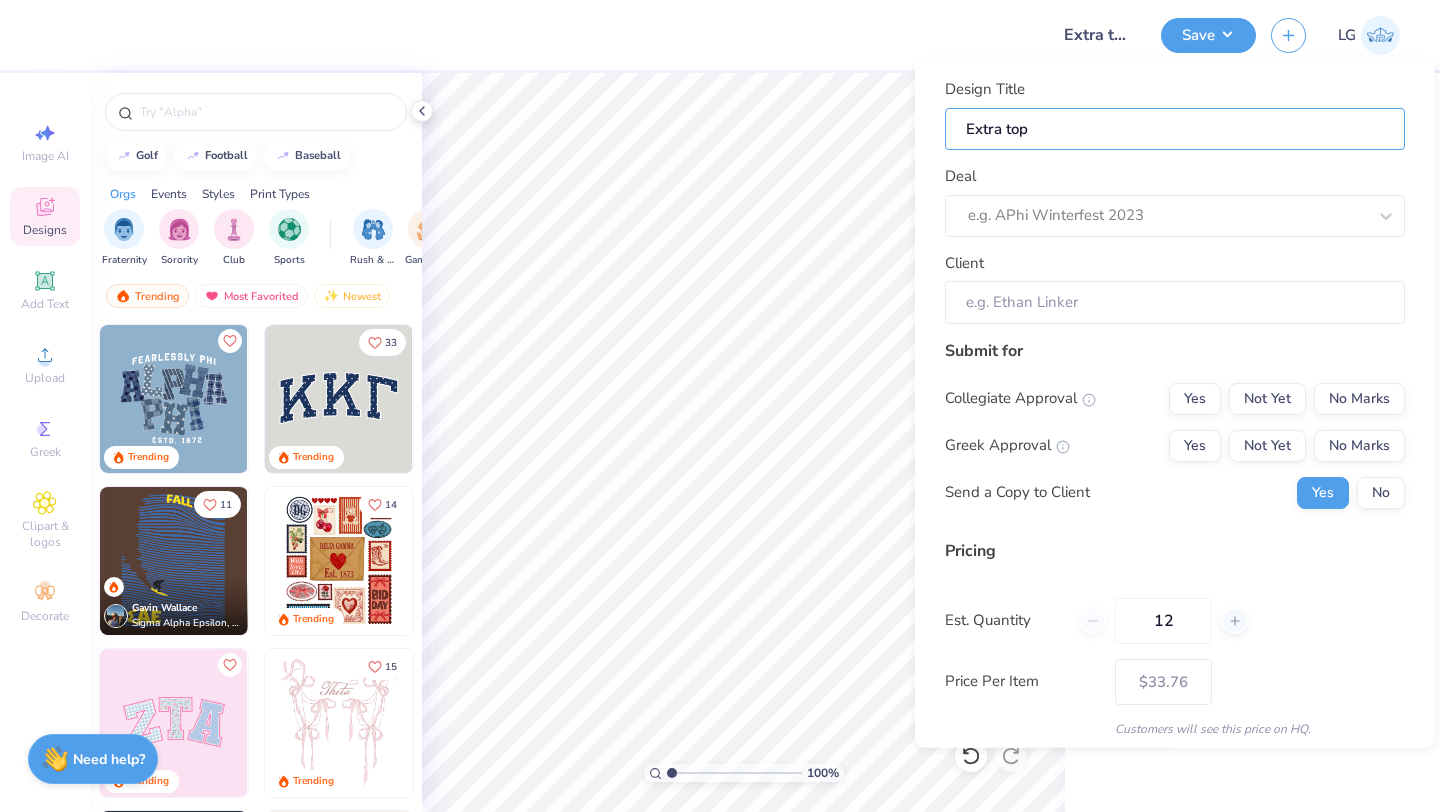 type on "Extra top" 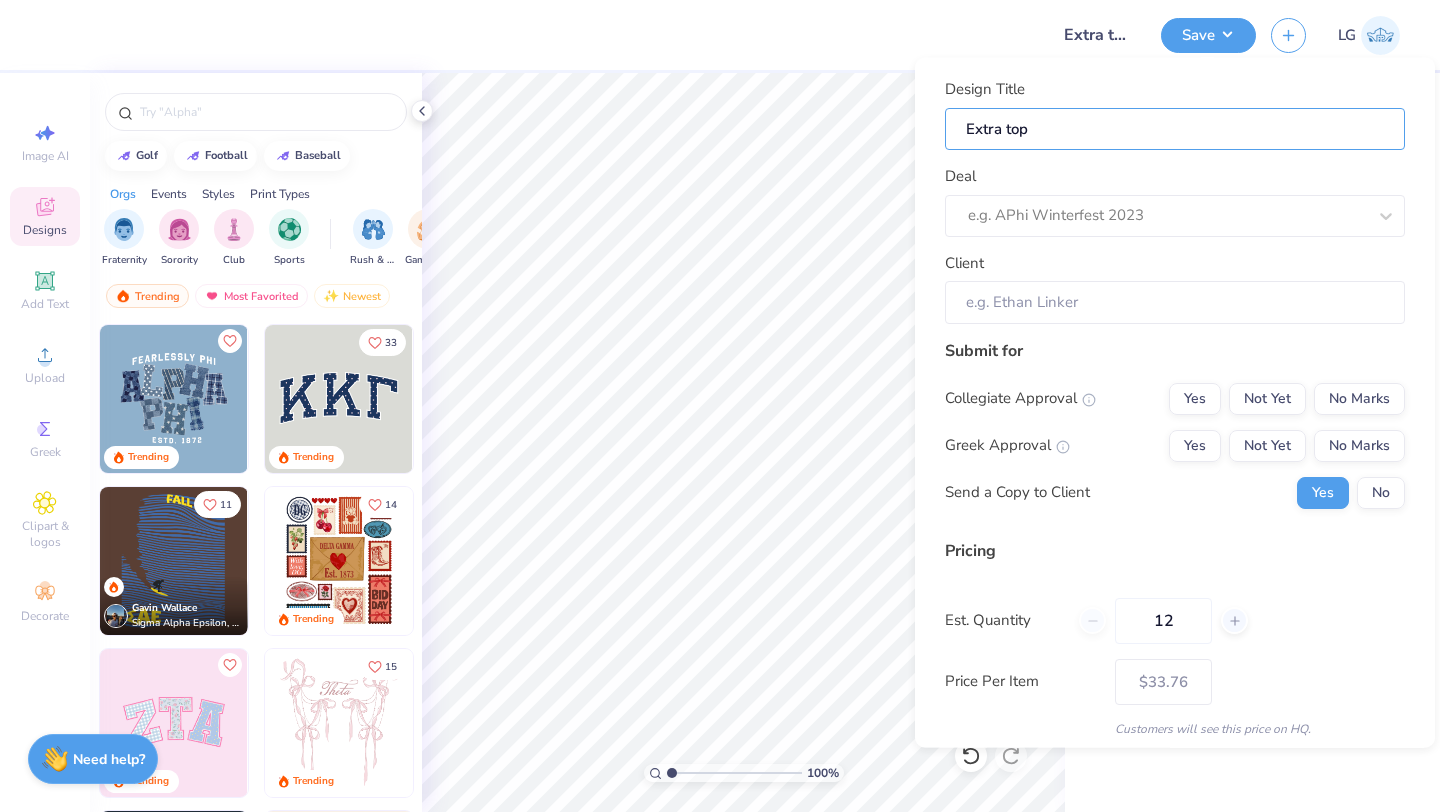 type on "Extra top" 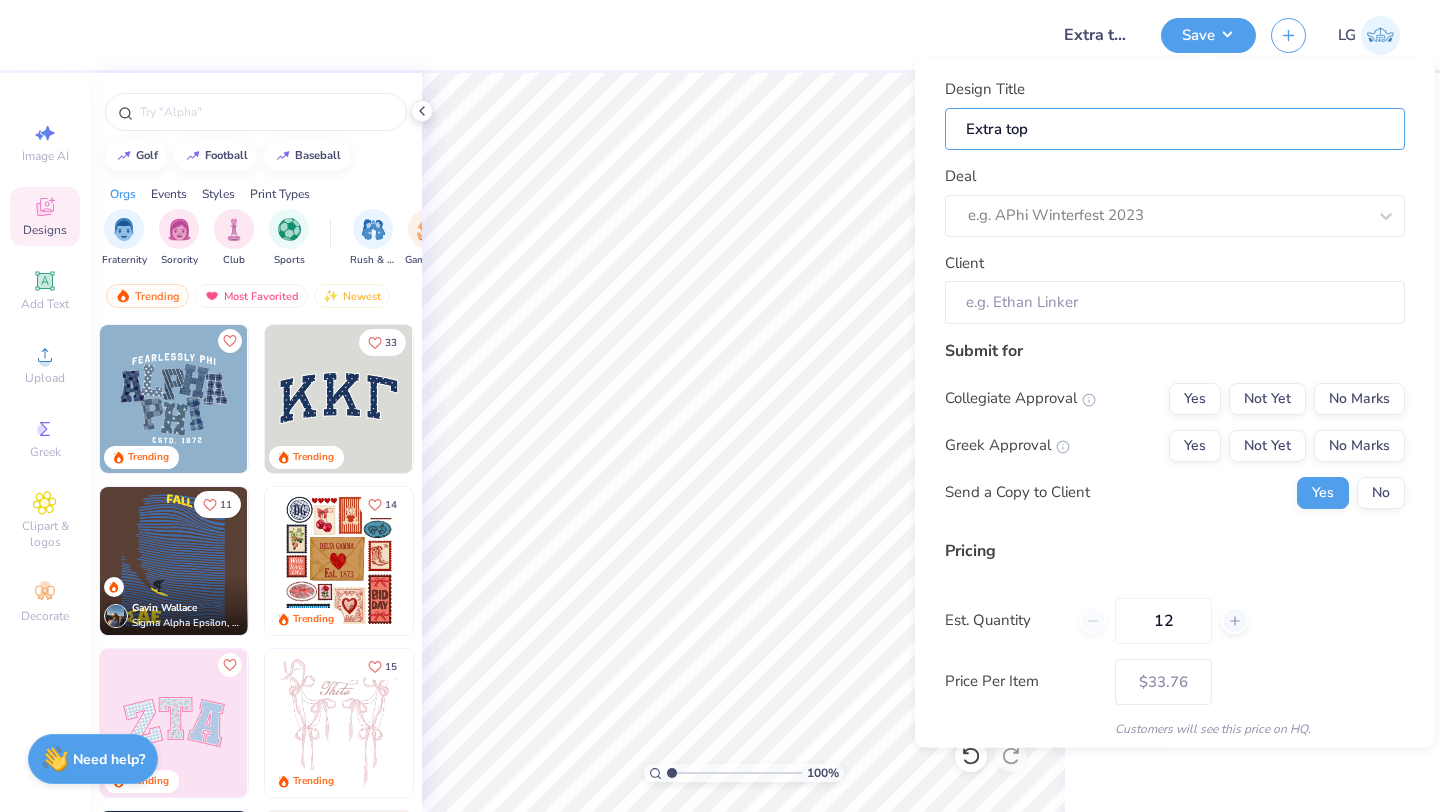 type on "Extra top D" 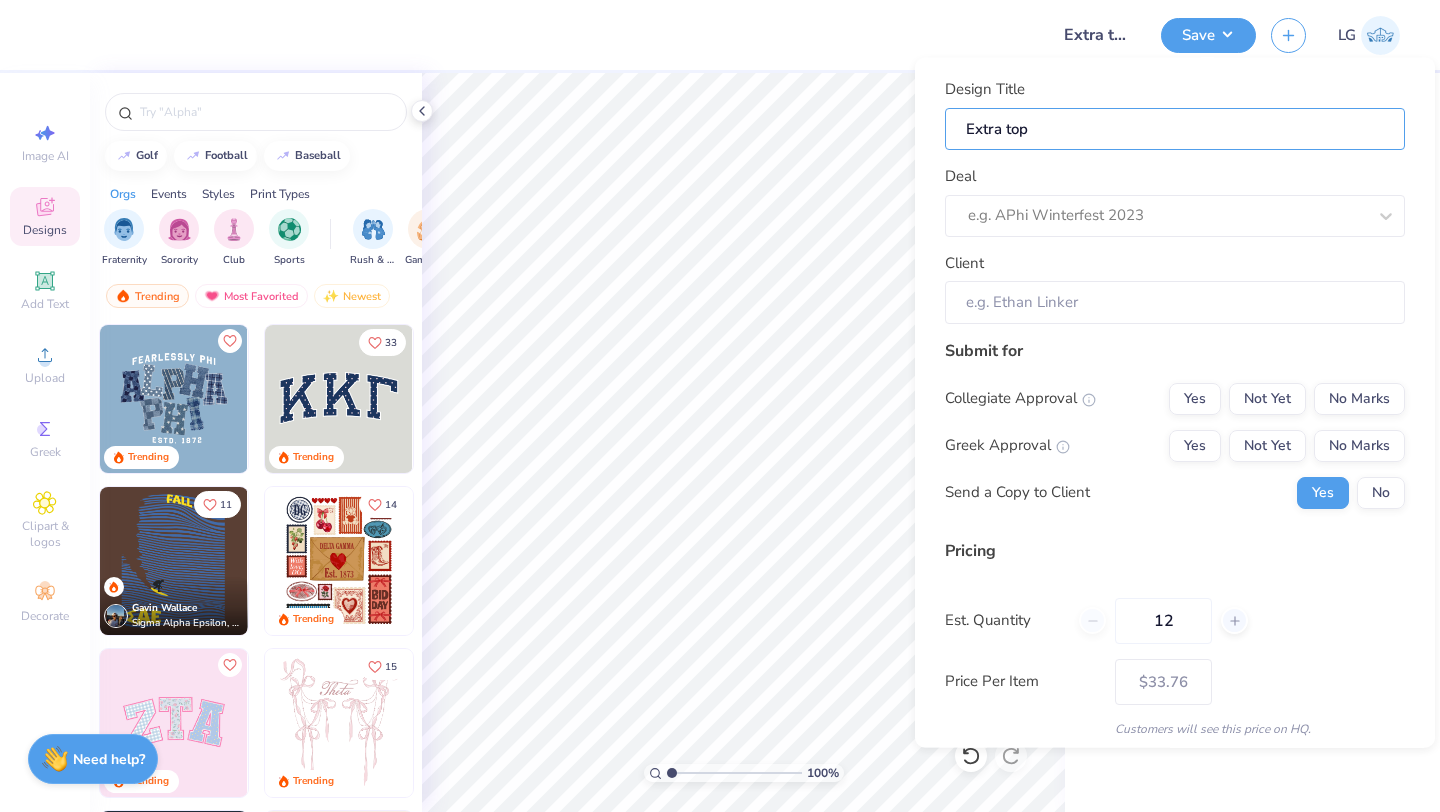 type on "Extra top D" 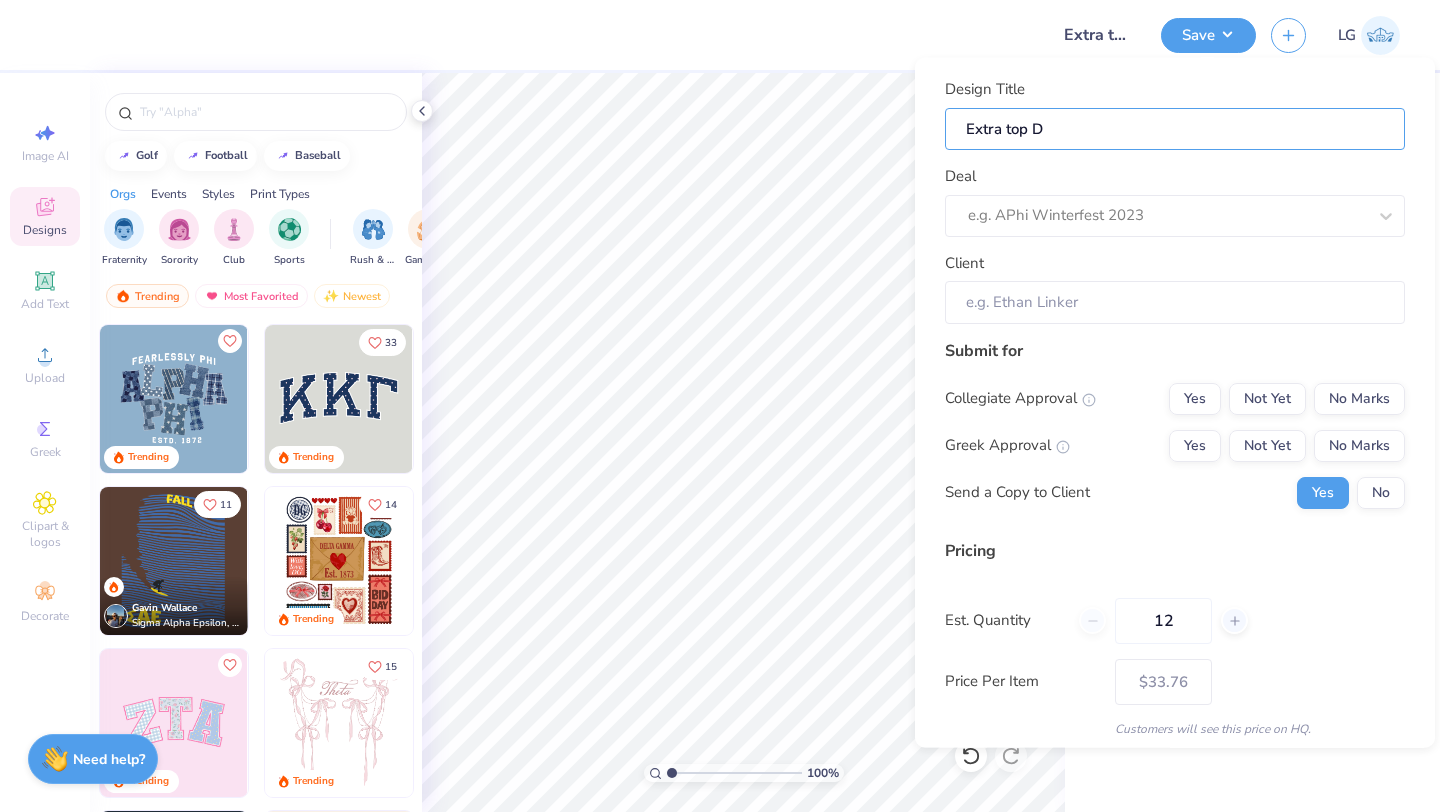 type on "Extra top Di" 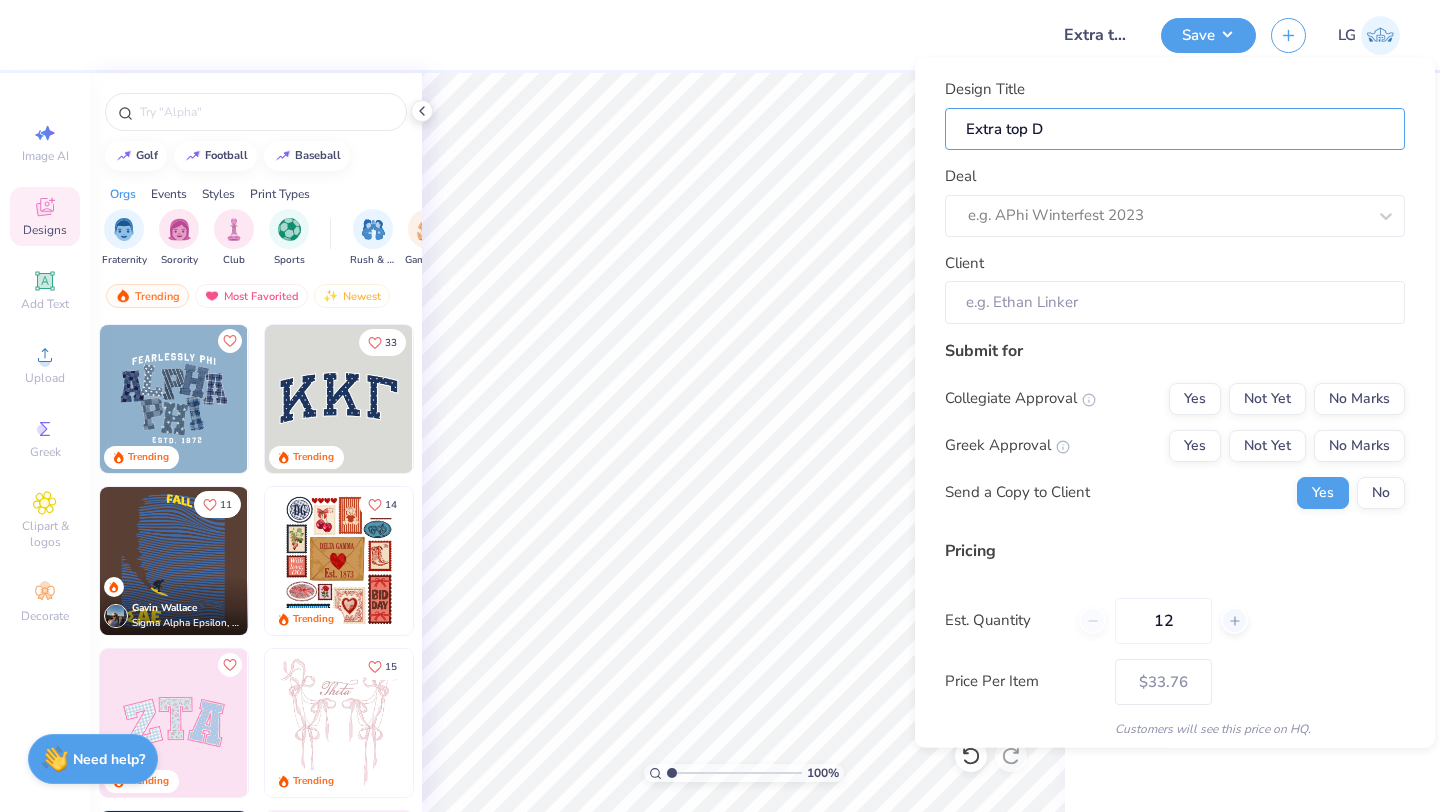 type on "Extra top Di" 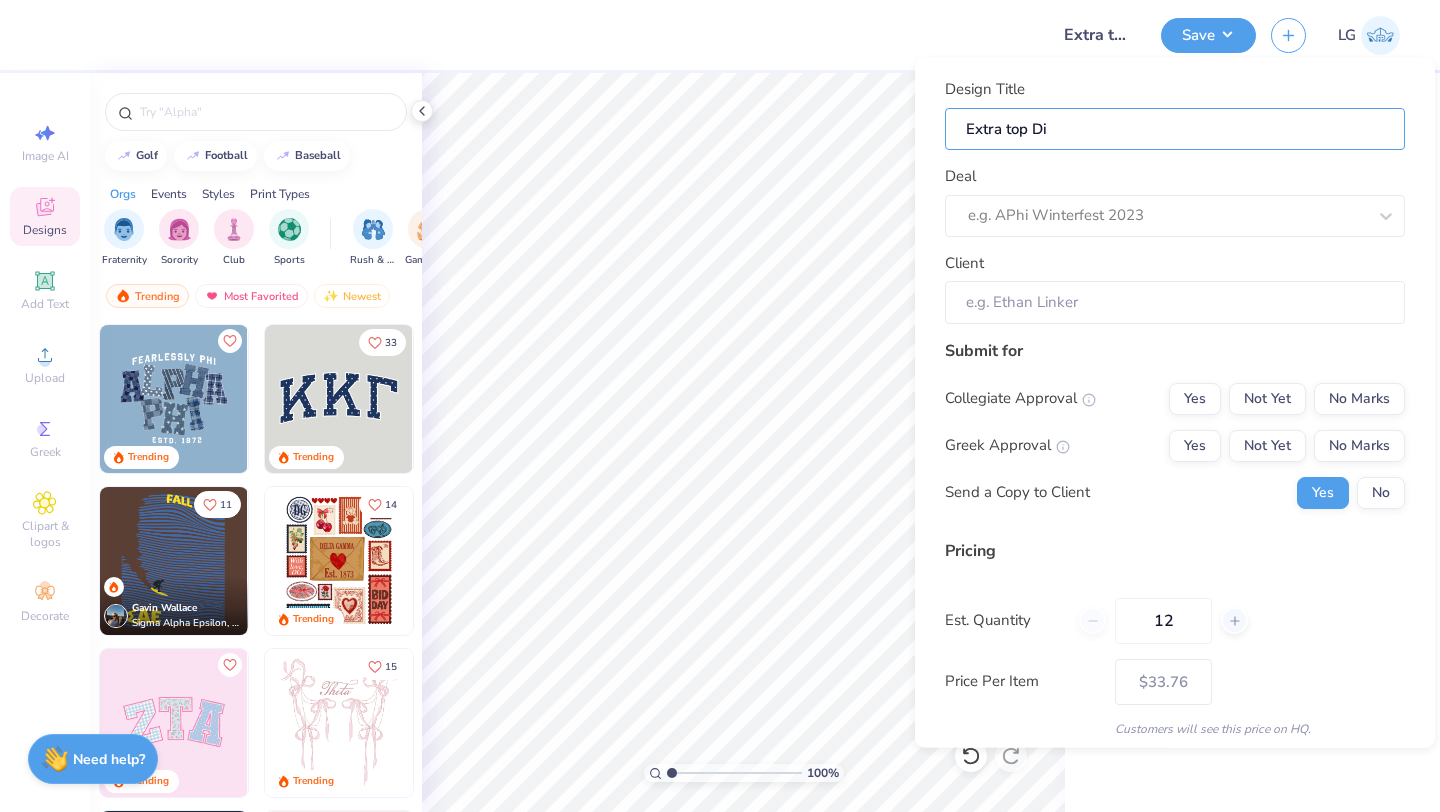 type on "Extra top Dig" 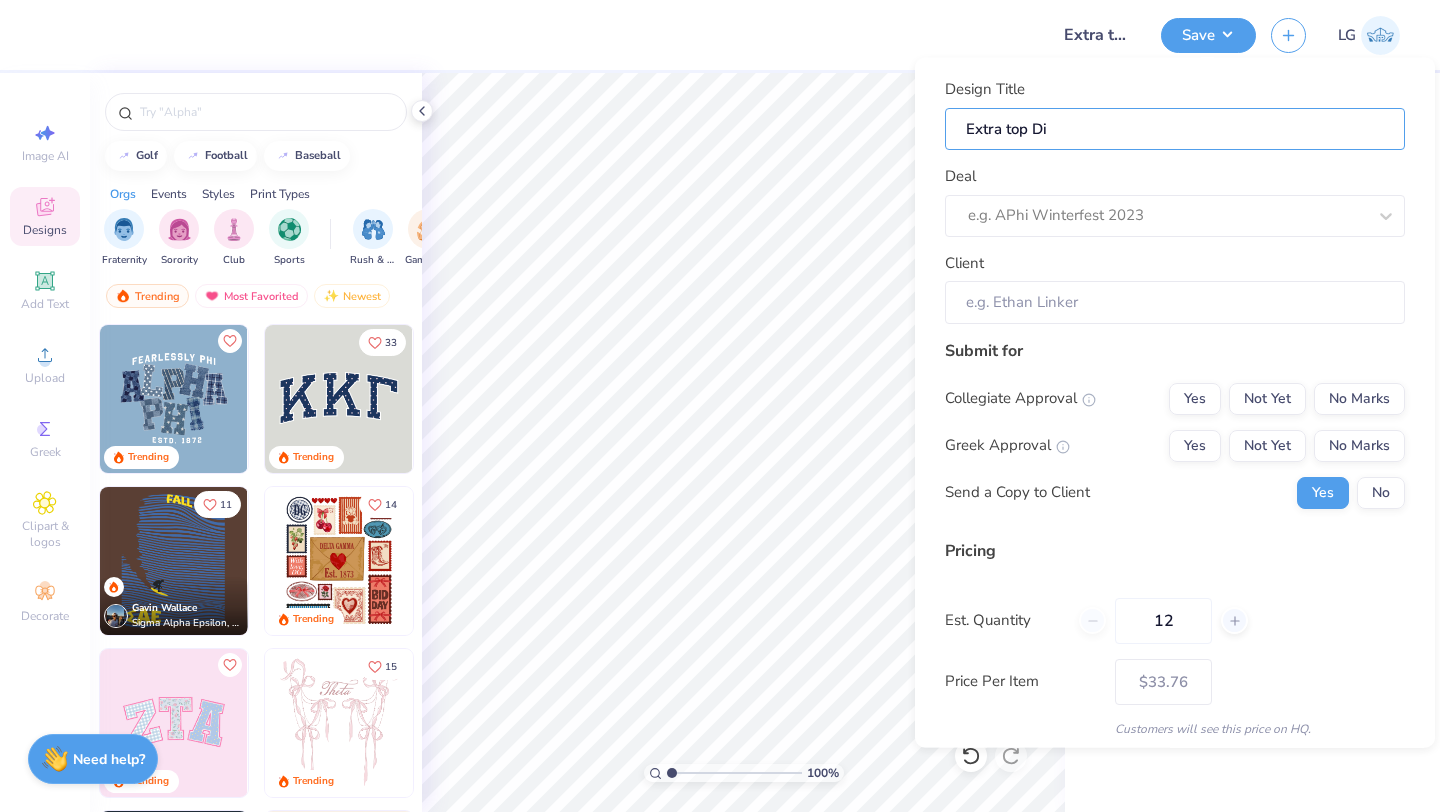type on "Extra top Dig" 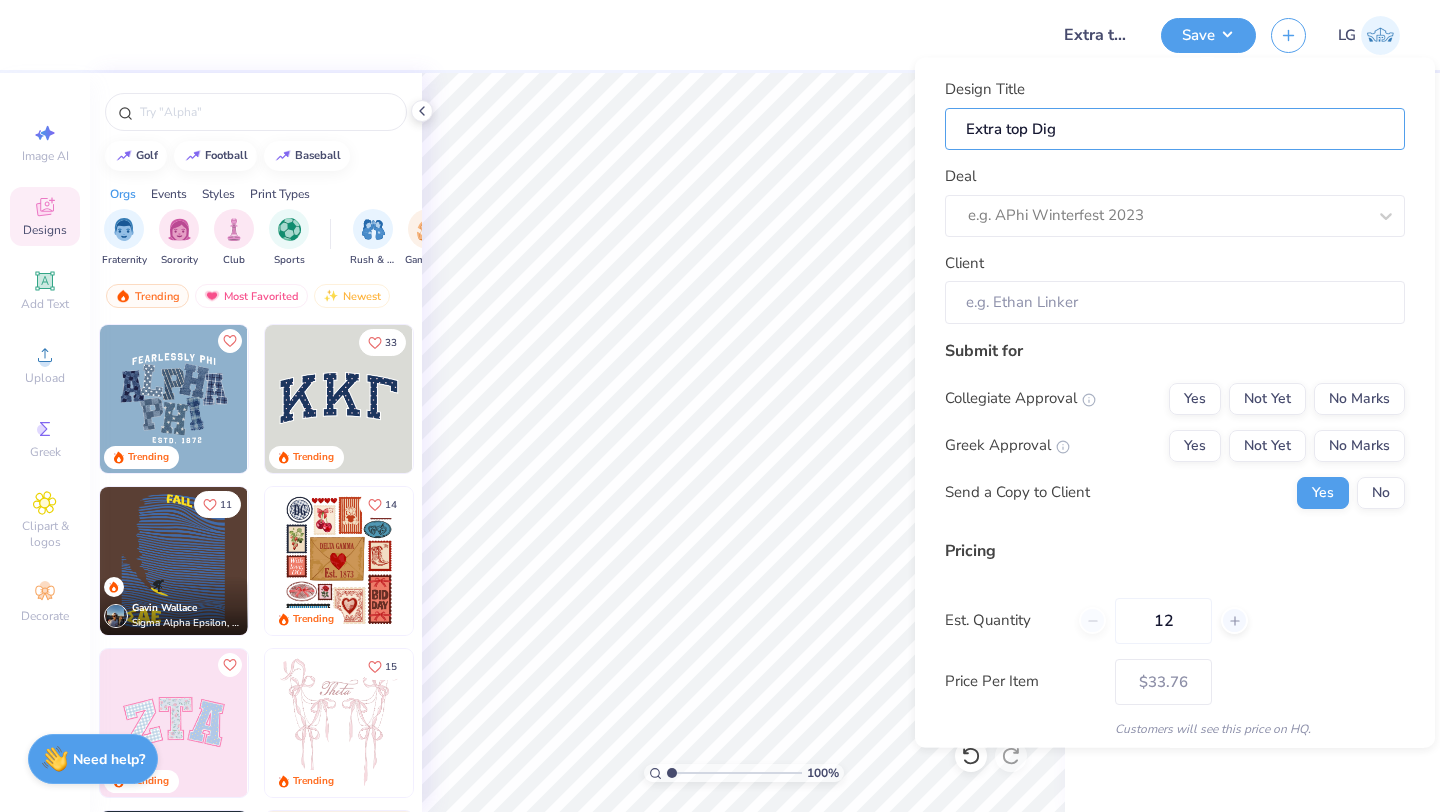 type on "Extra top Digi" 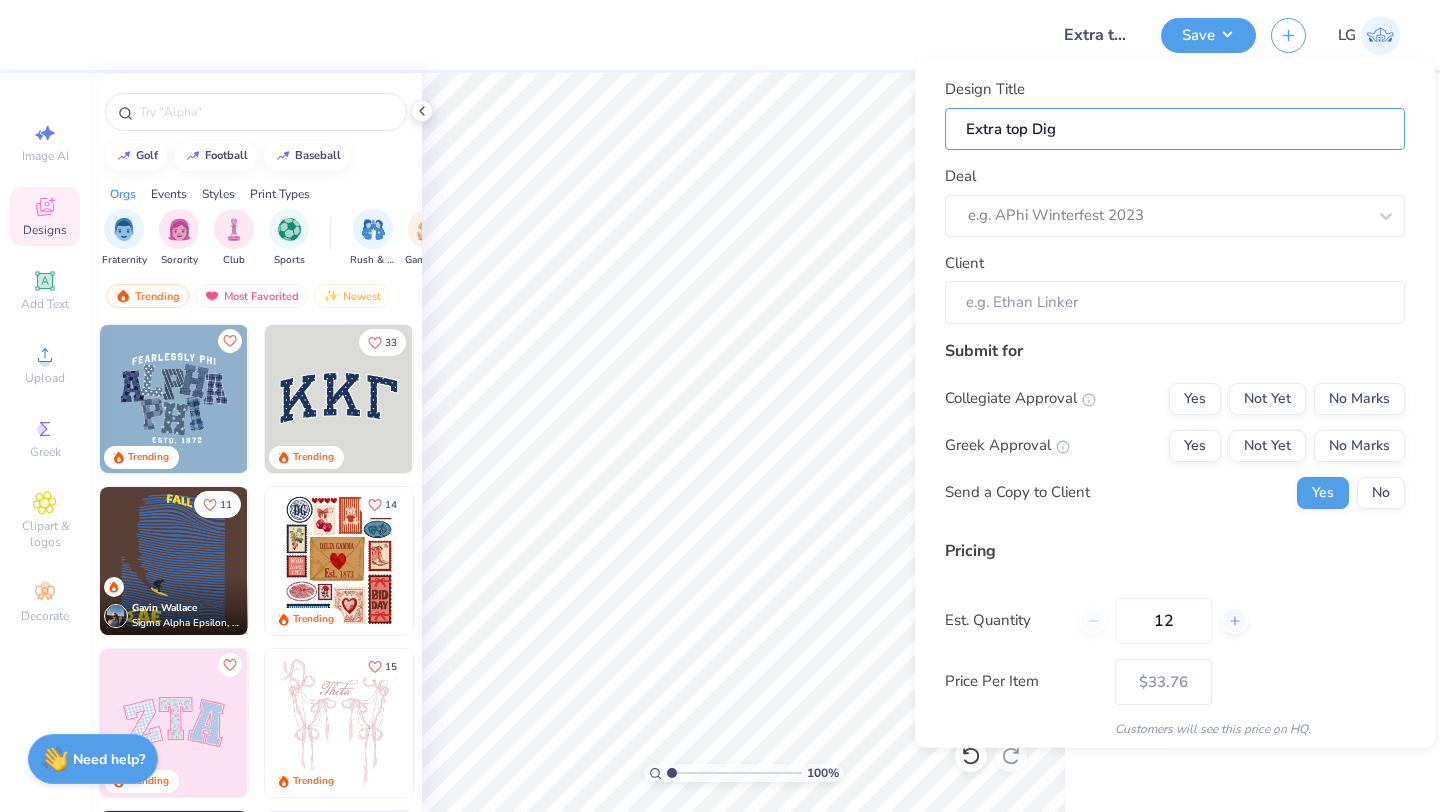 type on "Extra top Digi" 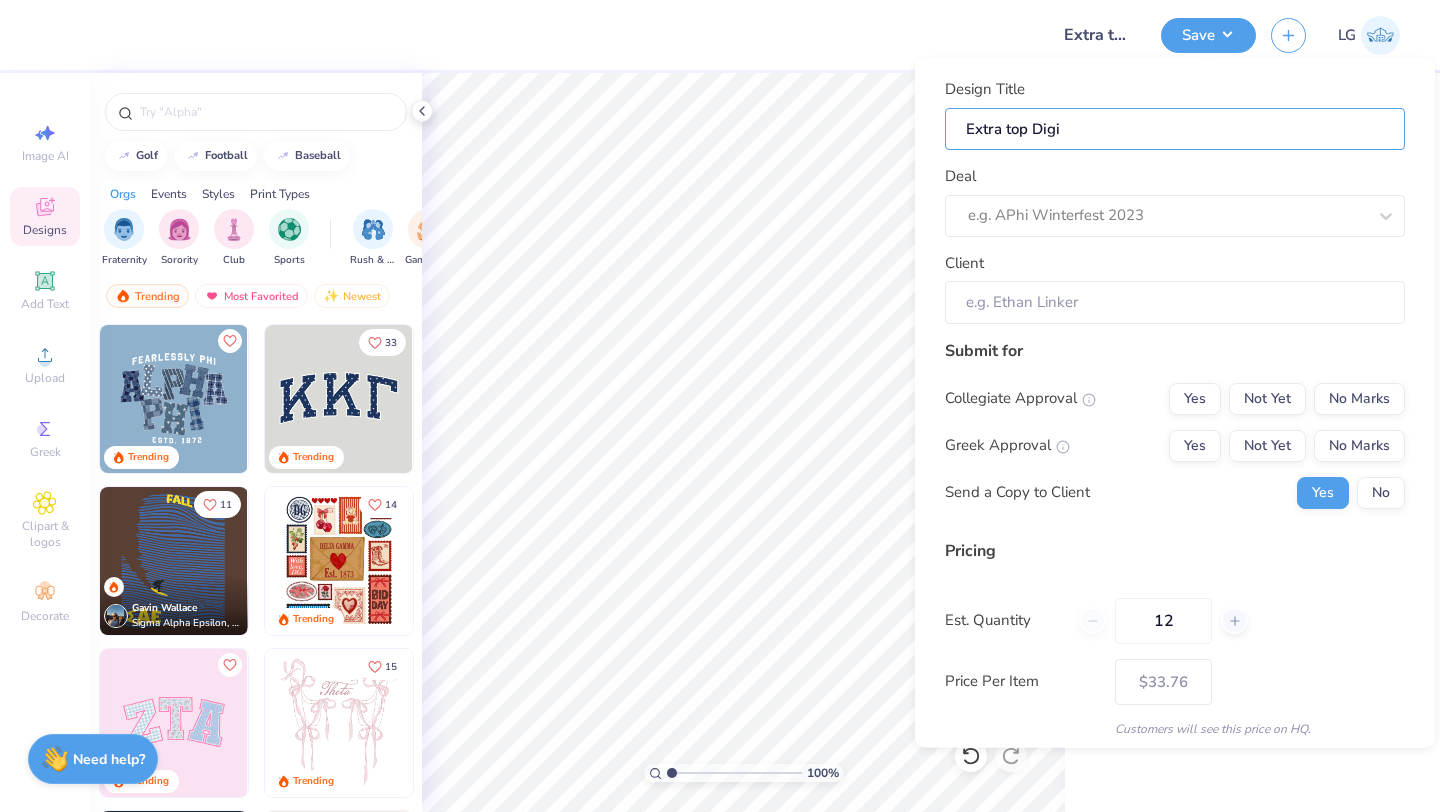 type on "Extra top Digit" 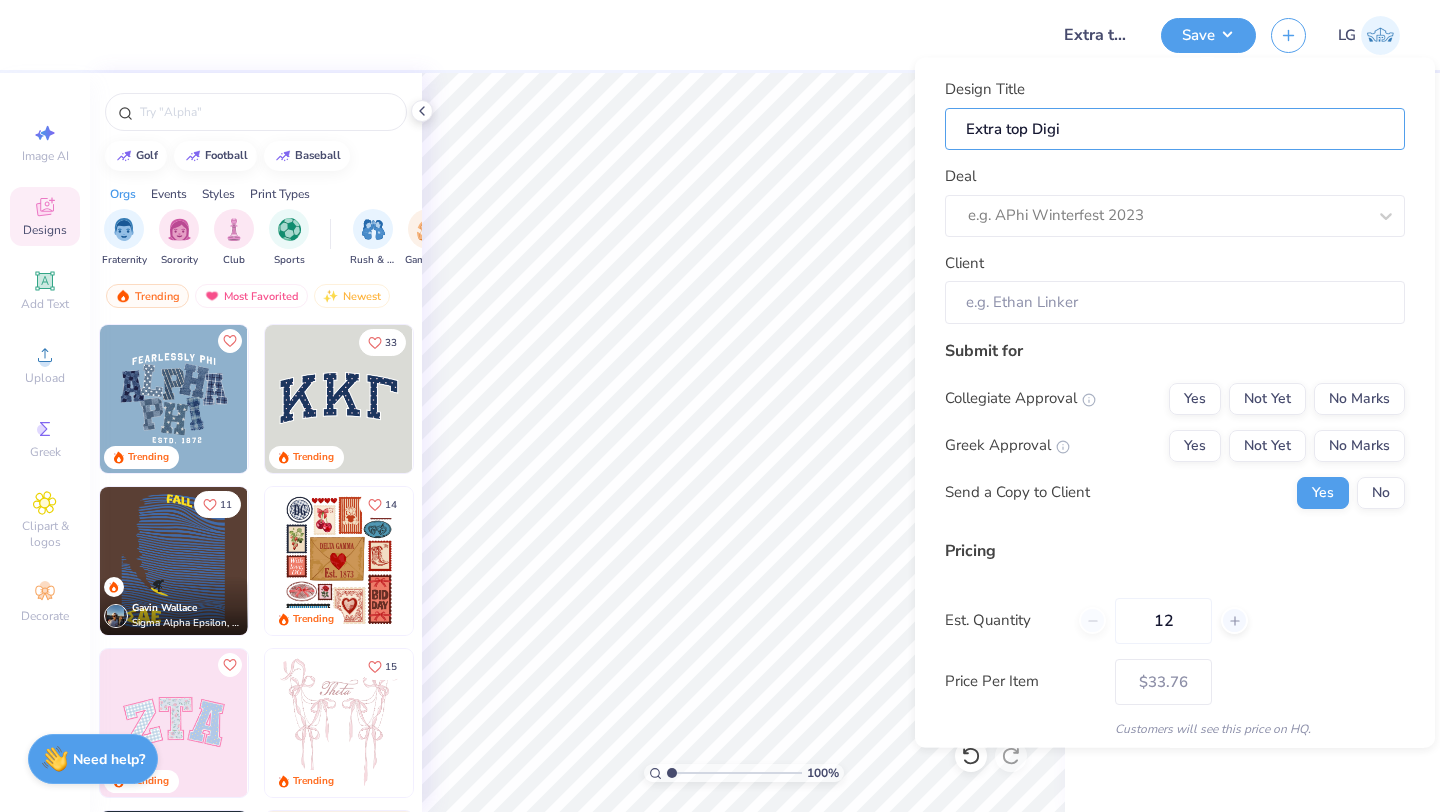 type on "Extra top Digit" 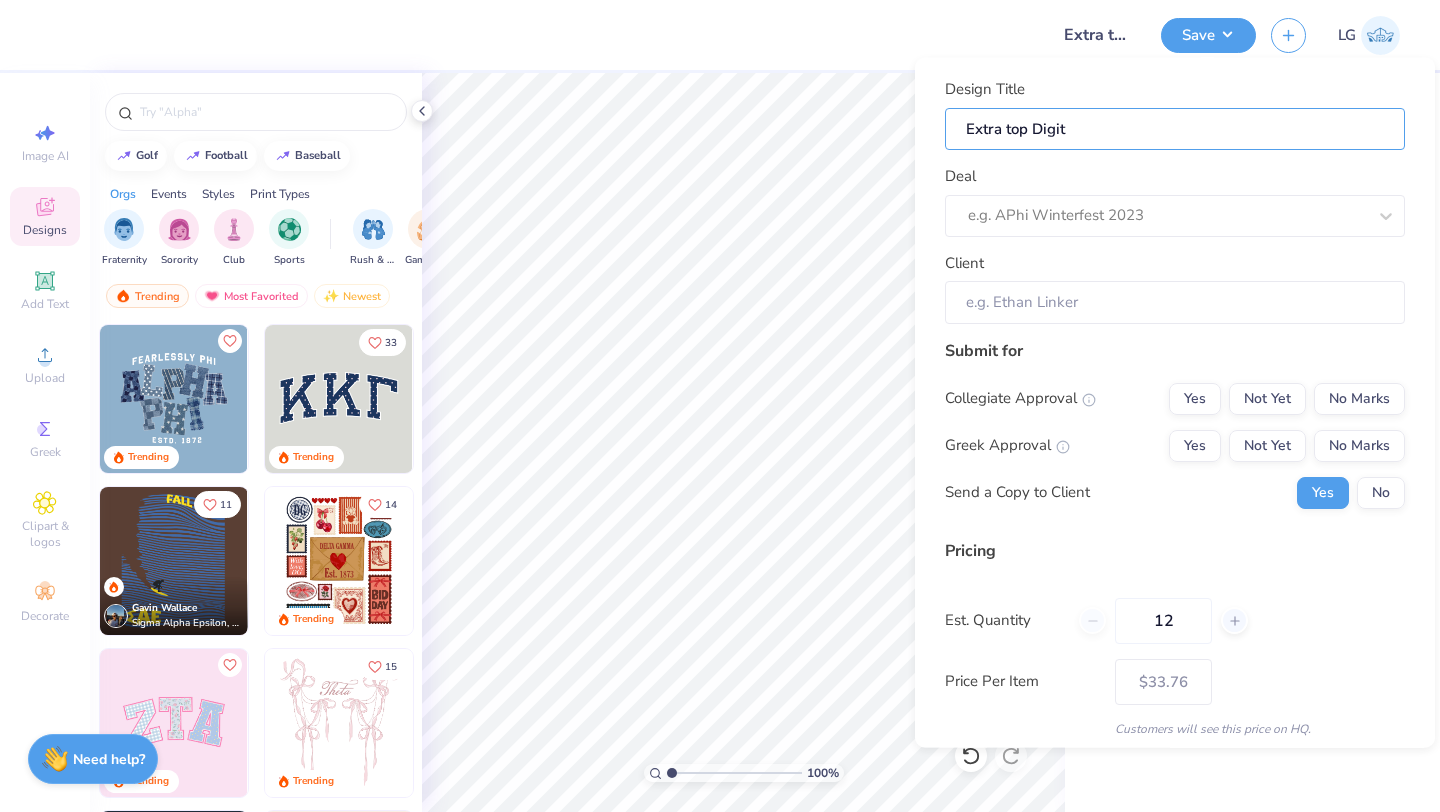 type on "Extra top Digita" 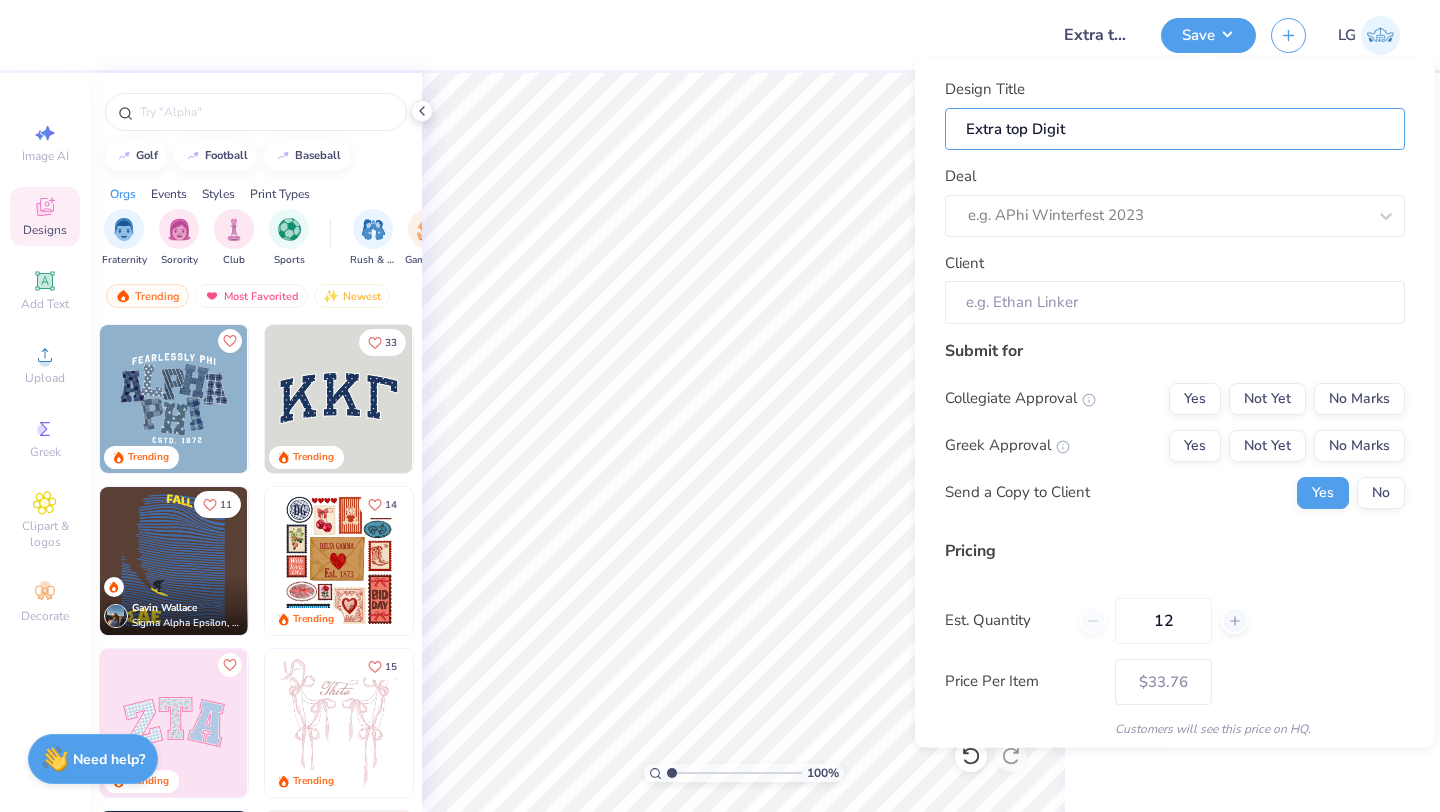 type on "Extra top Digita" 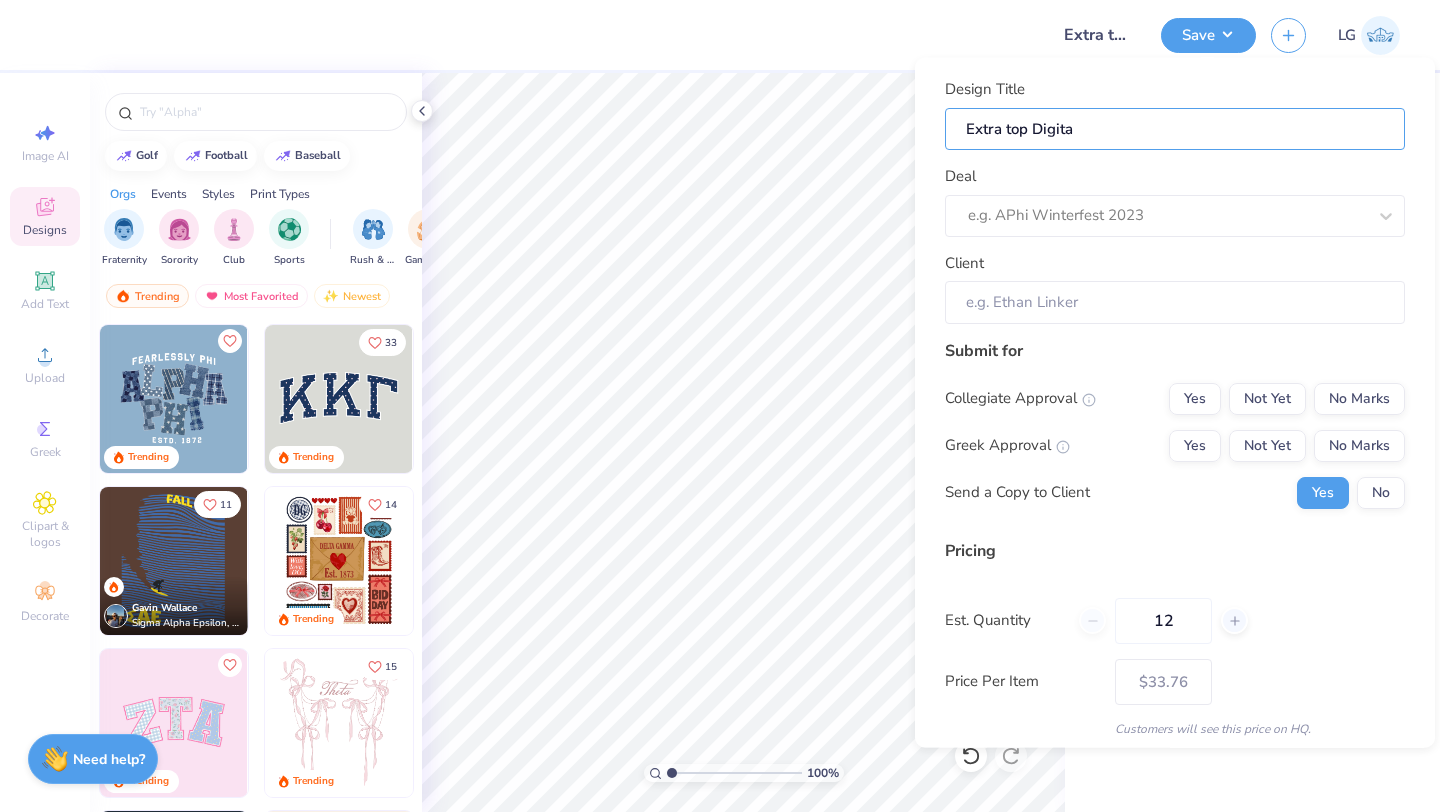 type on "Extra top Digital" 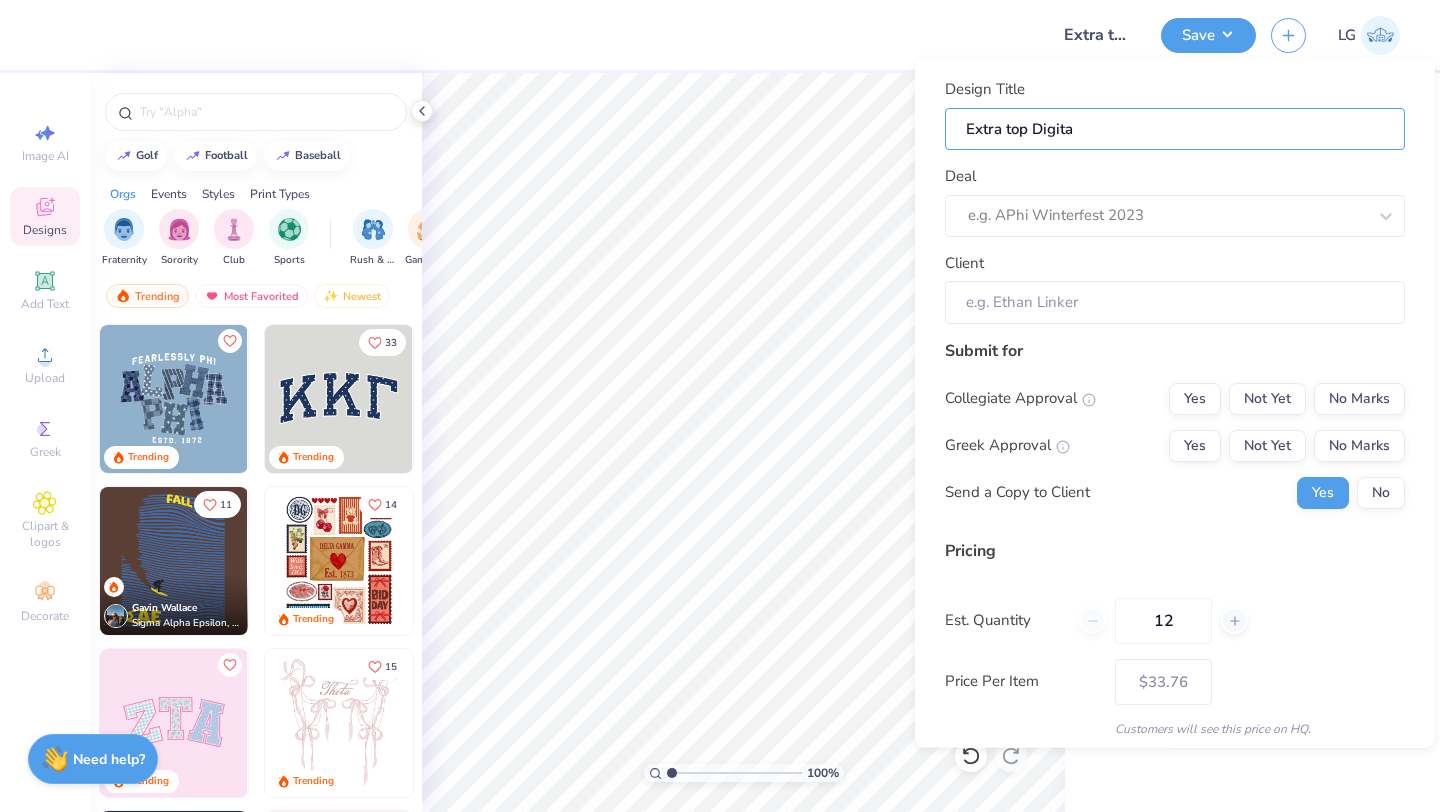 type on "Extra top Digital" 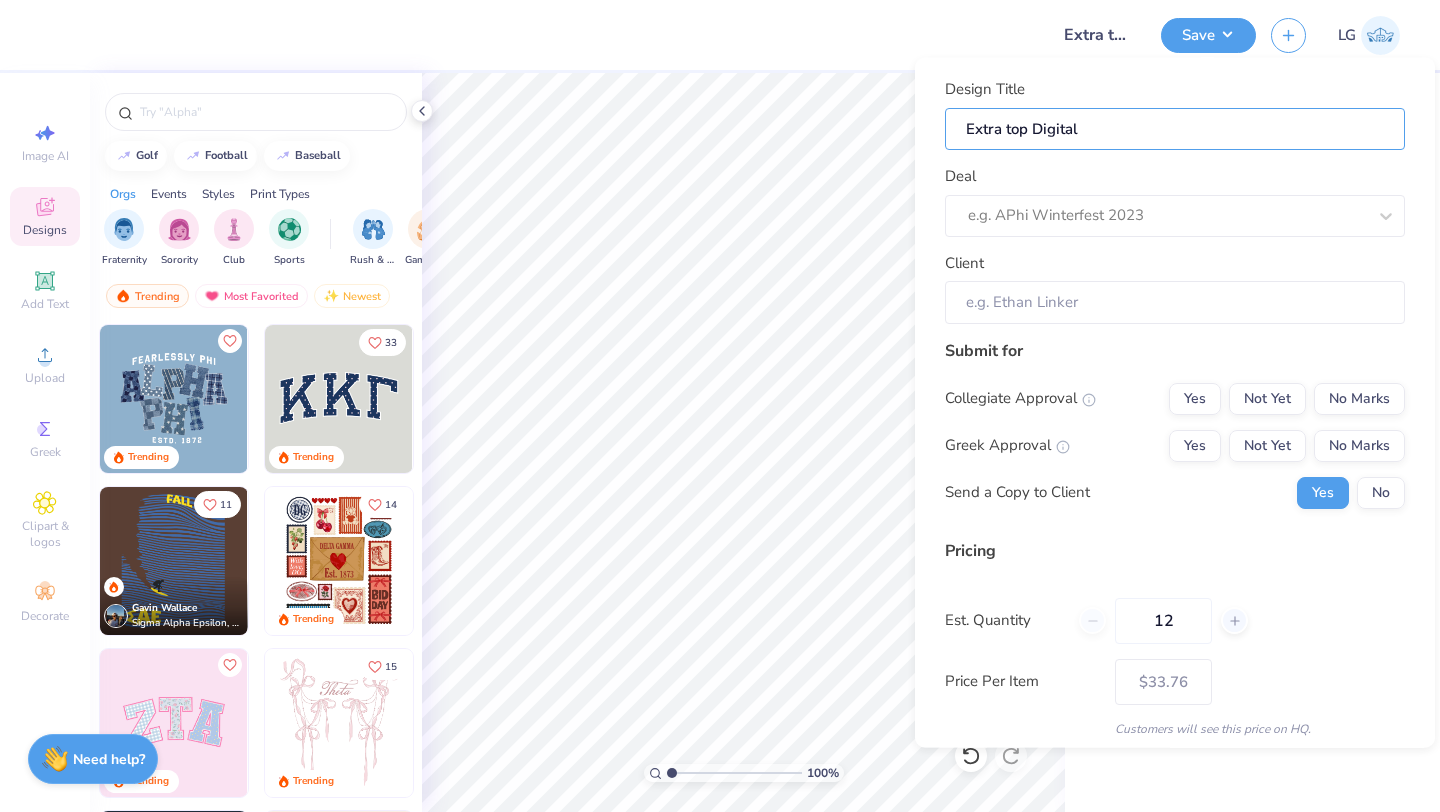 type on "Extra top Digital" 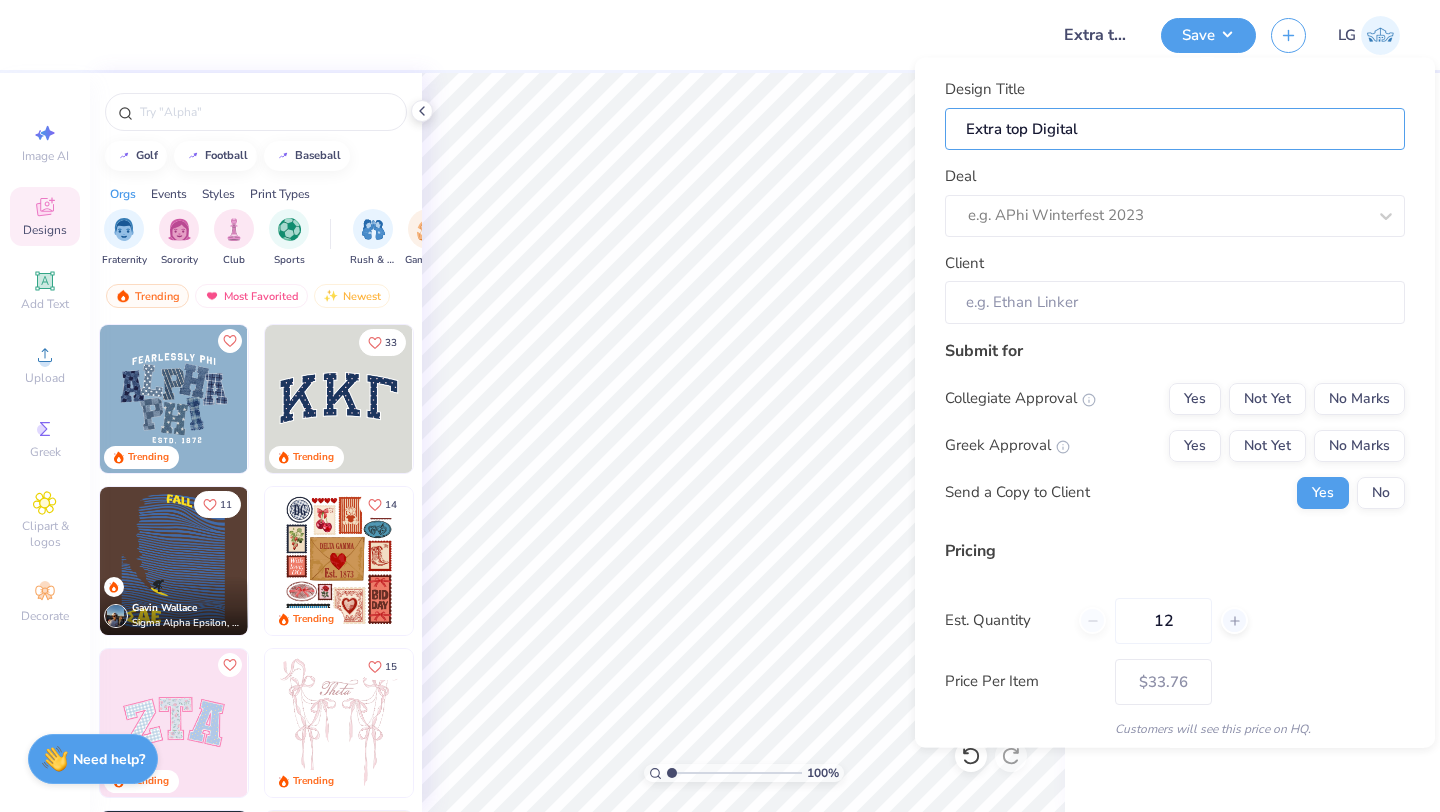 type on "Extra top Digital" 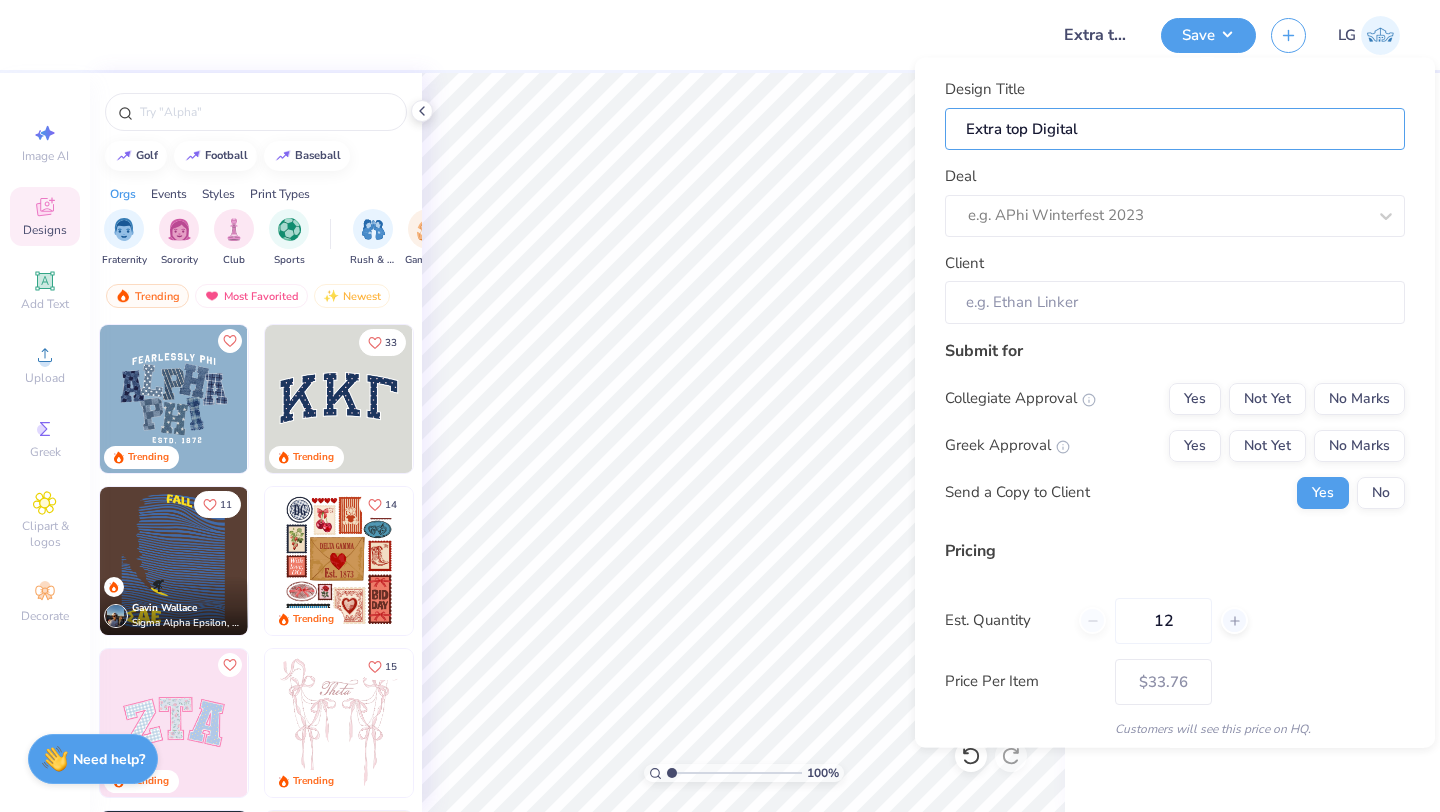 type on "Extra top Digital p" 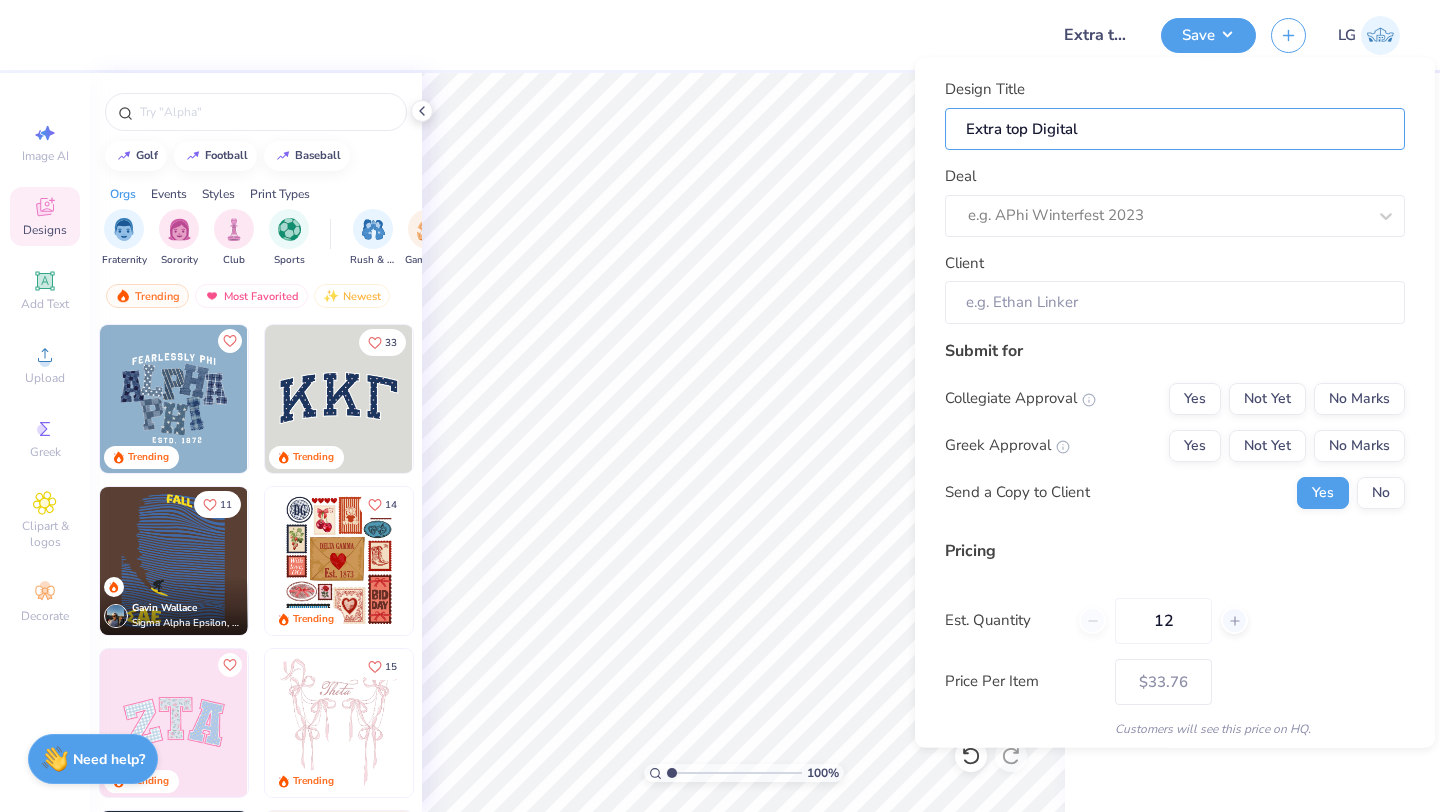 type on "Extra top Digital p" 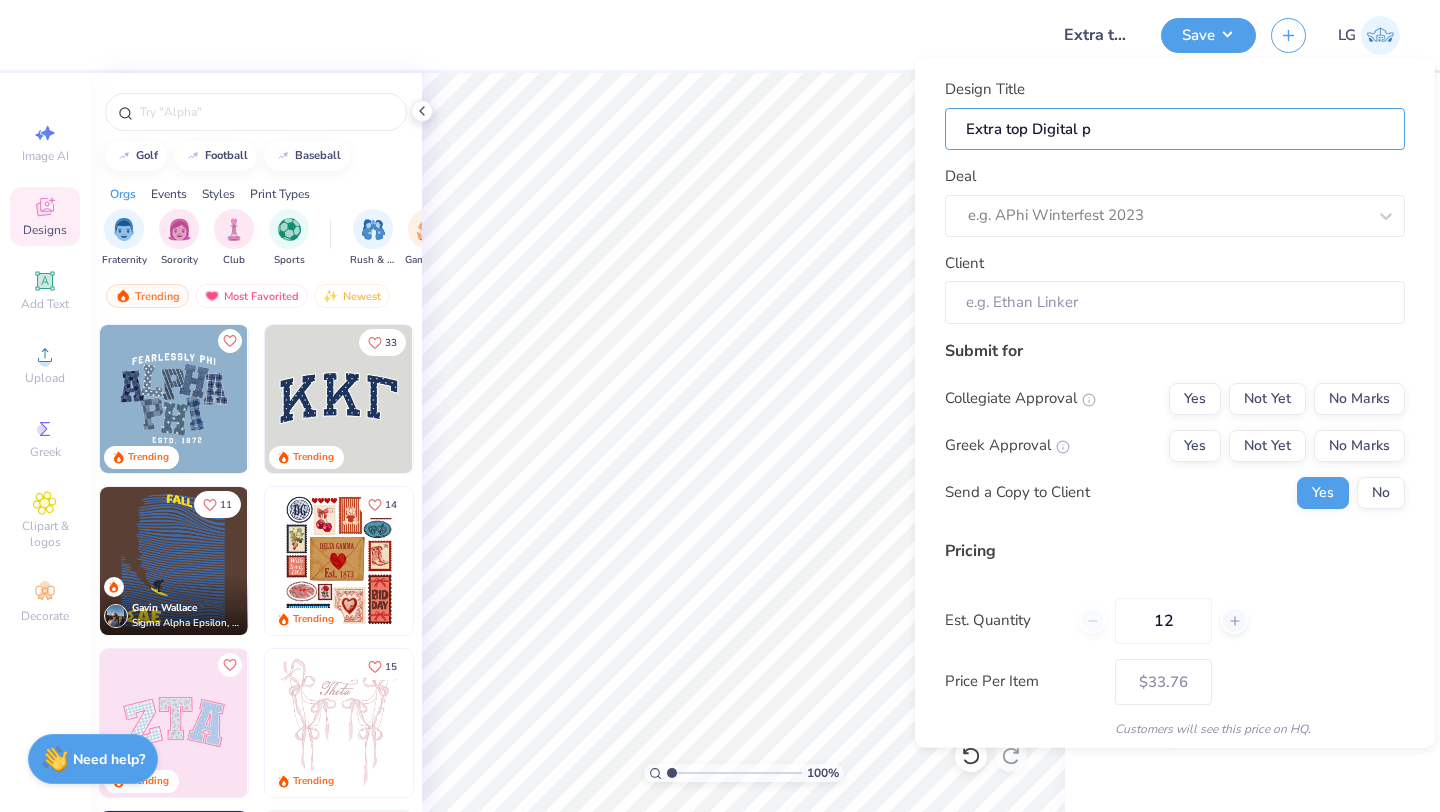 type on "Extra top Digital pr" 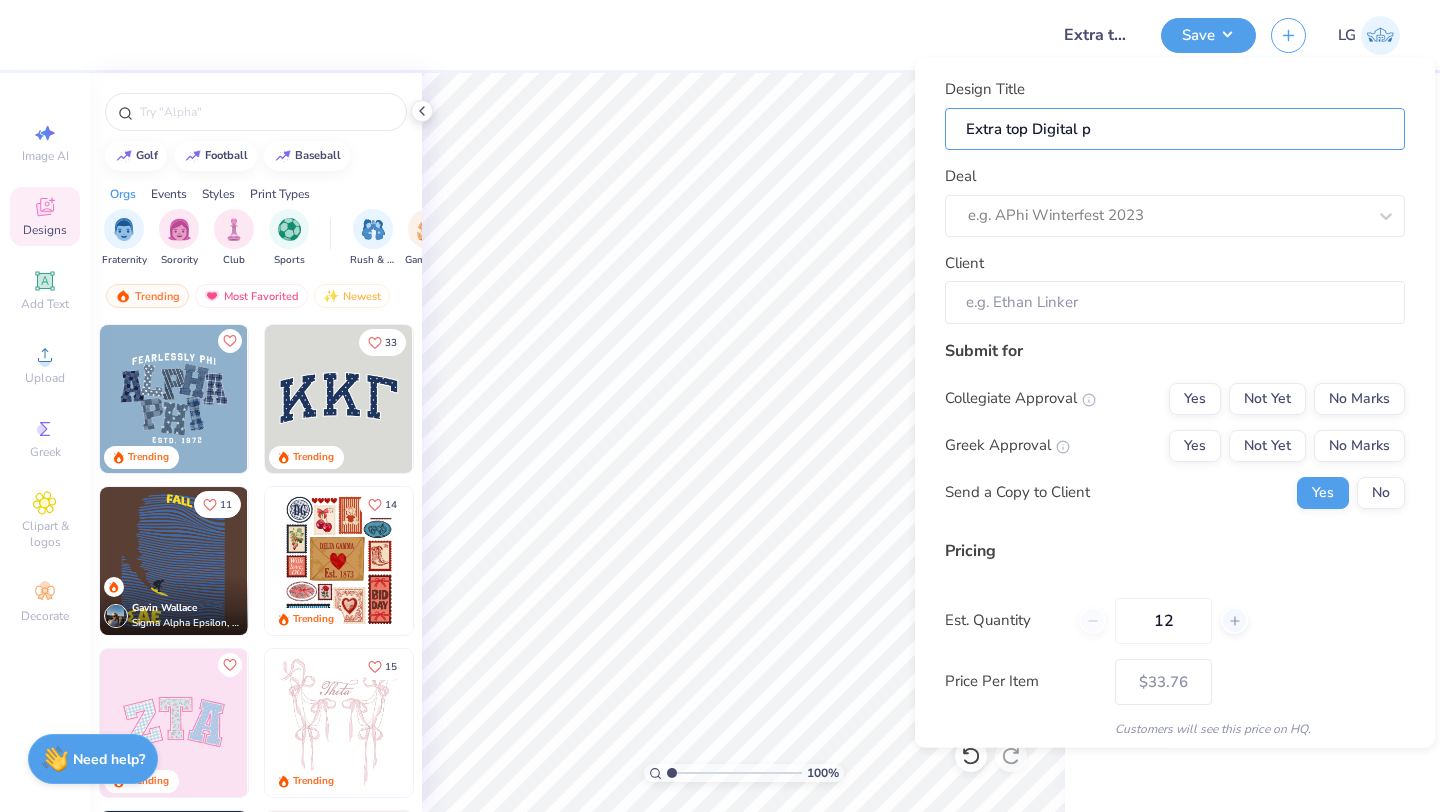 type on "Extra top Digital pr" 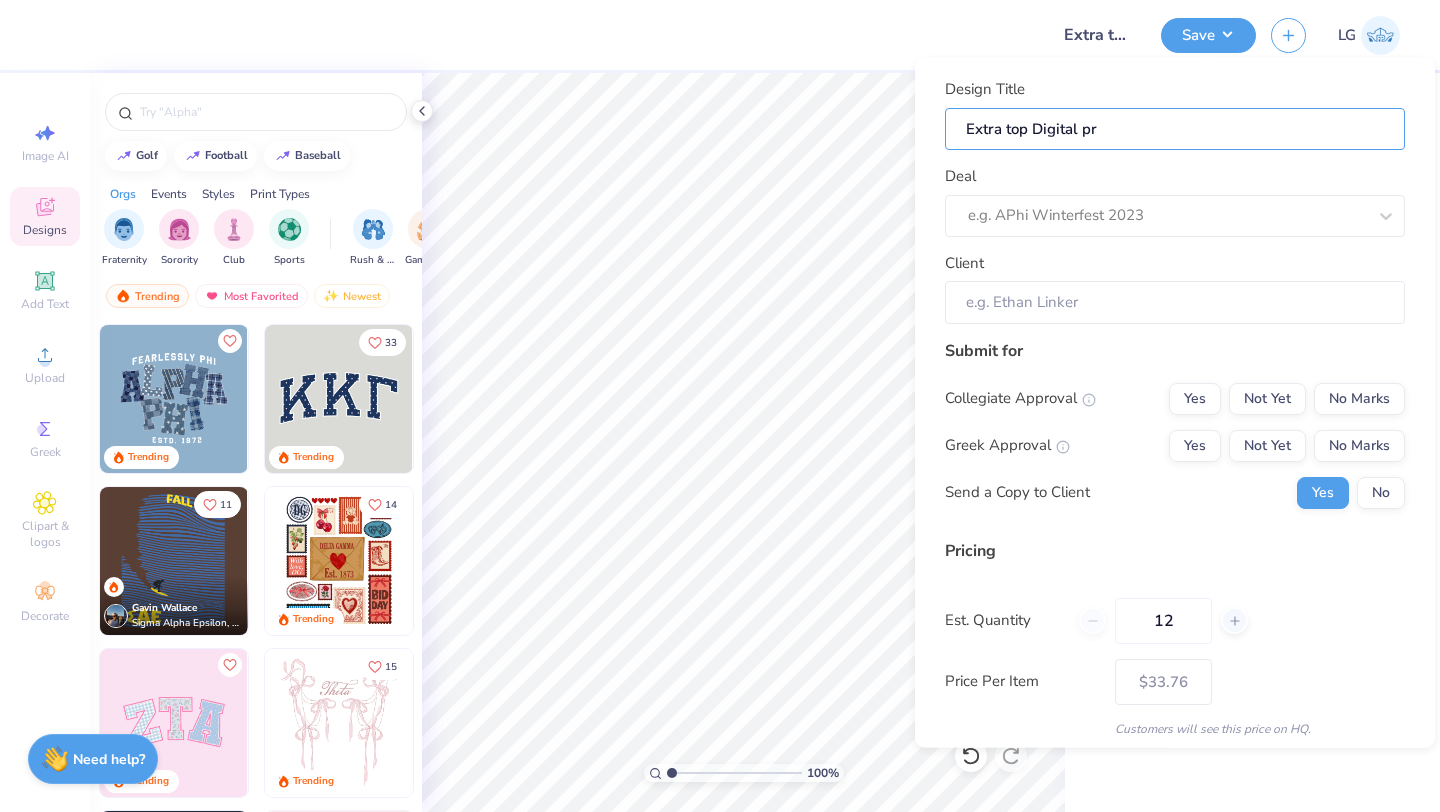 type on "Extra top Digital pri" 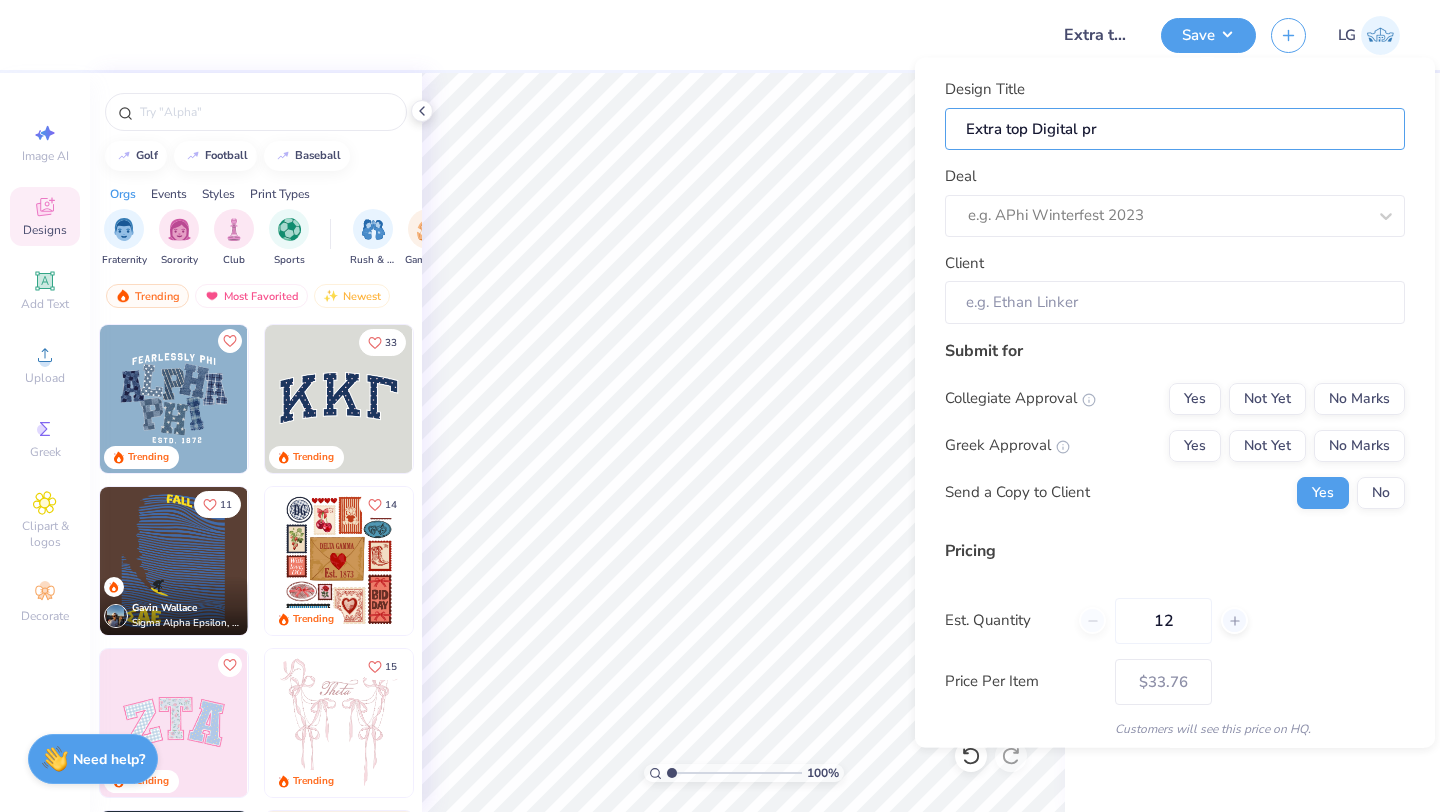 type on "Extra top Digital pri" 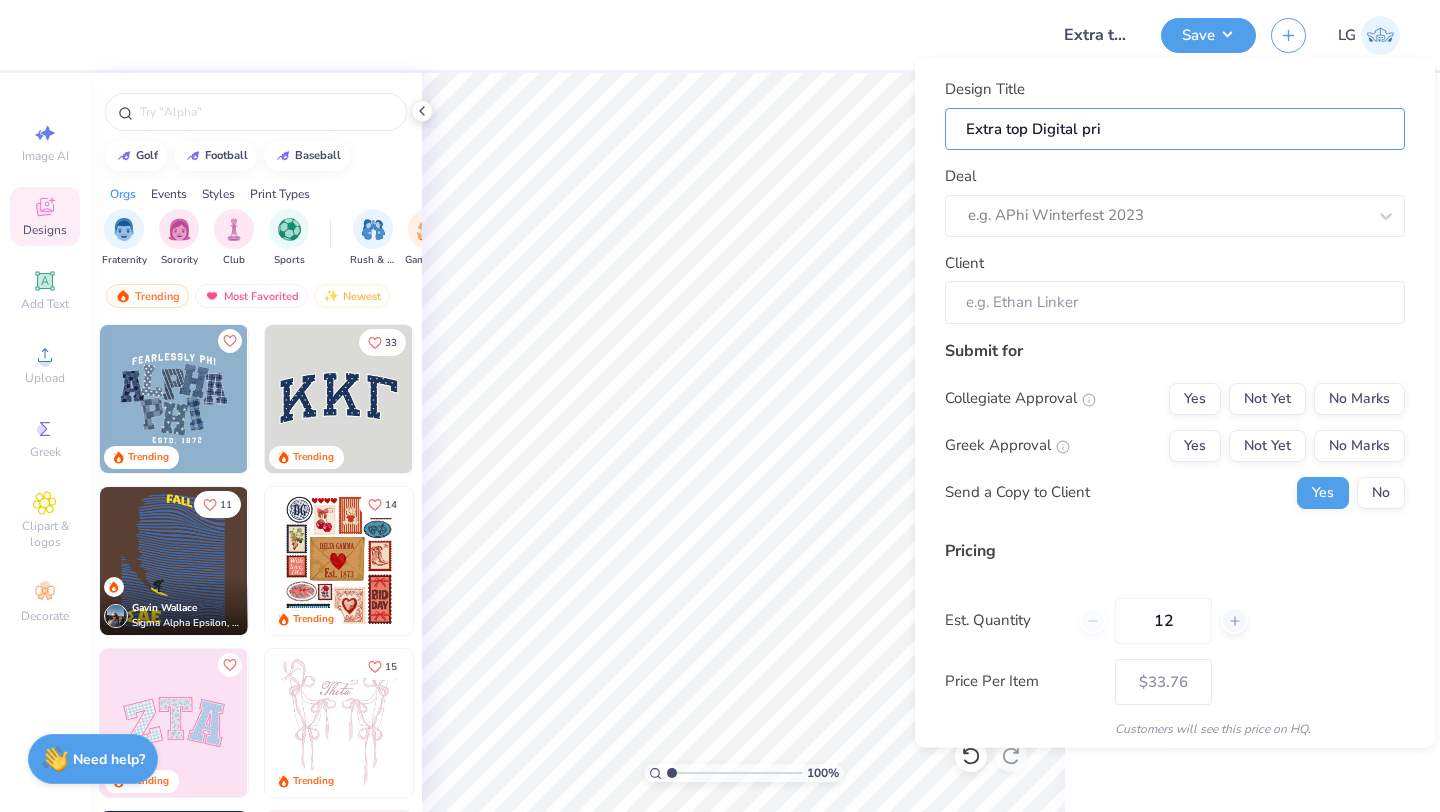 type on "Extra top Digital prin" 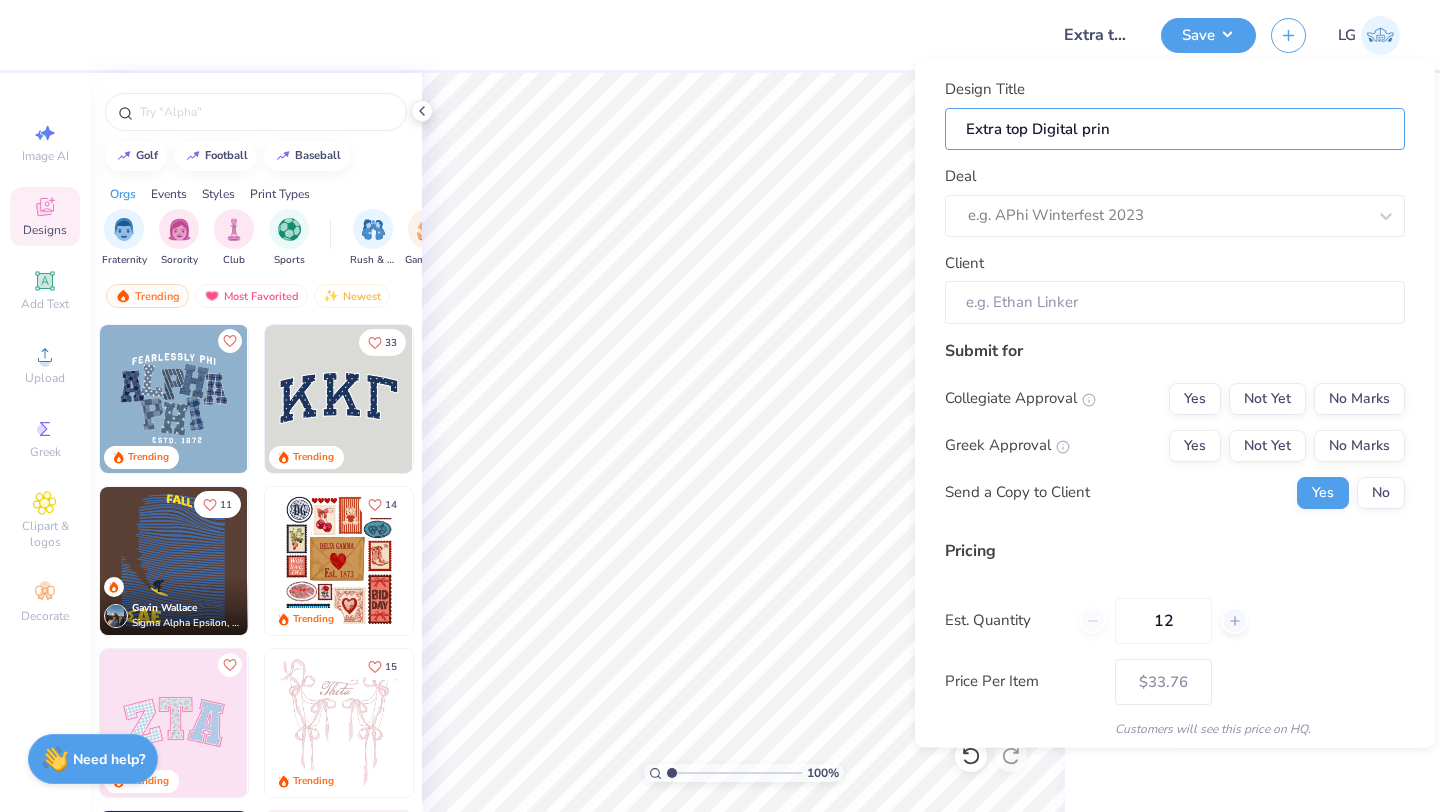 type on "Extra top Digital print" 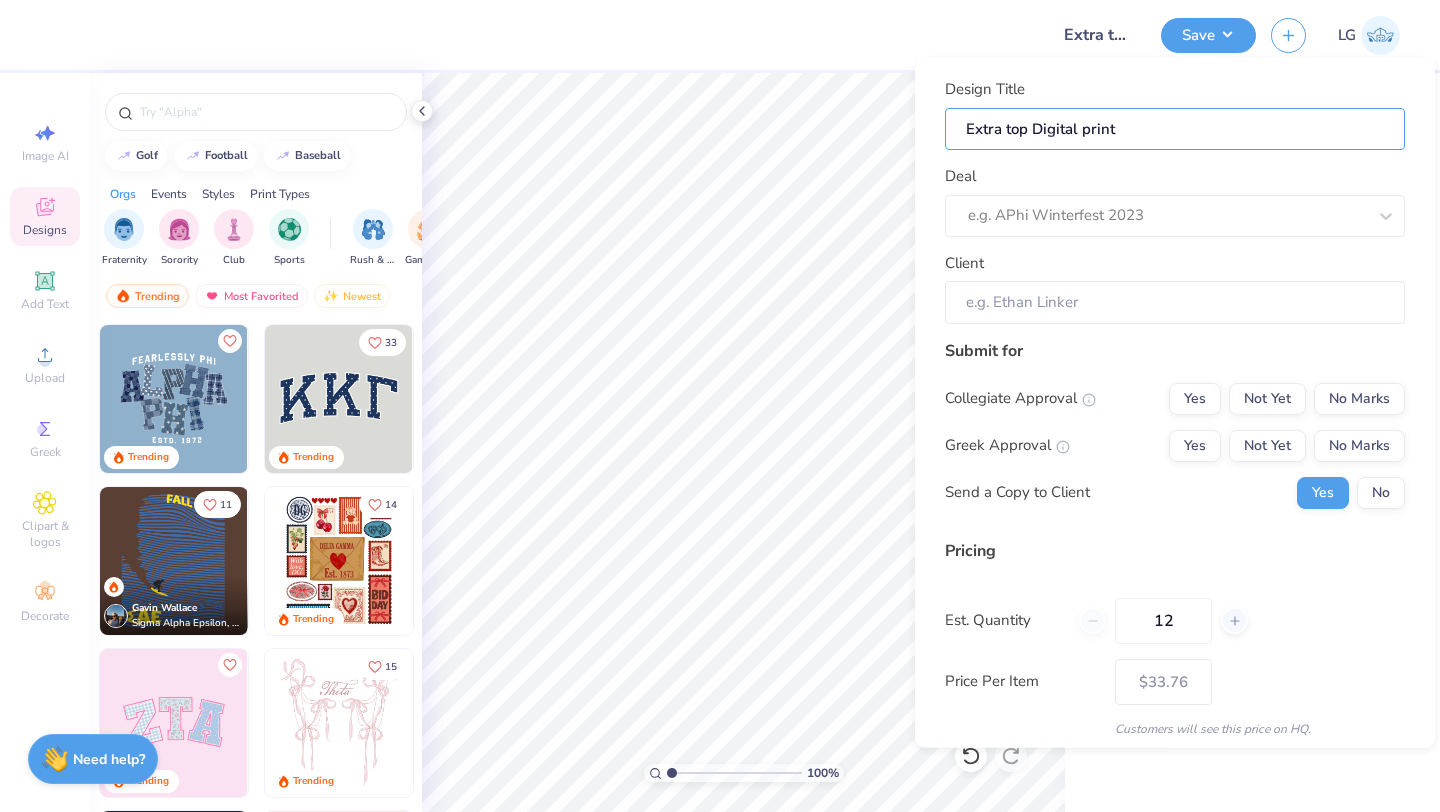type on "Extra top Digital print" 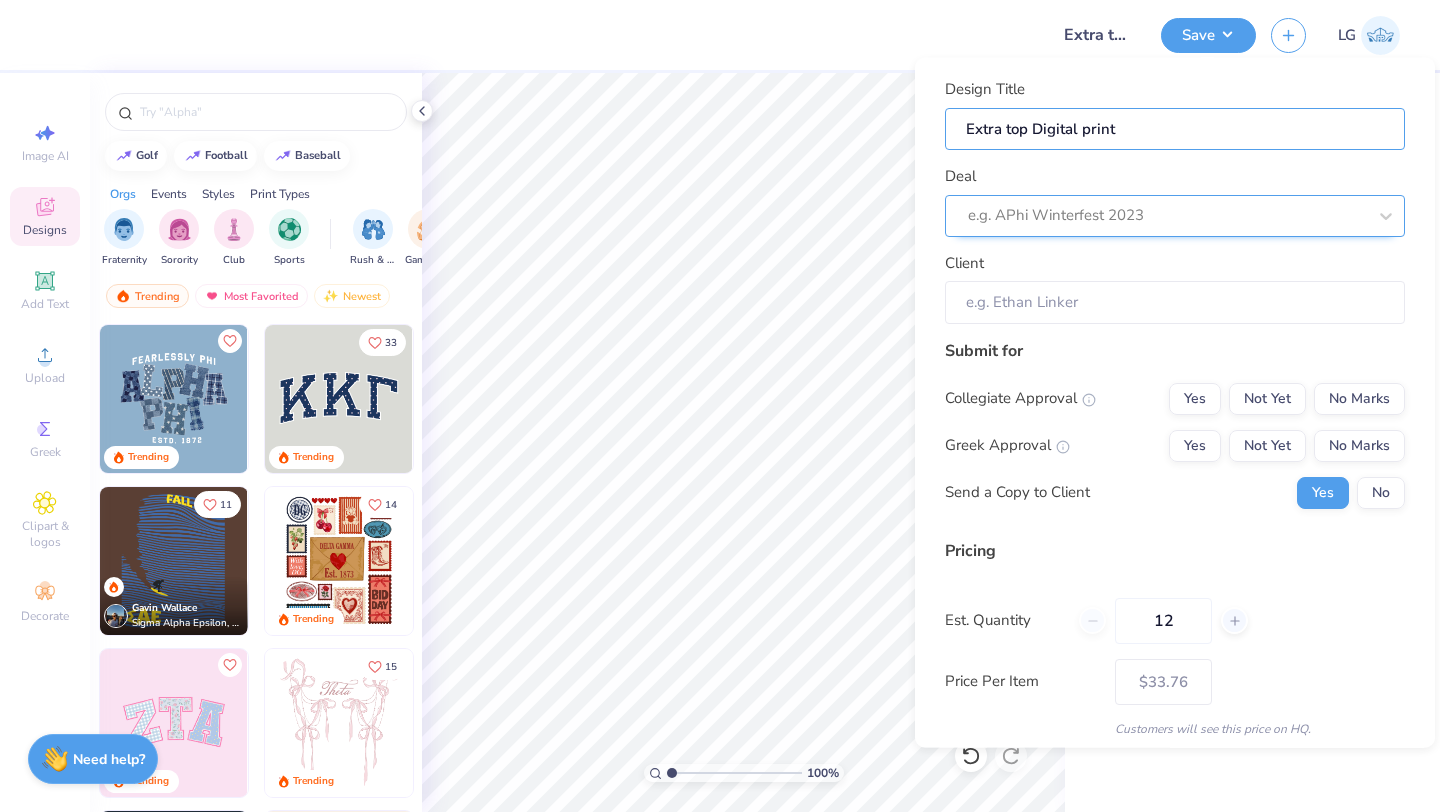 type on "Extra top Digital print" 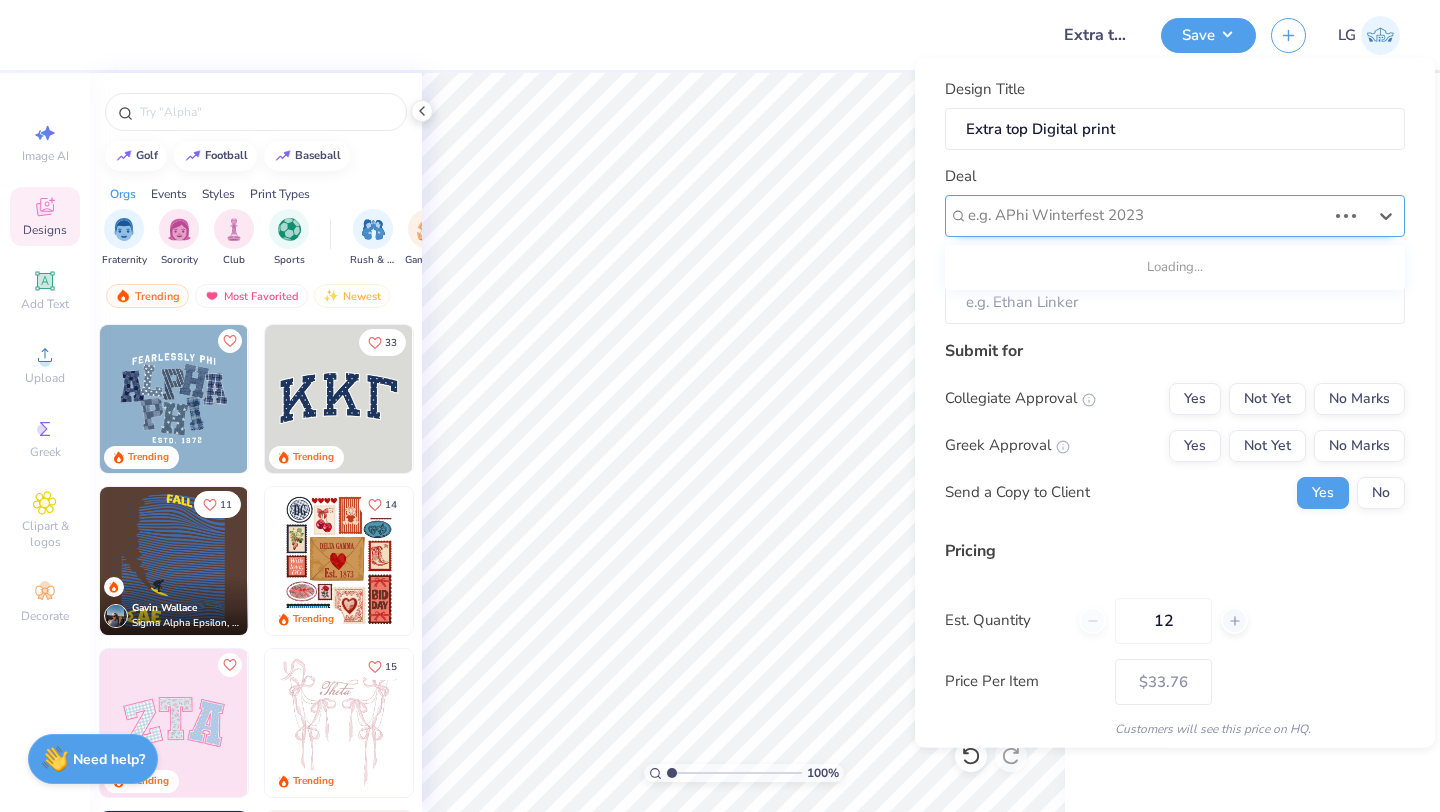 click at bounding box center (1147, 215) 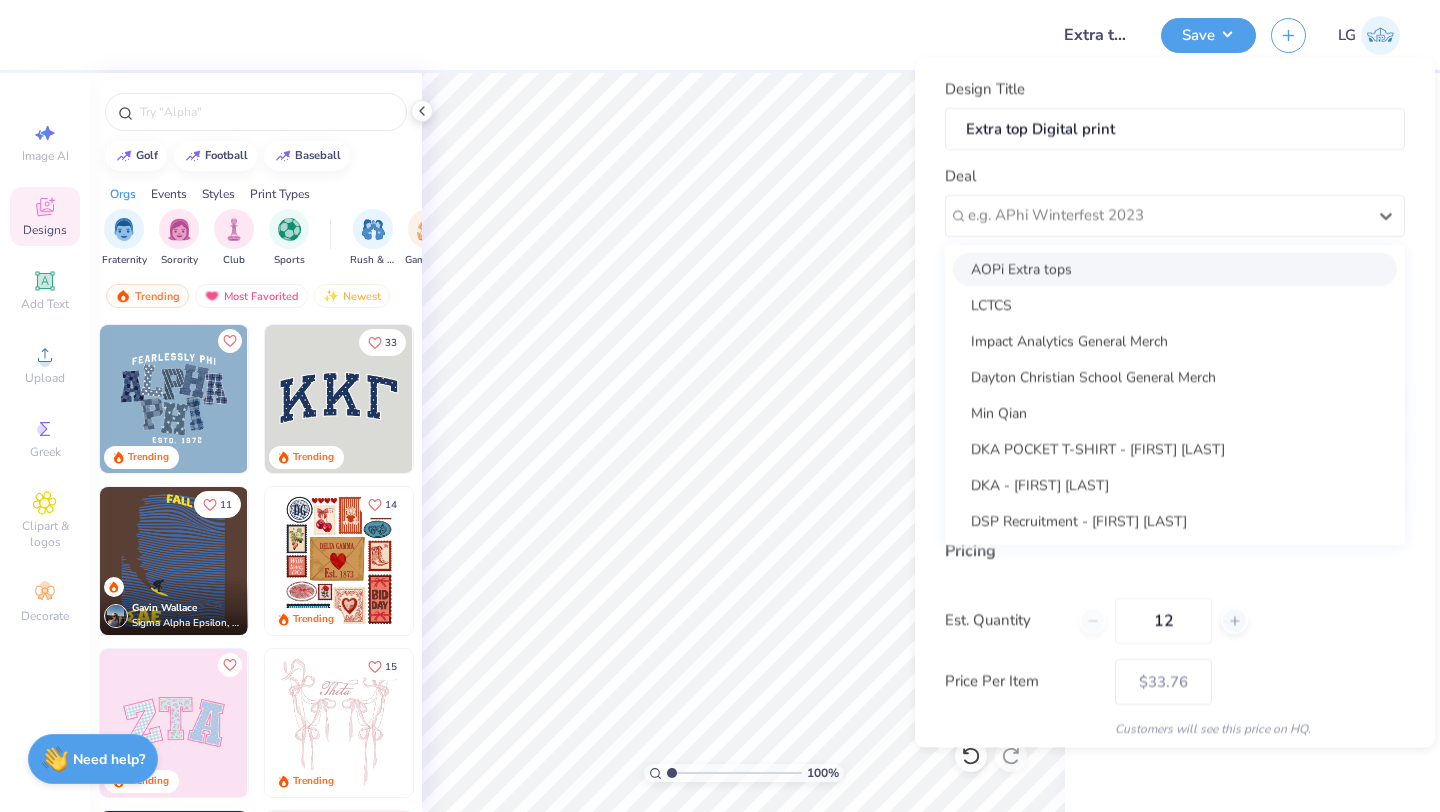 click on "AOPi Extra tops" at bounding box center (1175, 268) 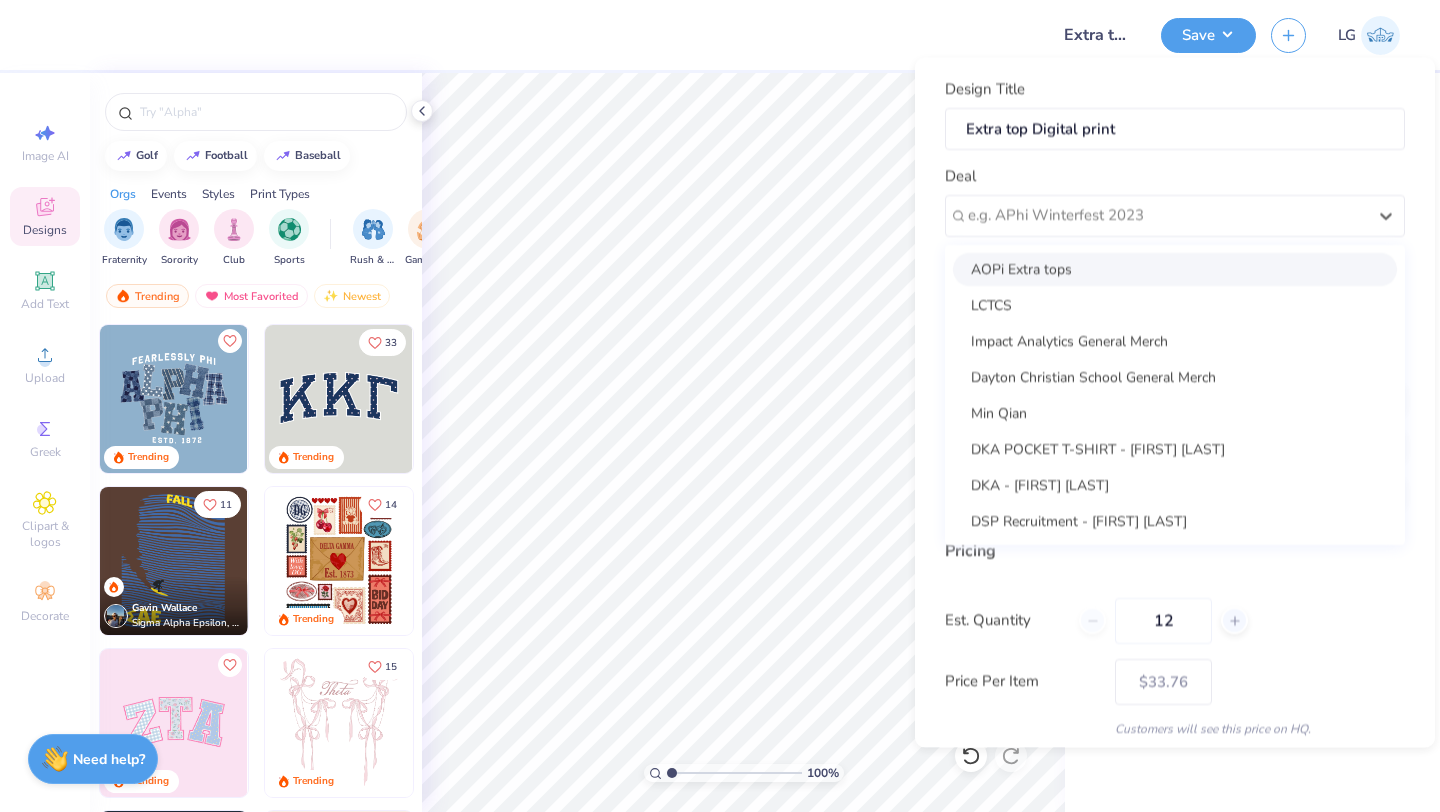 type on "[FIRST] [LAST]" 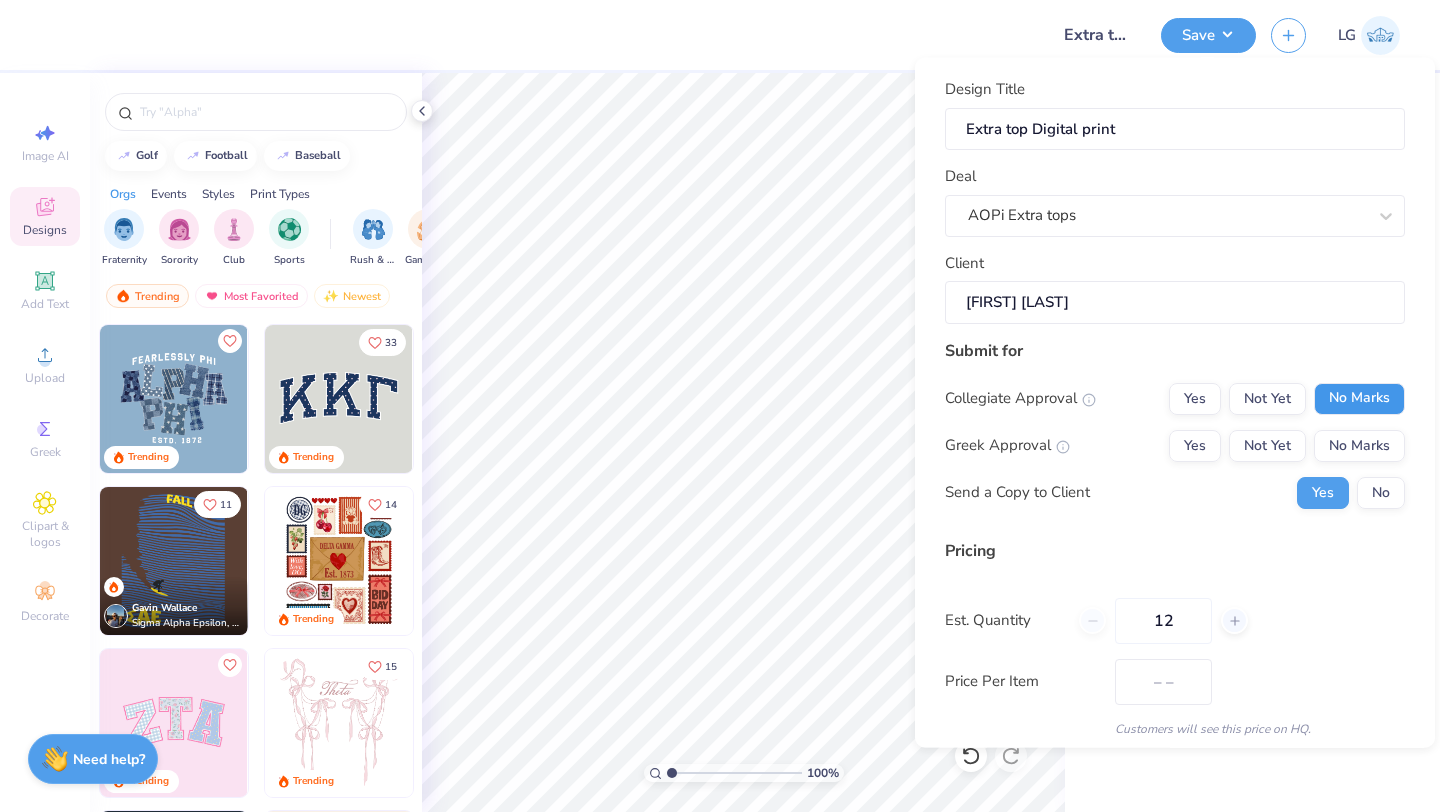 click on "No Marks" at bounding box center [1359, 398] 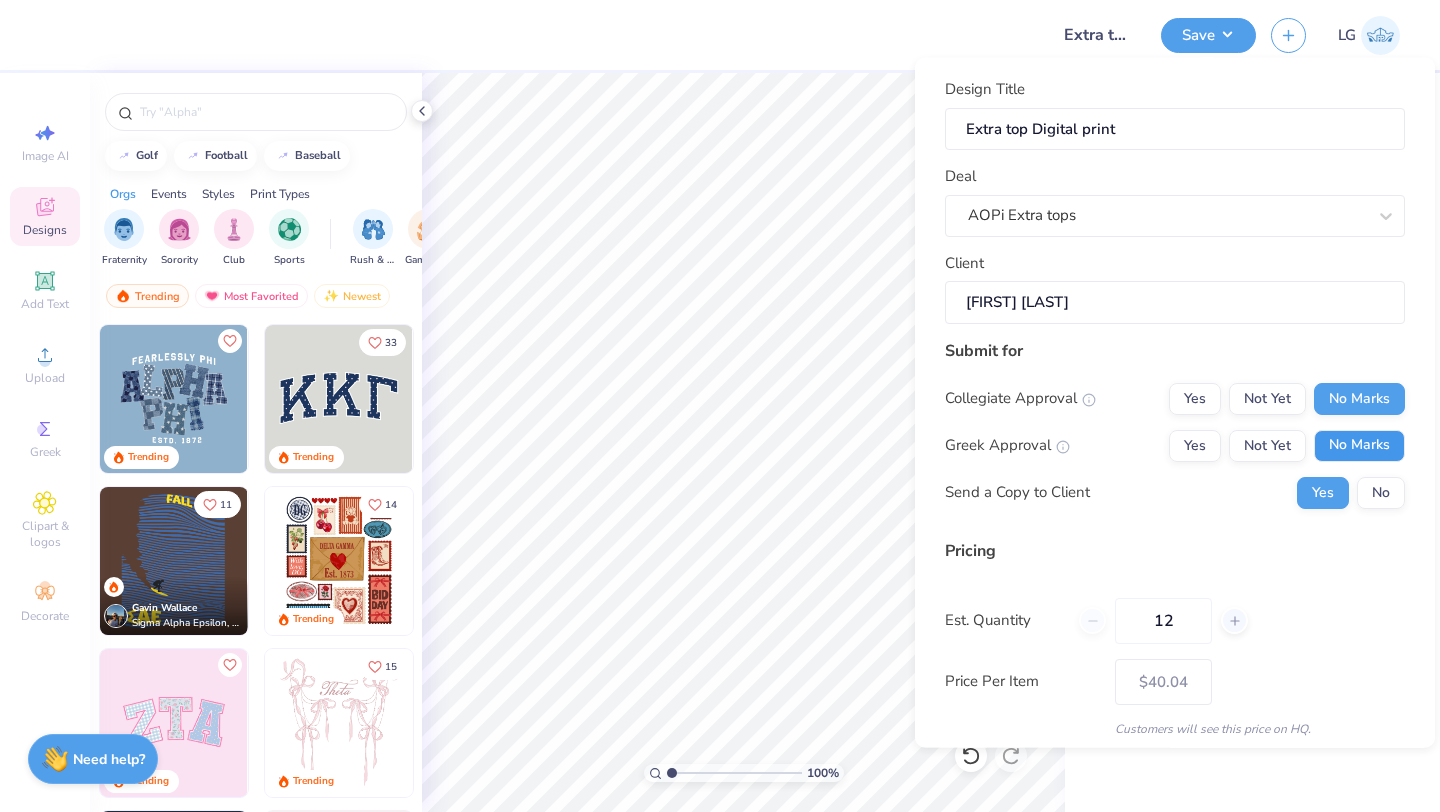click on "No Marks" at bounding box center [1359, 445] 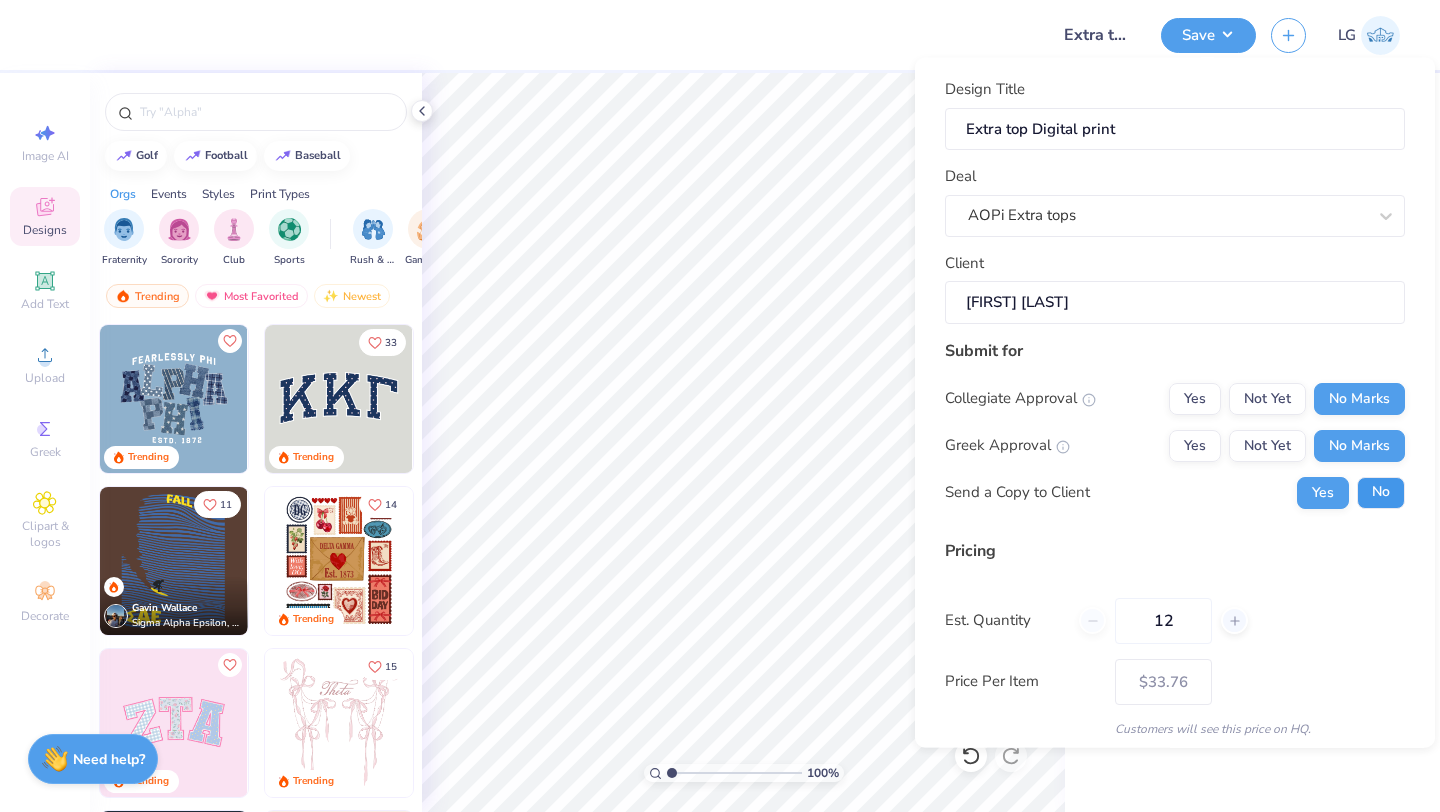 click on "No" at bounding box center [1381, 492] 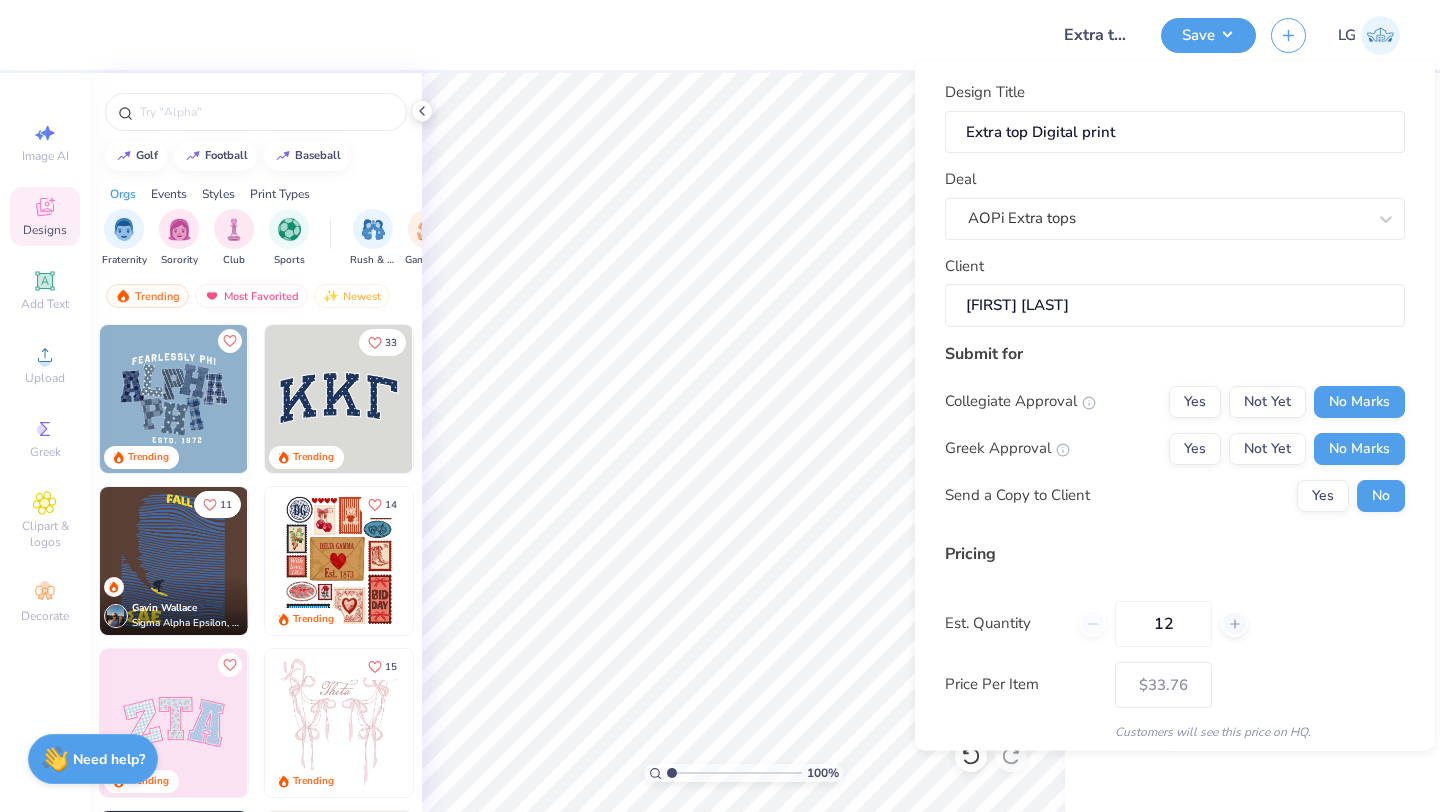 scroll, scrollTop: 103, scrollLeft: 0, axis: vertical 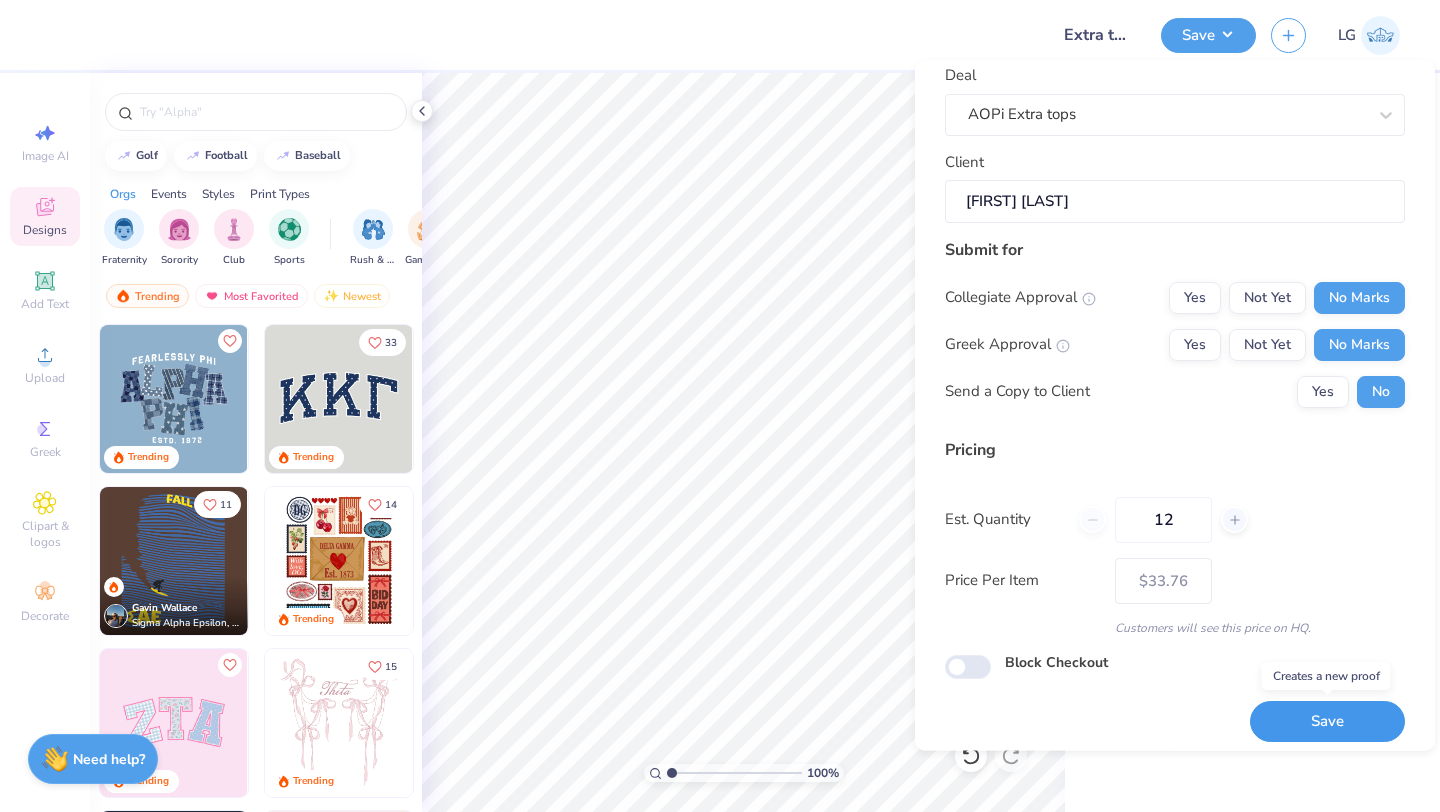 click on "Save" at bounding box center [1327, 722] 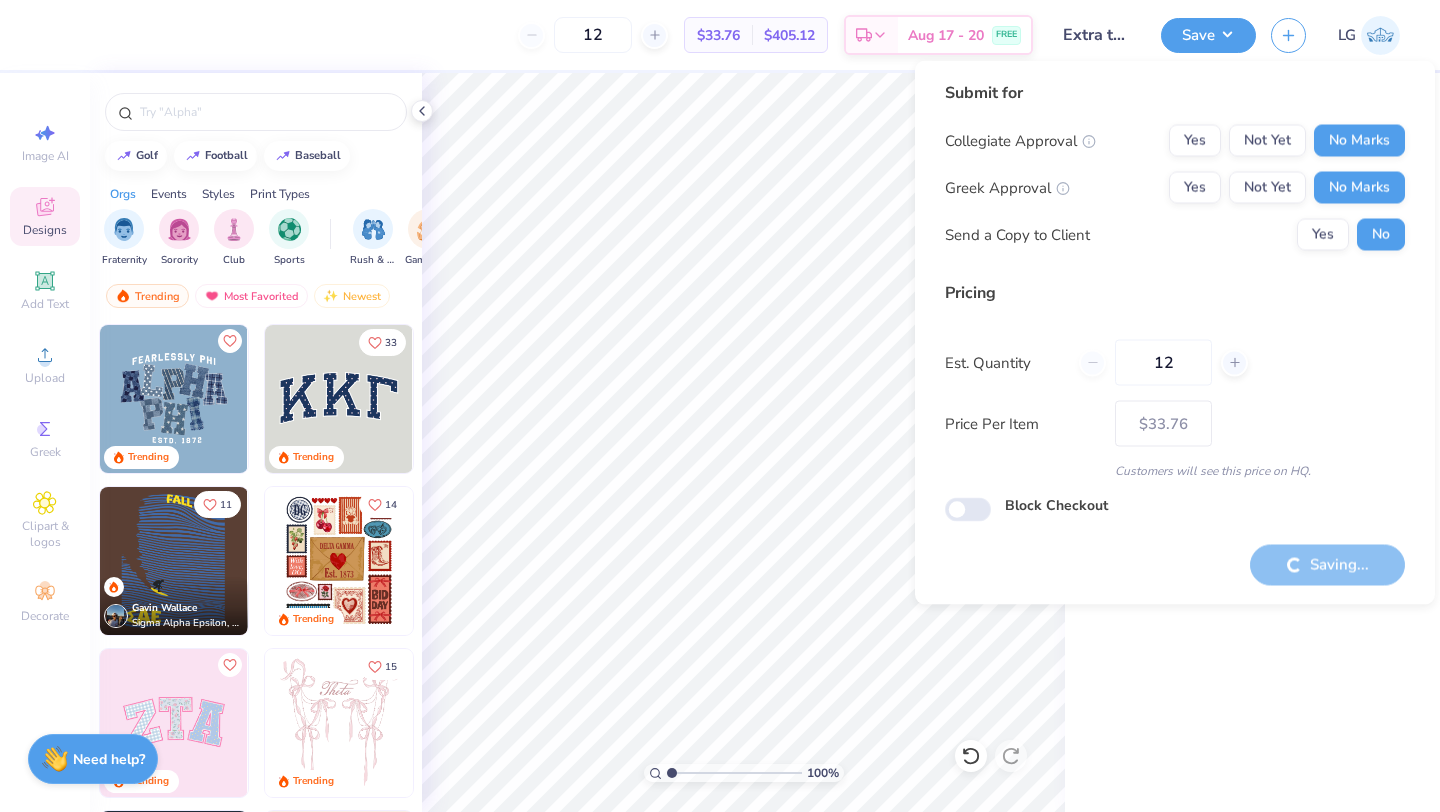 type on "– –" 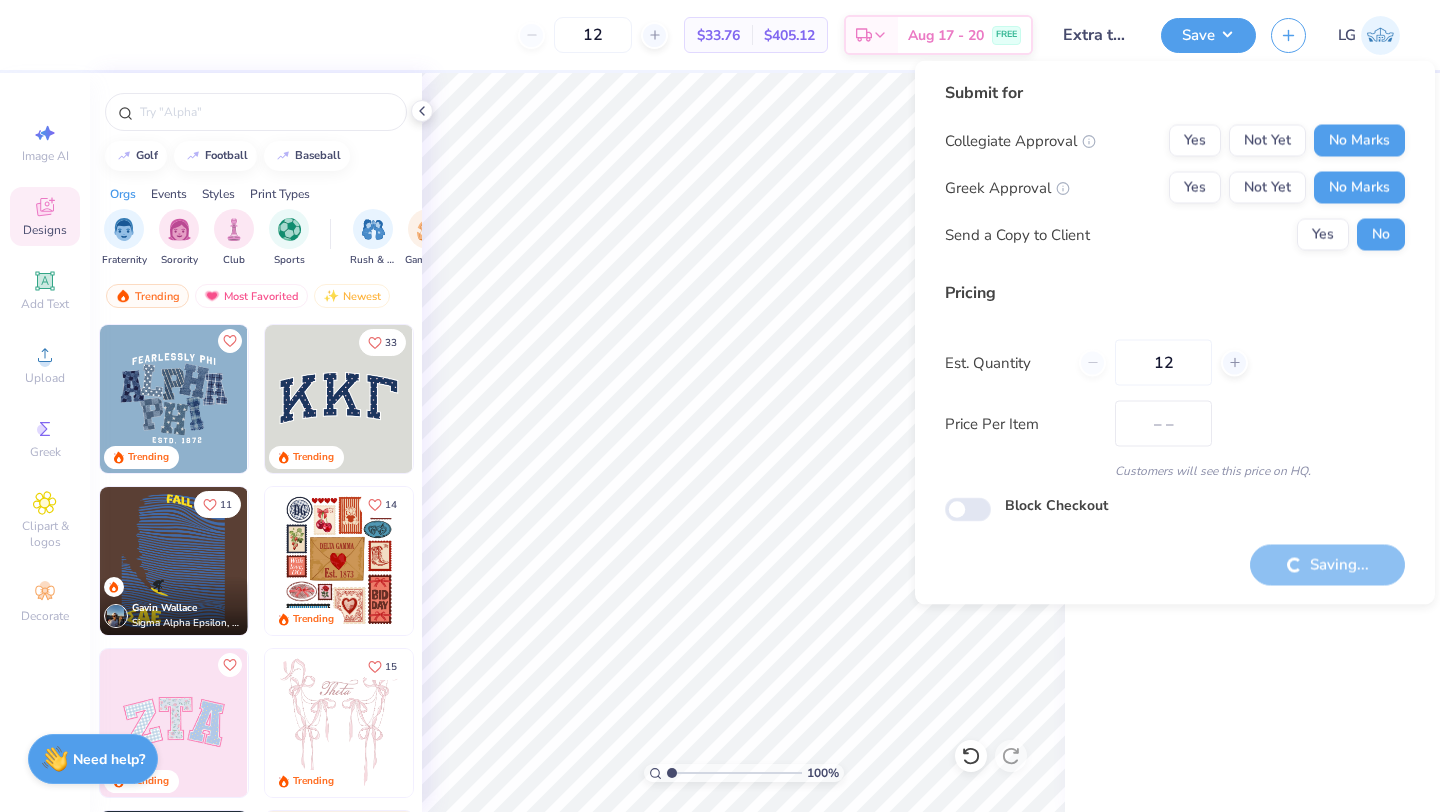 scroll, scrollTop: 0, scrollLeft: 0, axis: both 